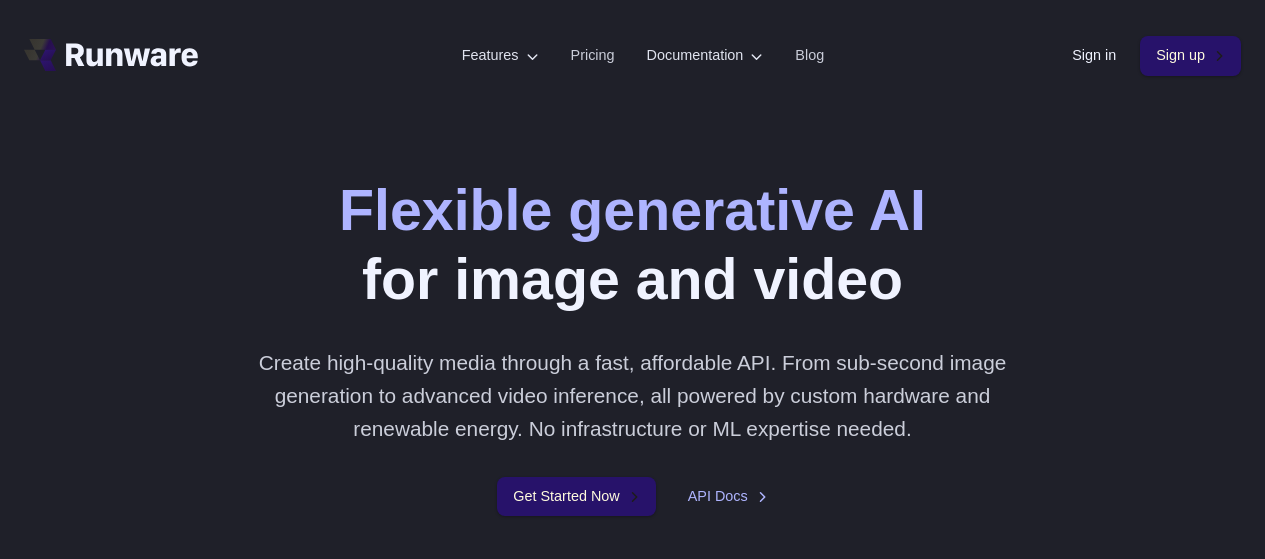 scroll, scrollTop: 0, scrollLeft: 0, axis: both 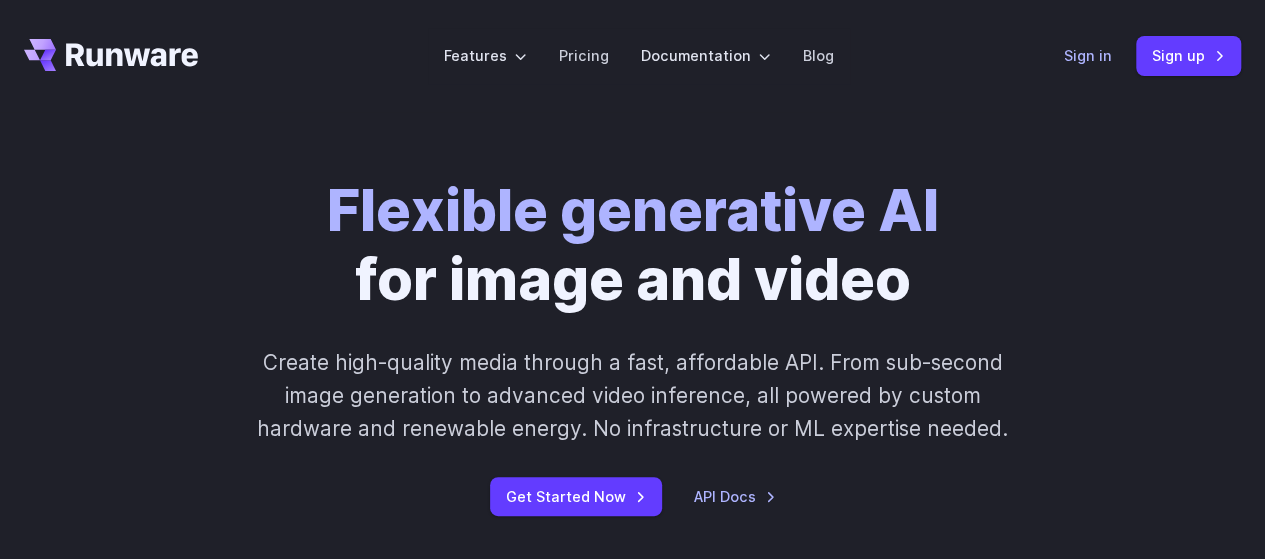 click on "Sign in" at bounding box center (1088, 55) 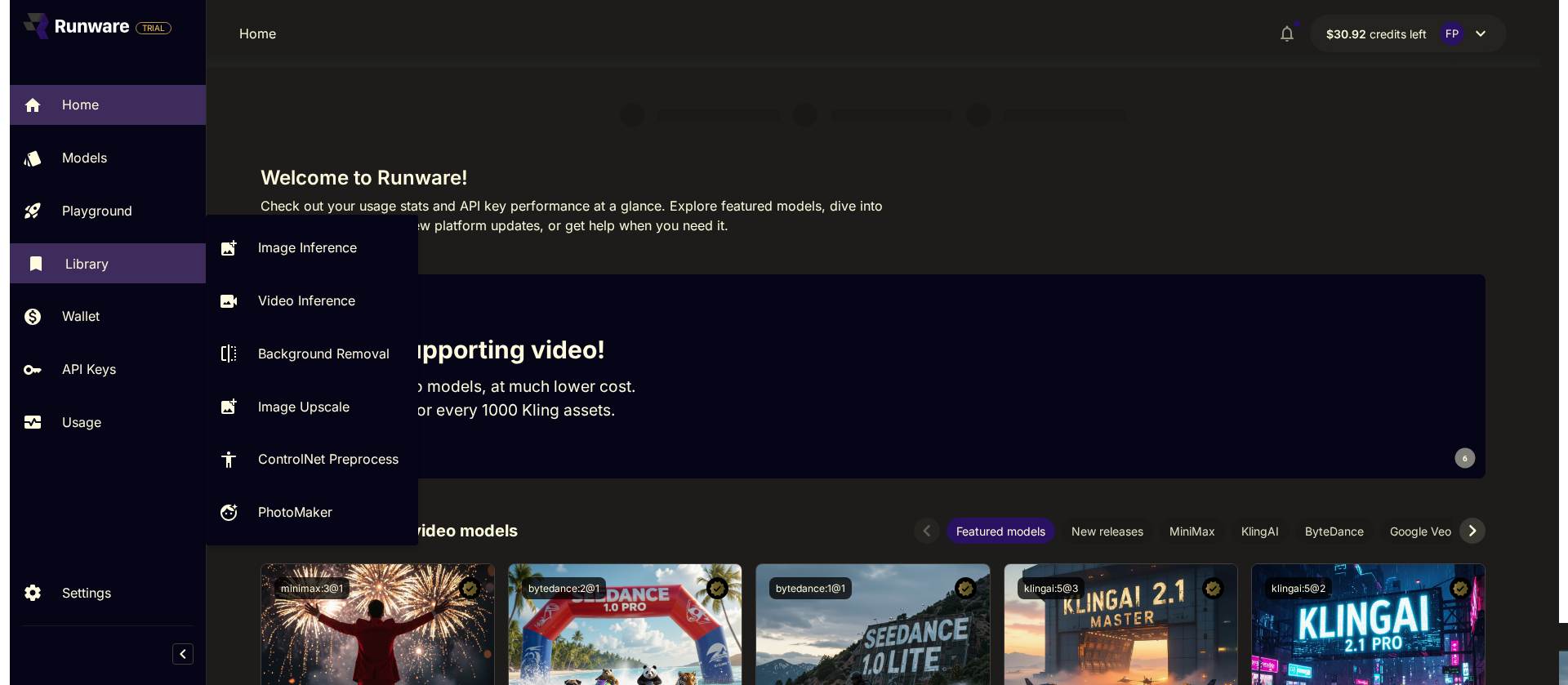 scroll, scrollTop: 0, scrollLeft: 0, axis: both 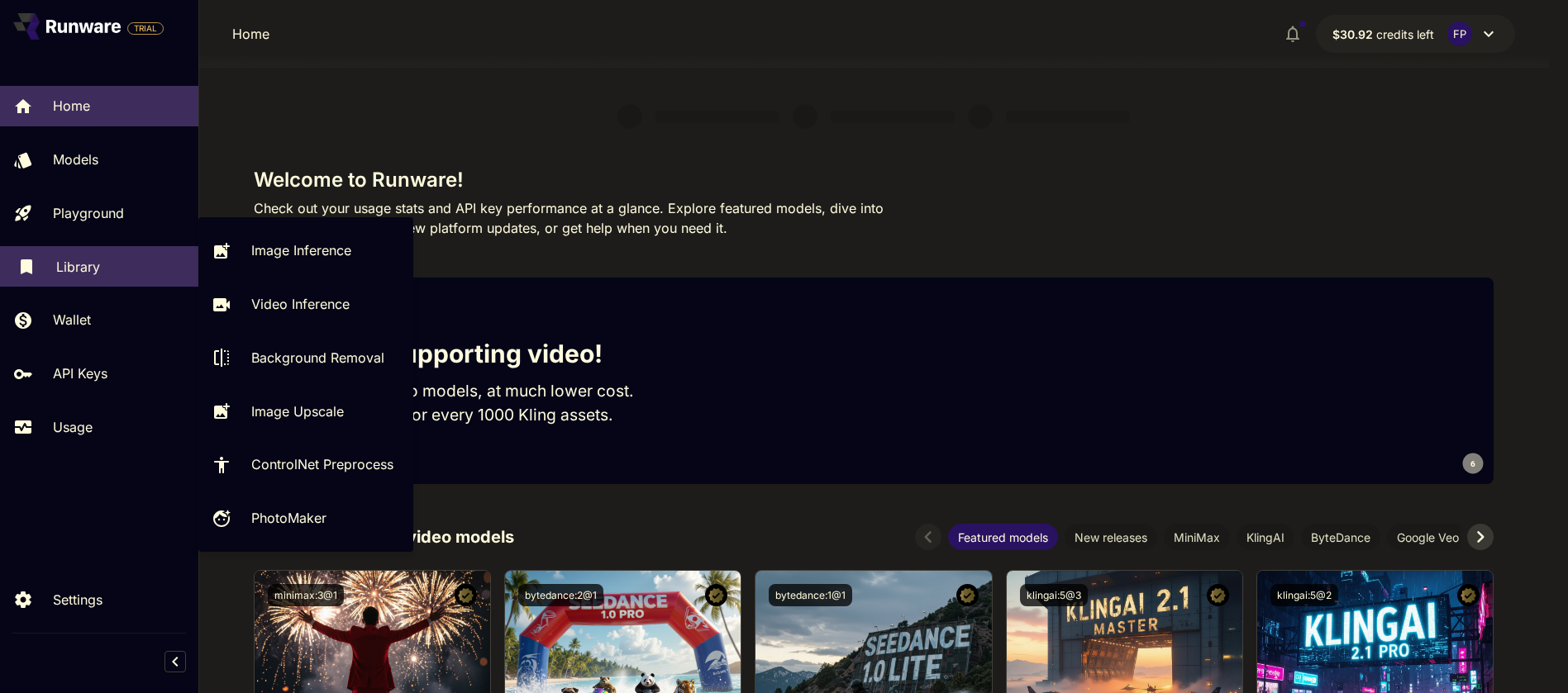 click on "Library" at bounding box center (121, 267) 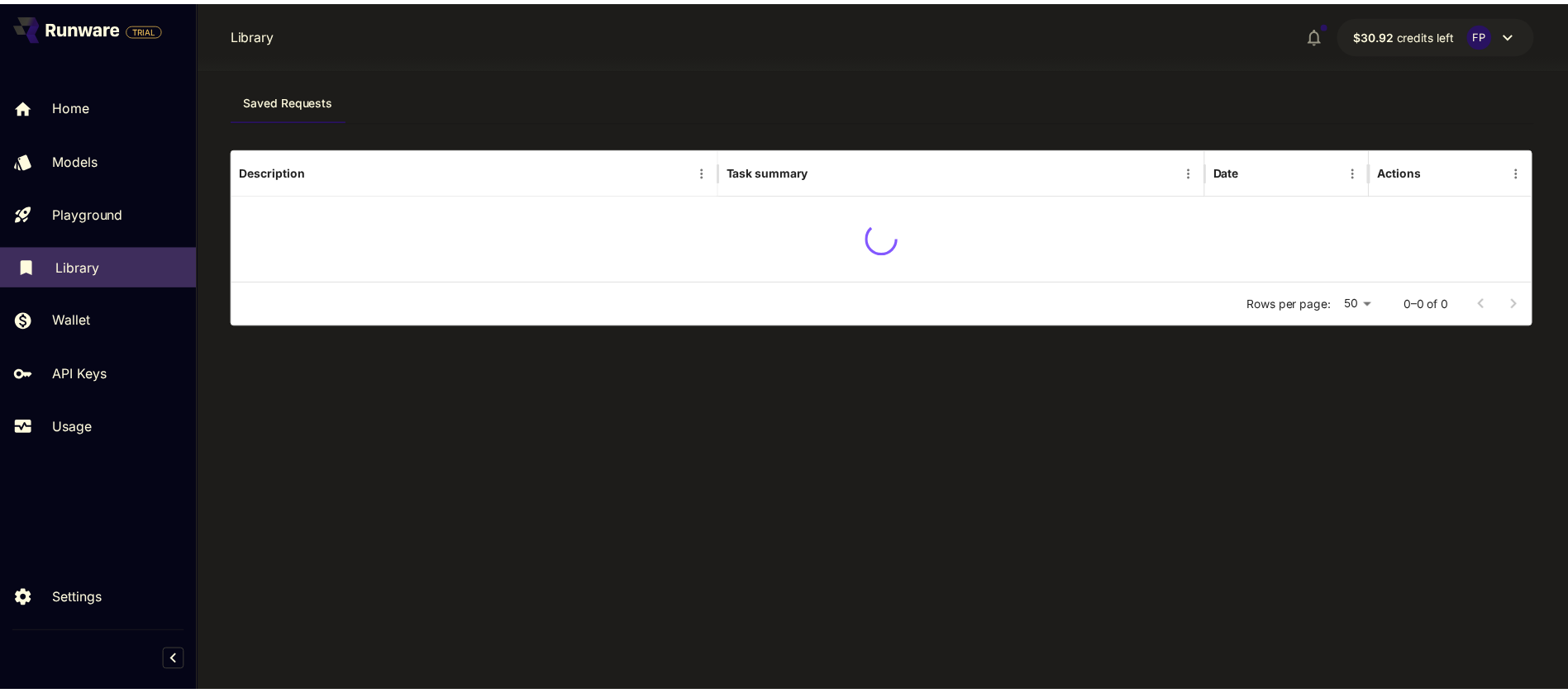 scroll, scrollTop: 0, scrollLeft: 0, axis: both 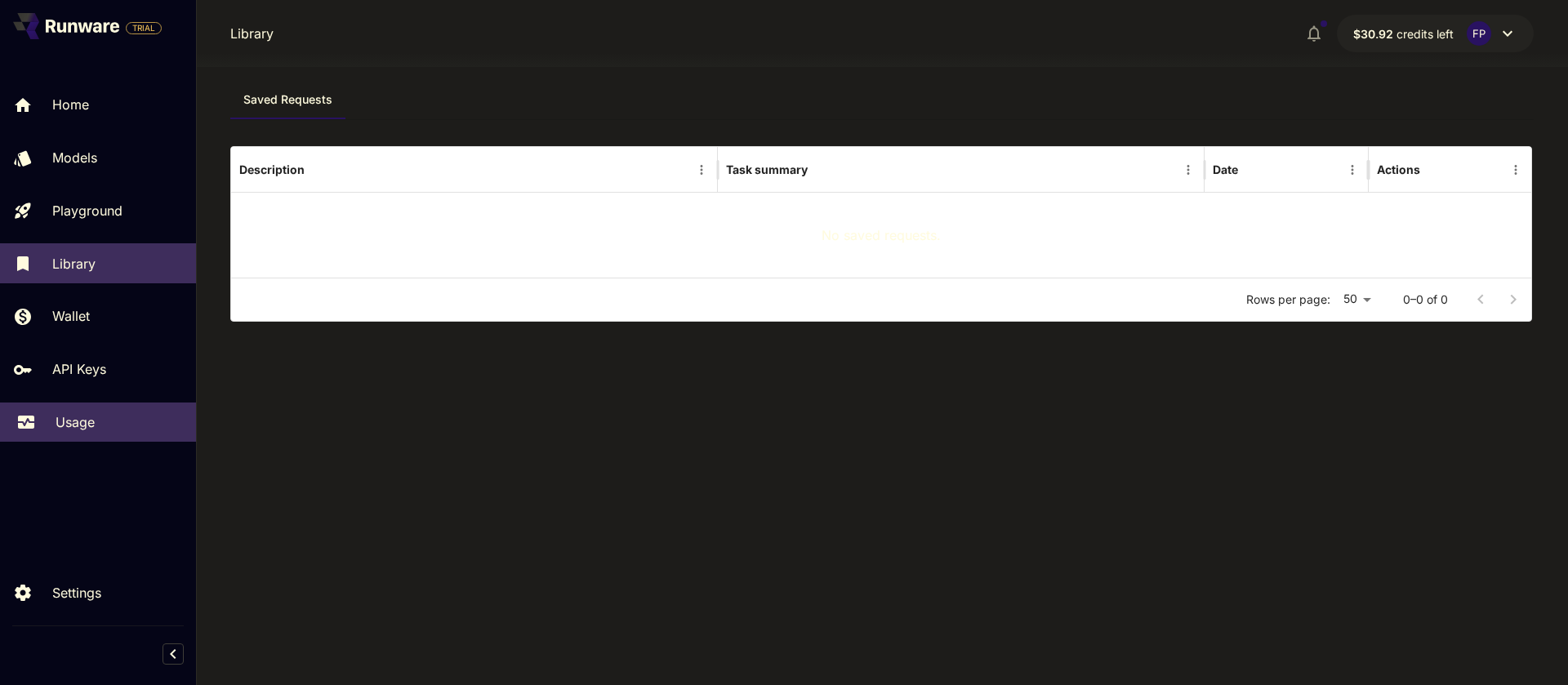 click on "Usage" at bounding box center (119, 422) 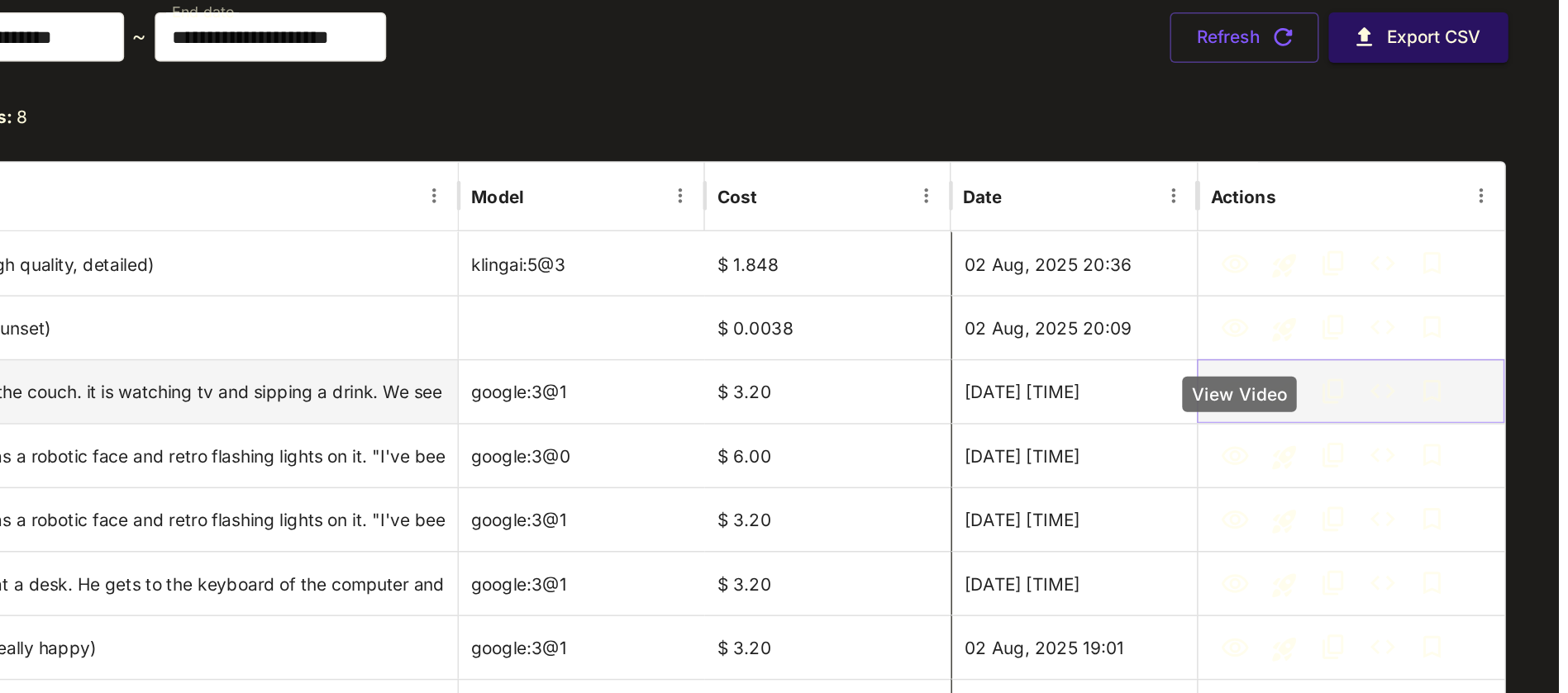 click 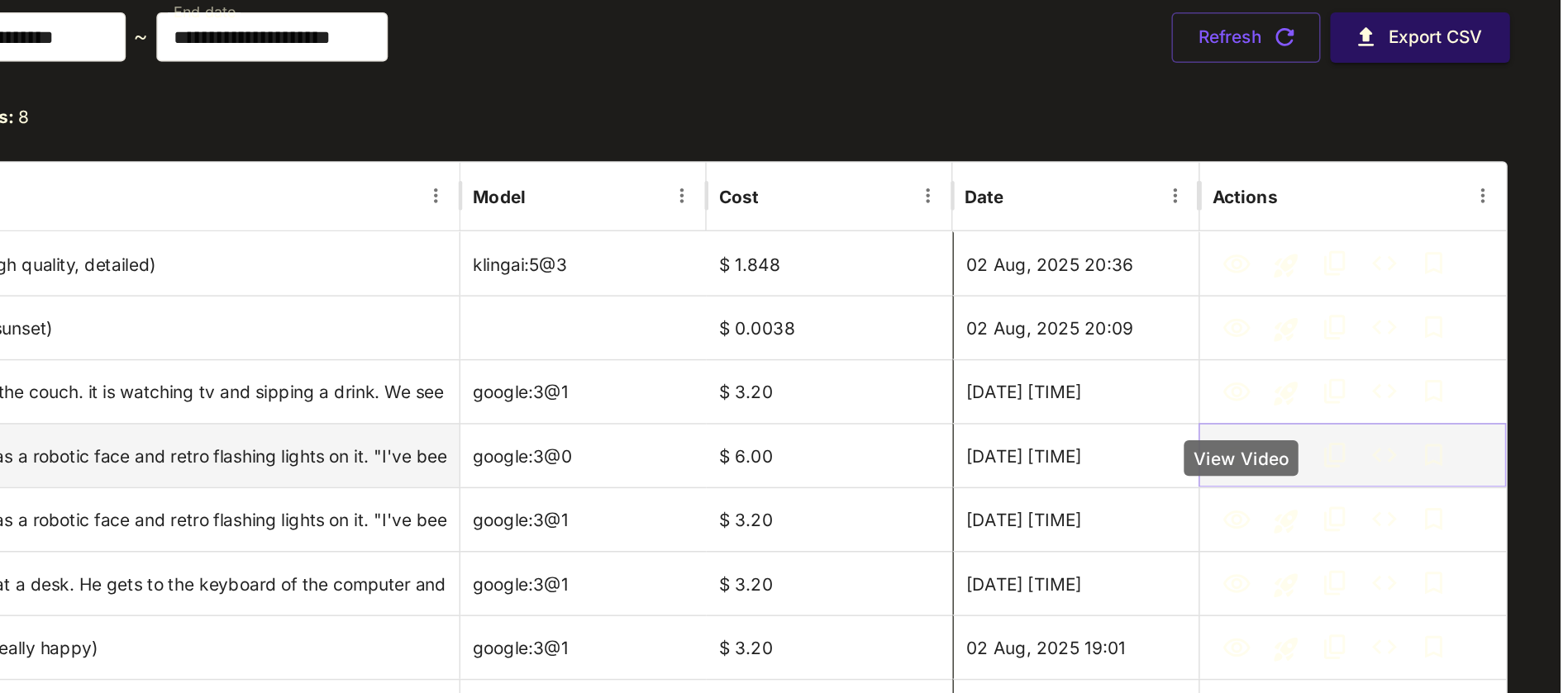 click 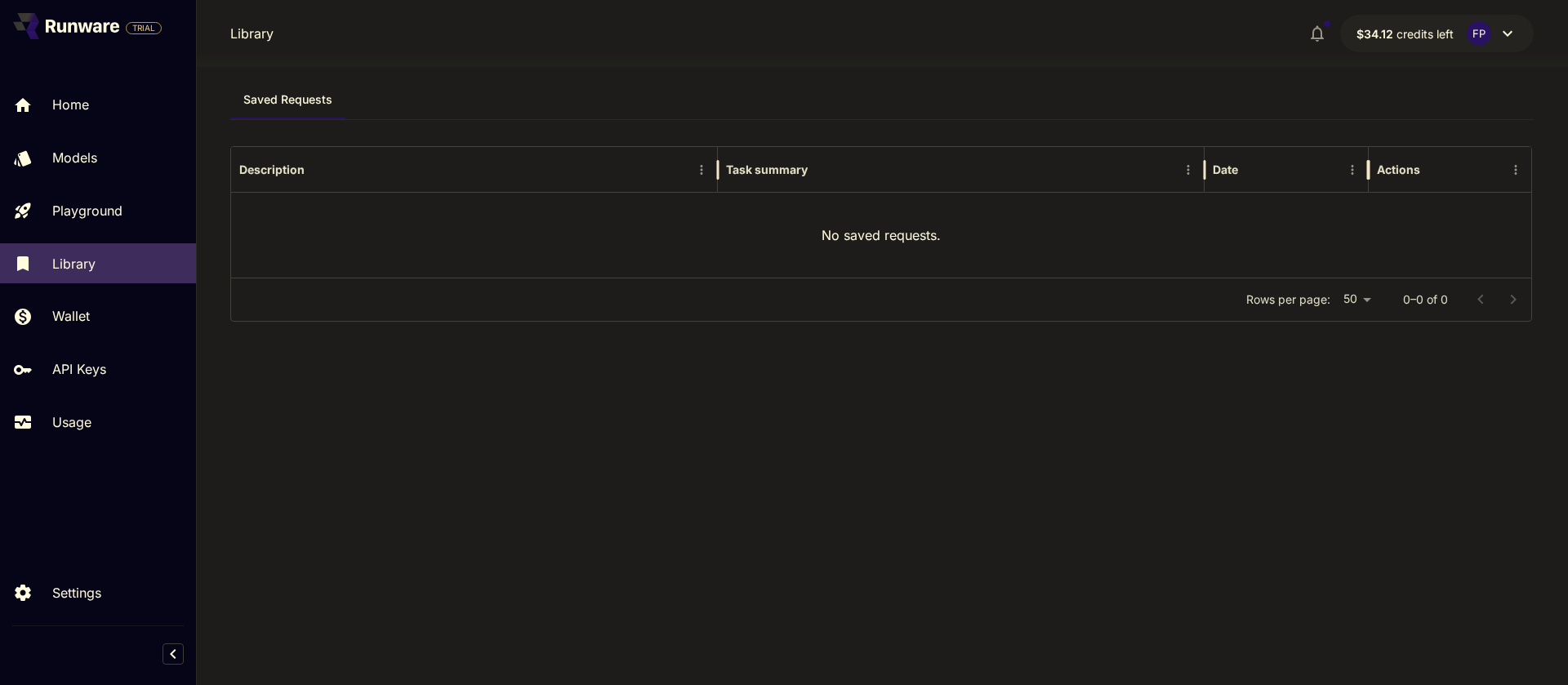 scroll, scrollTop: 0, scrollLeft: 0, axis: both 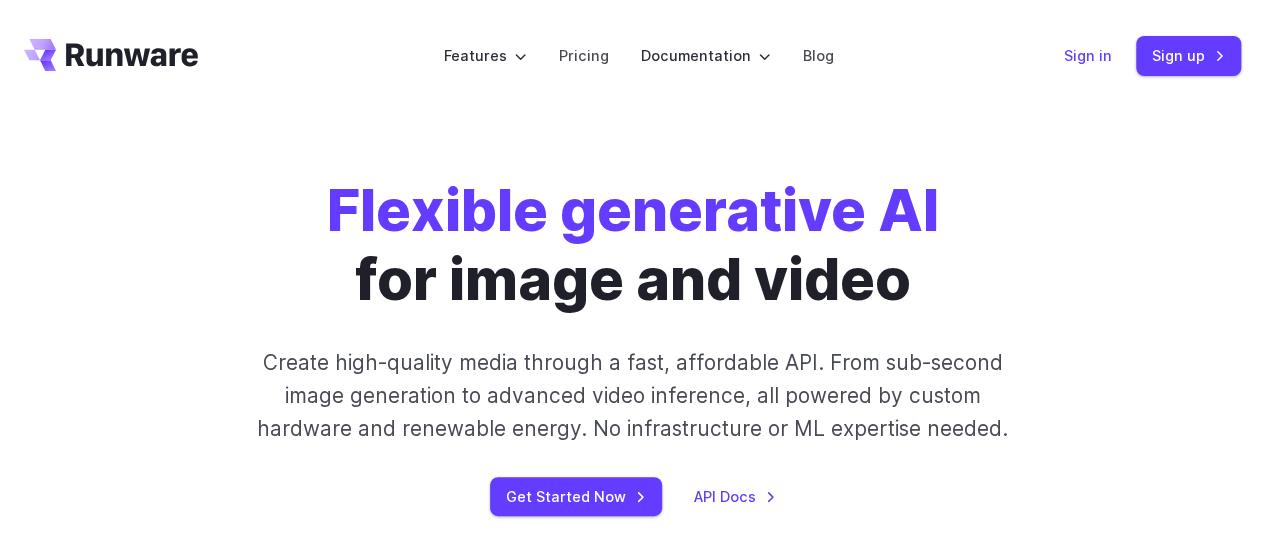 click on "Sign in" at bounding box center (1088, 55) 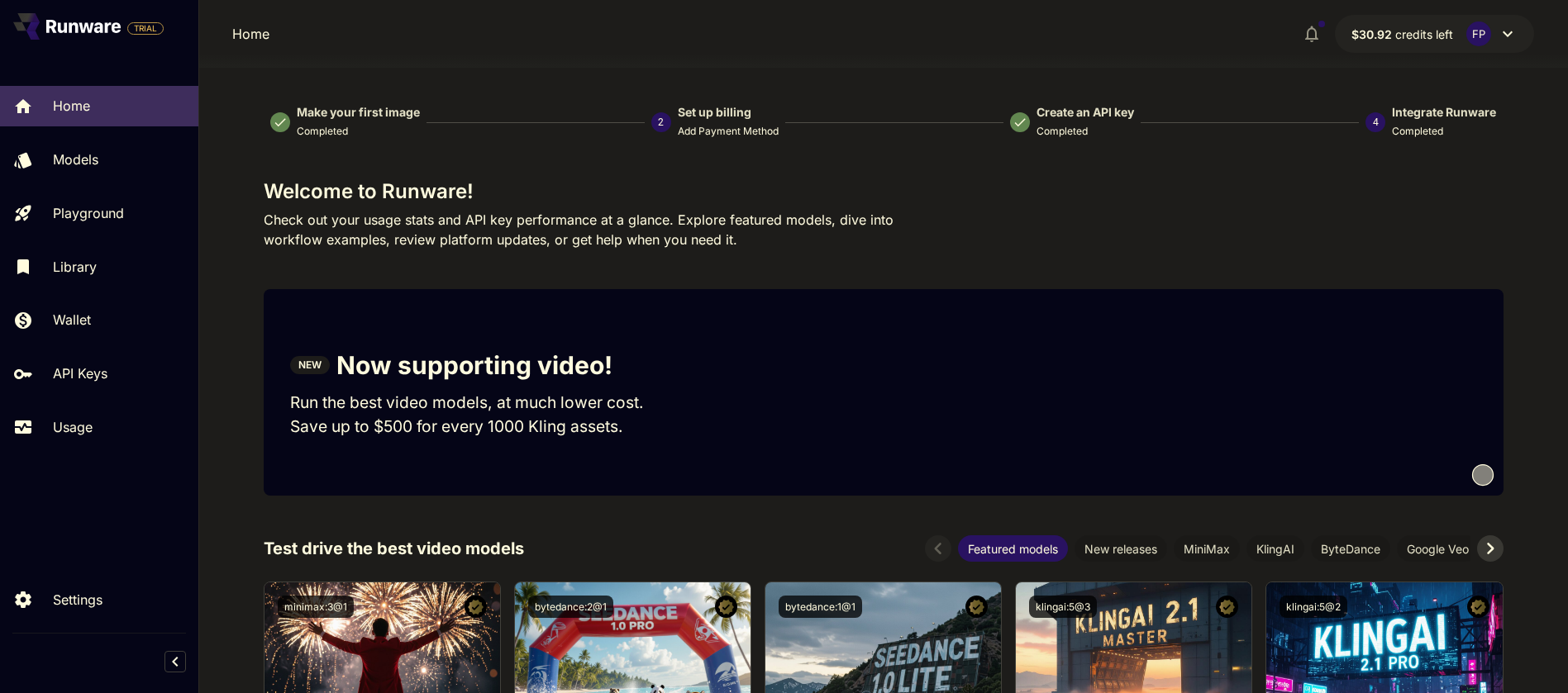 scroll, scrollTop: 0, scrollLeft: 0, axis: both 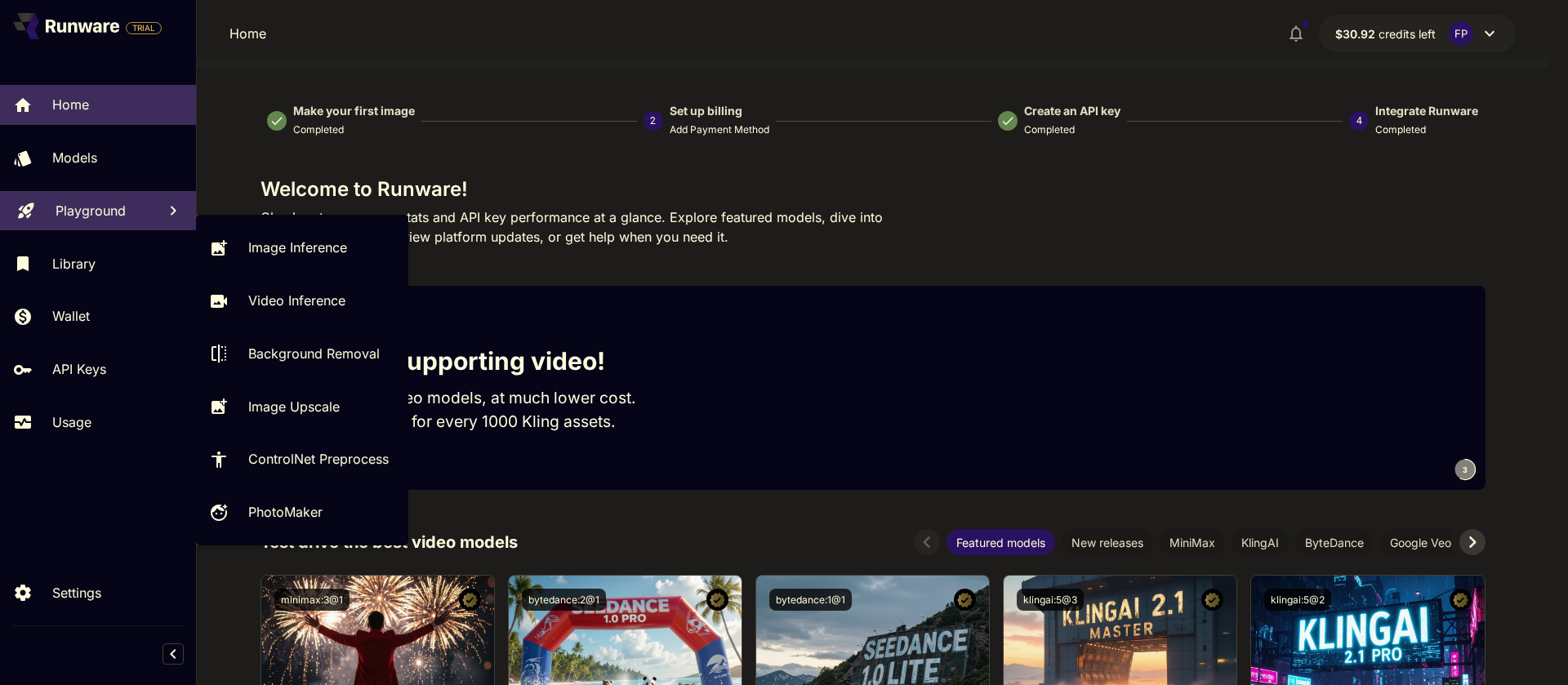 click on "Playground" at bounding box center (91, 211) 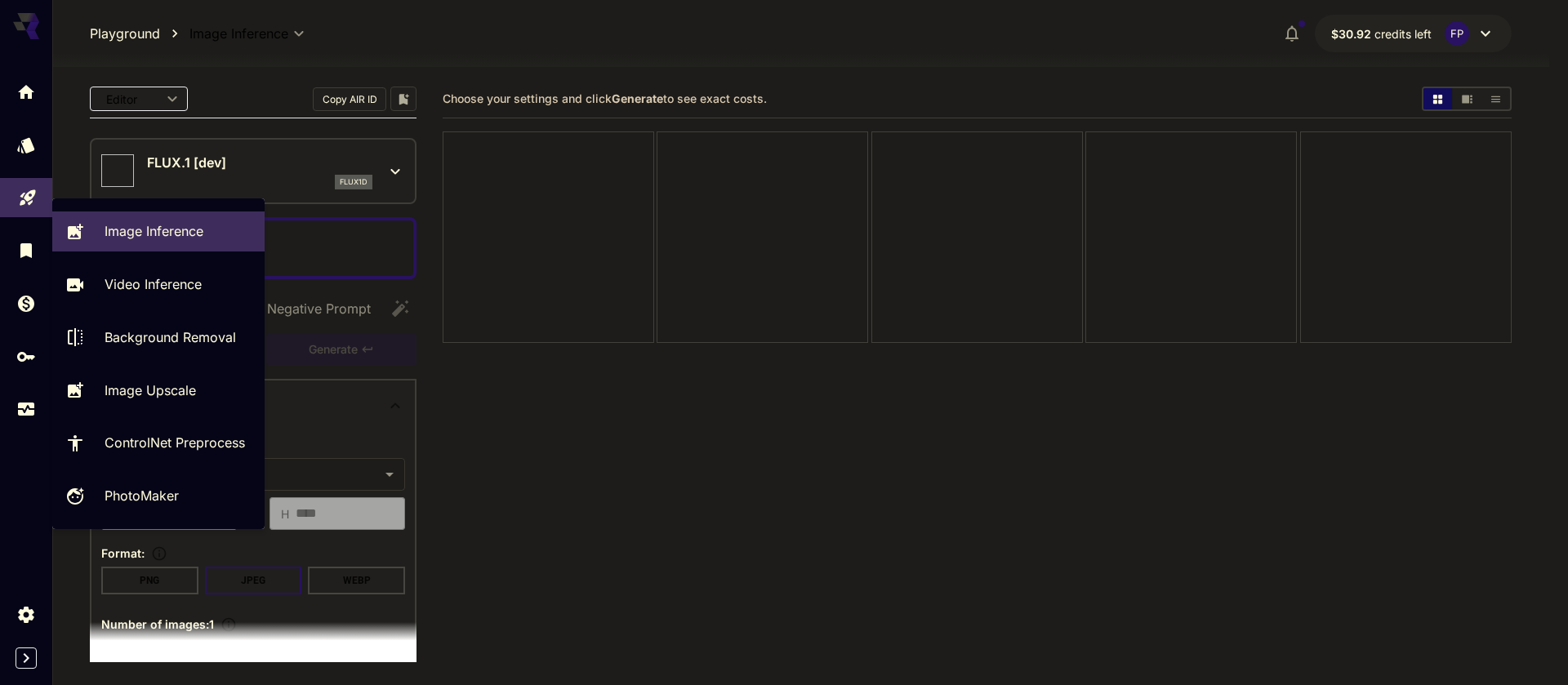 type on "**********" 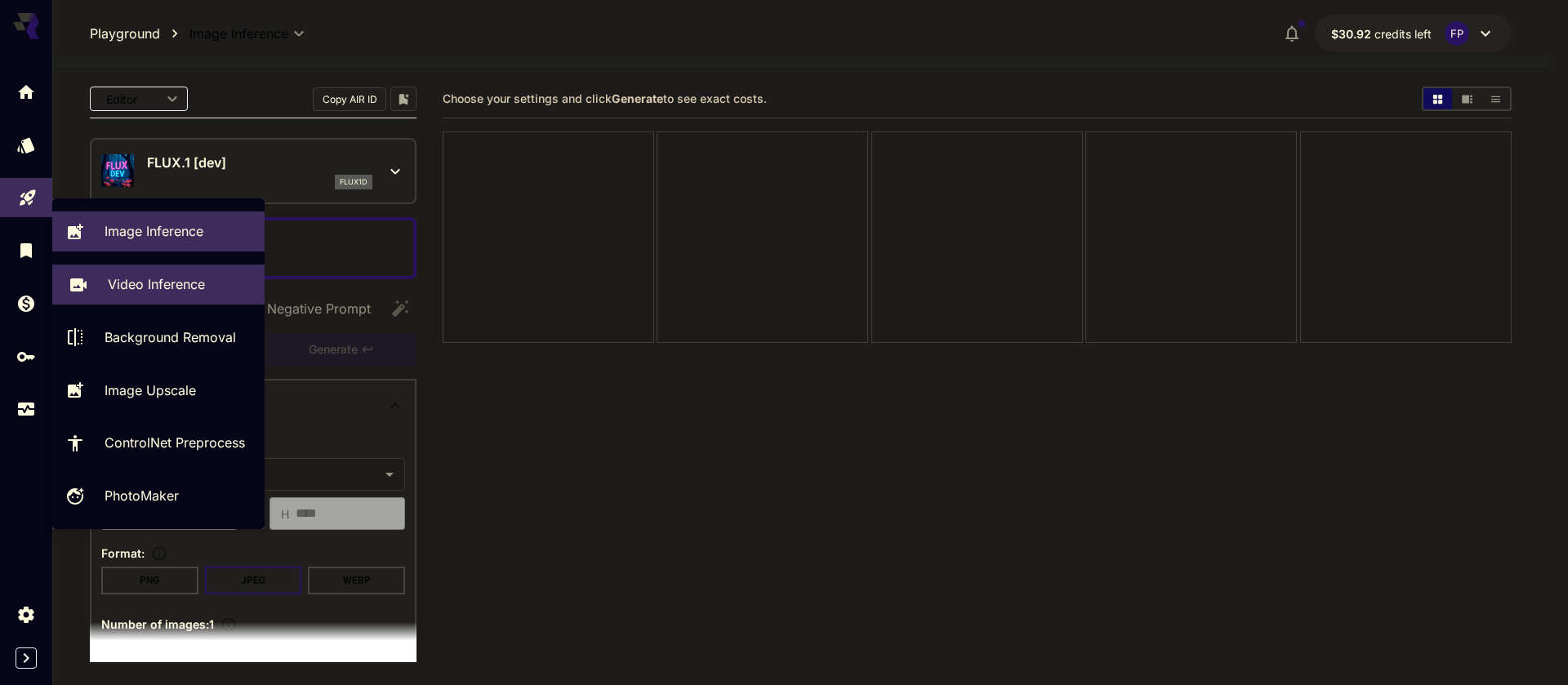 click on "Video Inference" at bounding box center [156, 284] 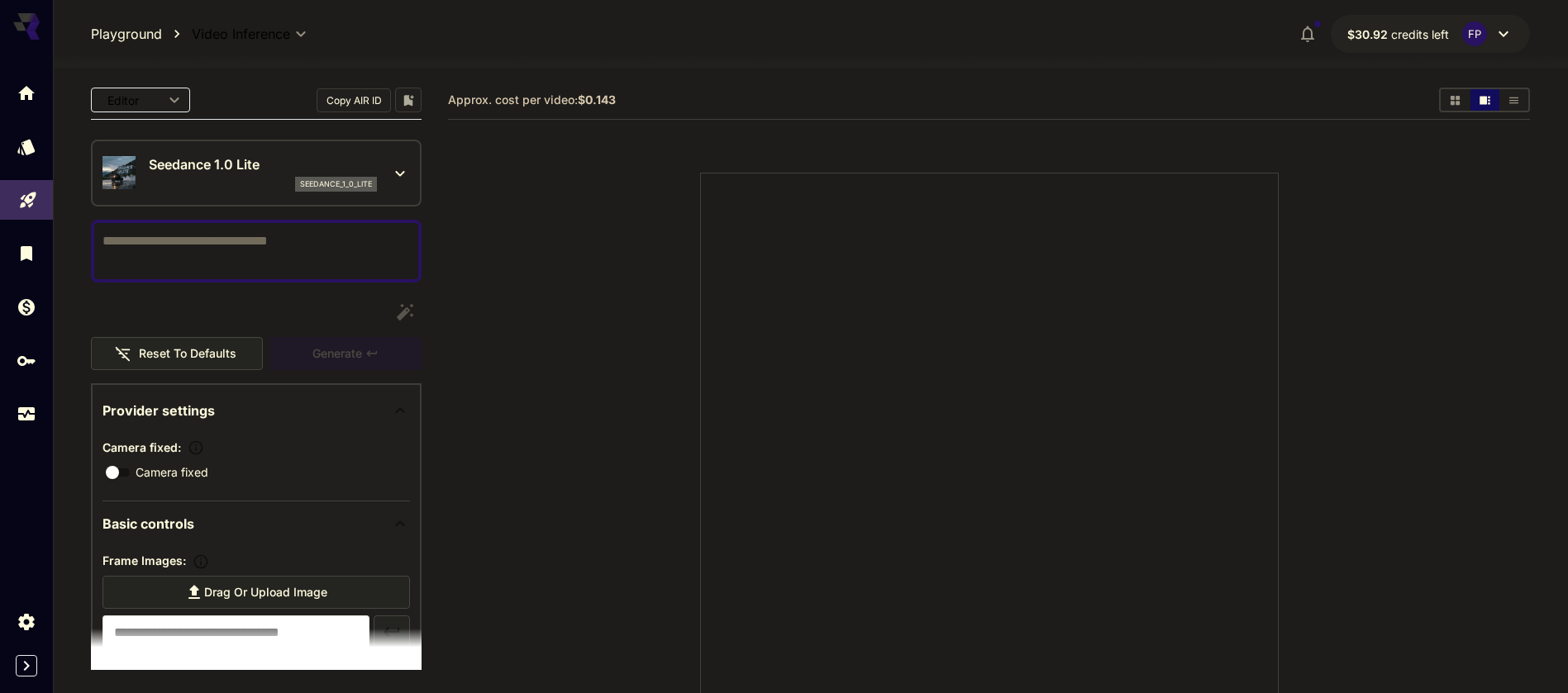 click on "Seedance 1.0 Lite seedance_1_0_lite" at bounding box center (256, 173) 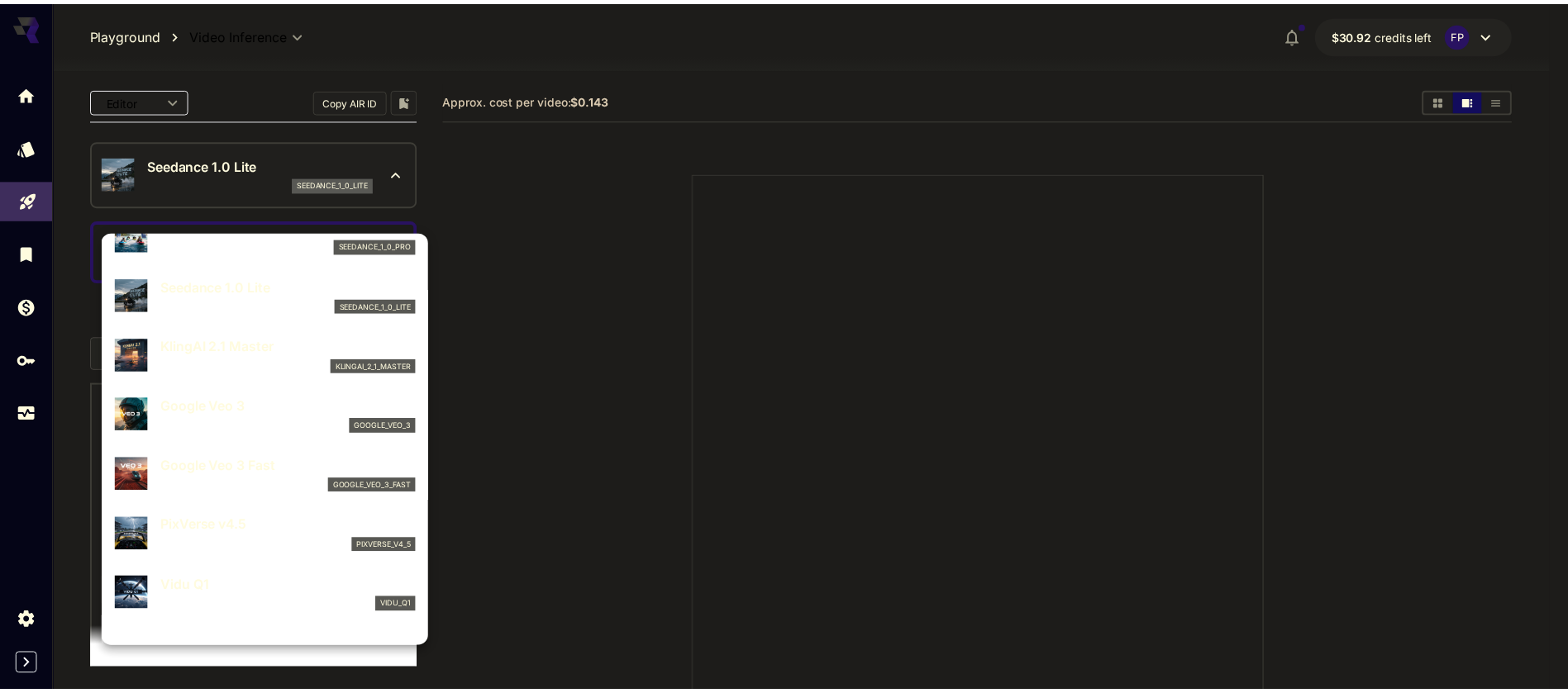scroll, scrollTop: 159, scrollLeft: 0, axis: vertical 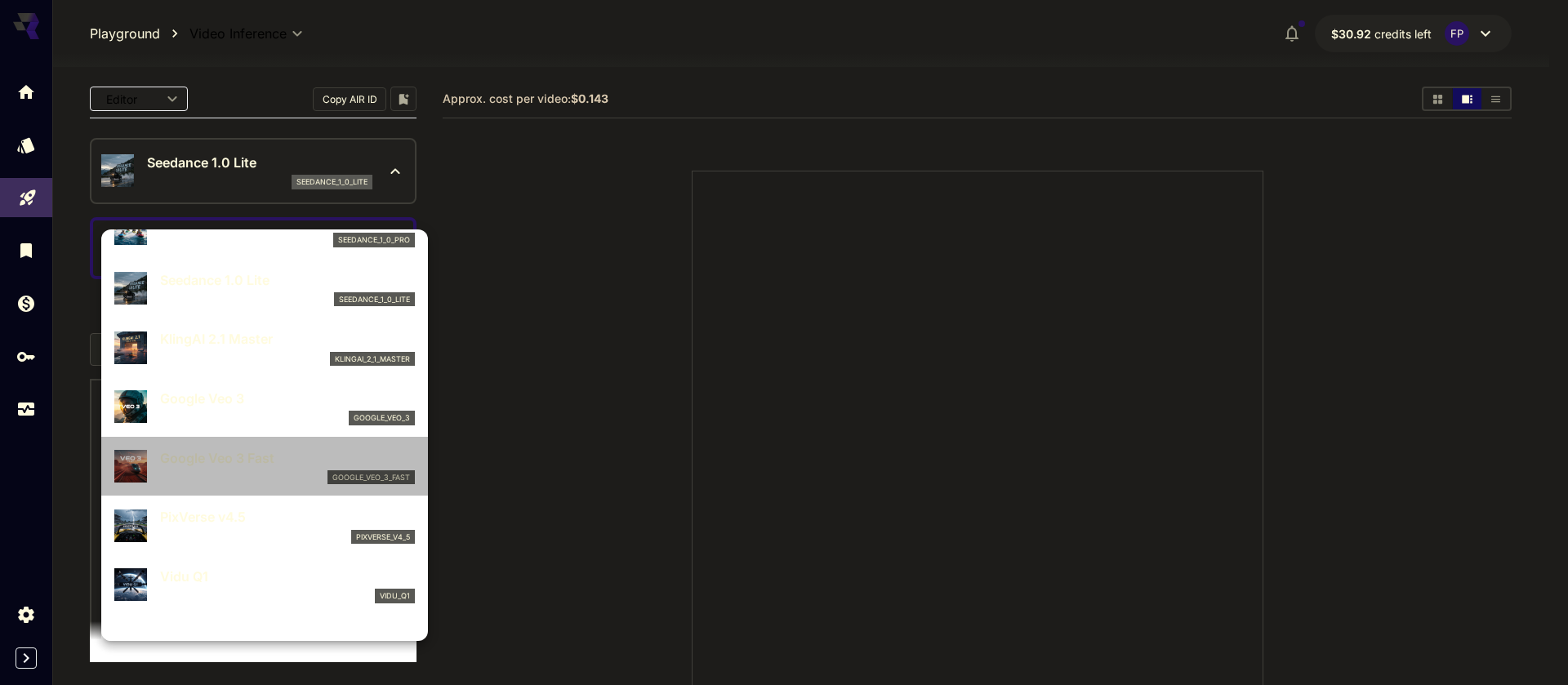 click on "Google Veo 3 Fast" at bounding box center (287, 458) 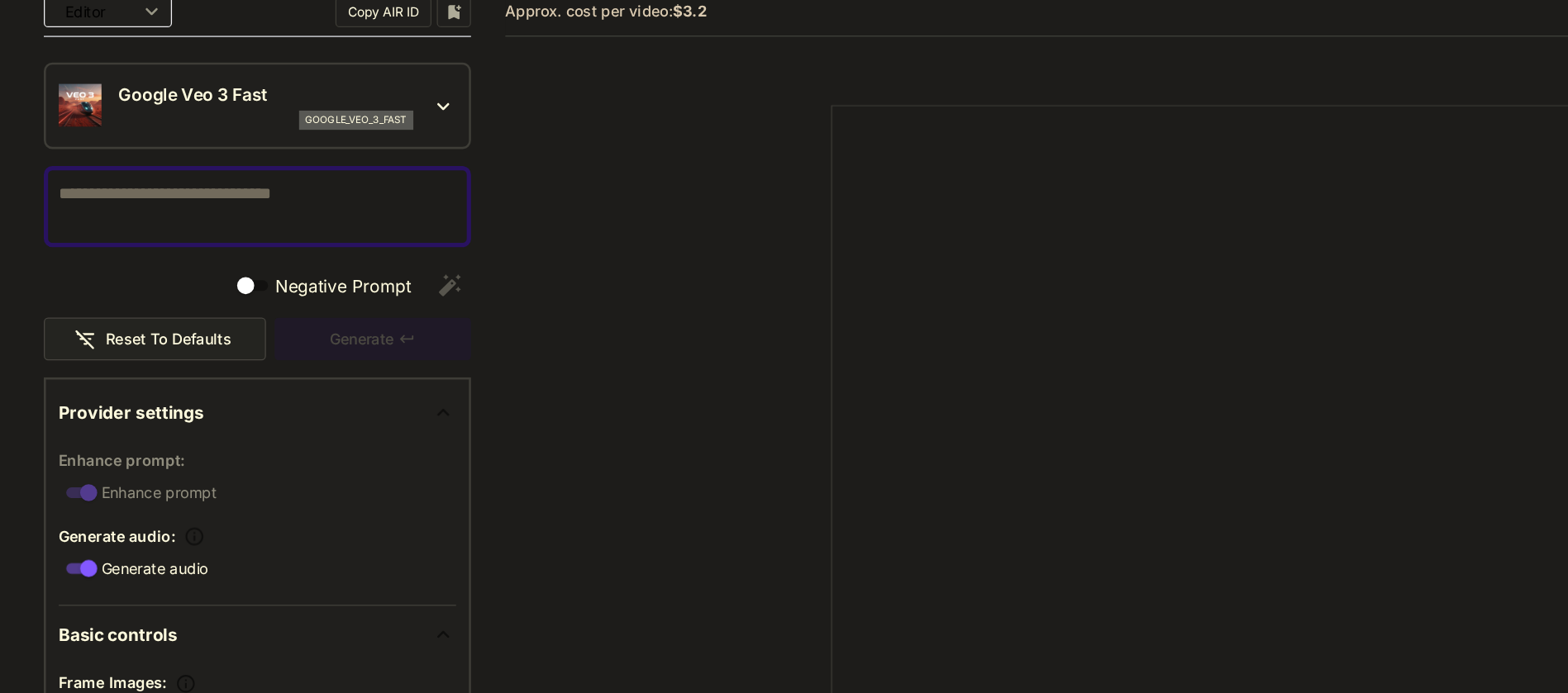 click on "Negative Prompt" at bounding box center (256, 251) 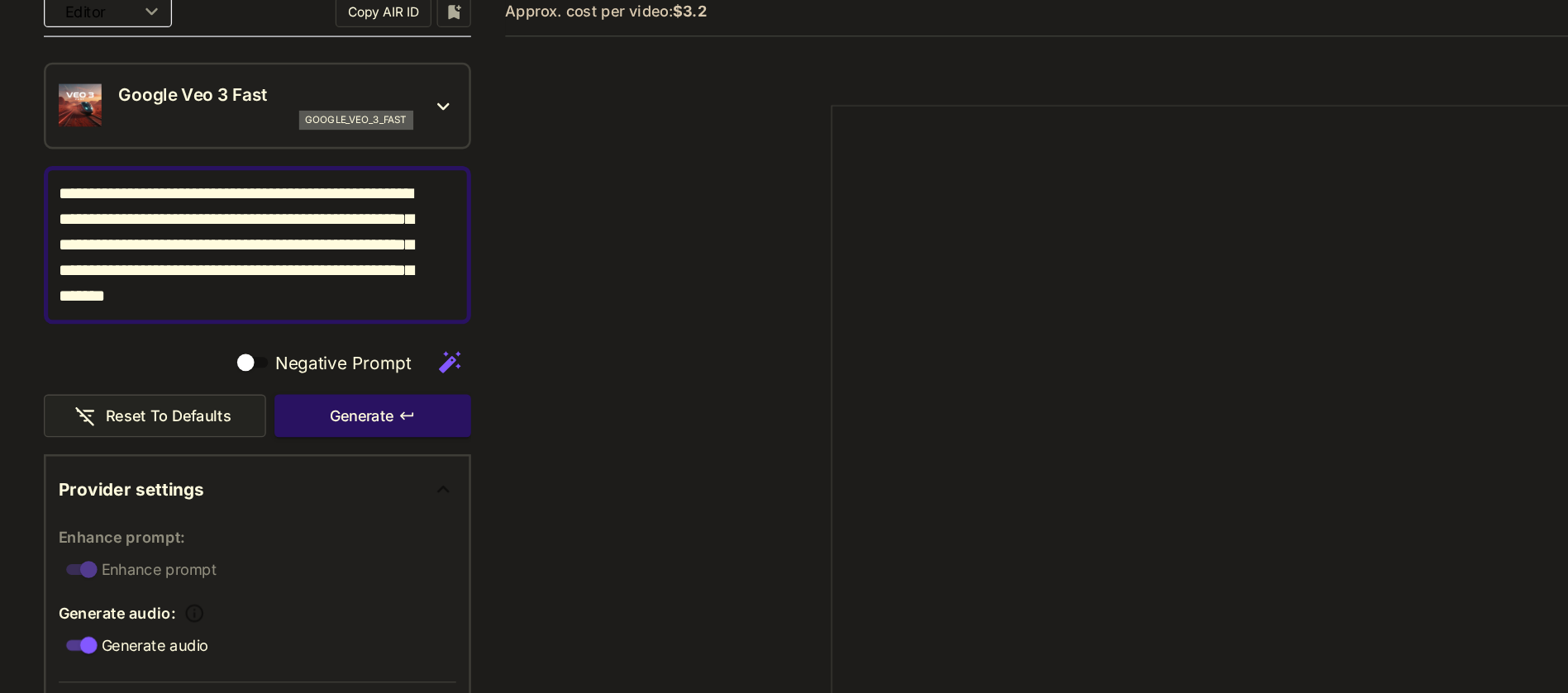 click on "**********" at bounding box center [246, 281] 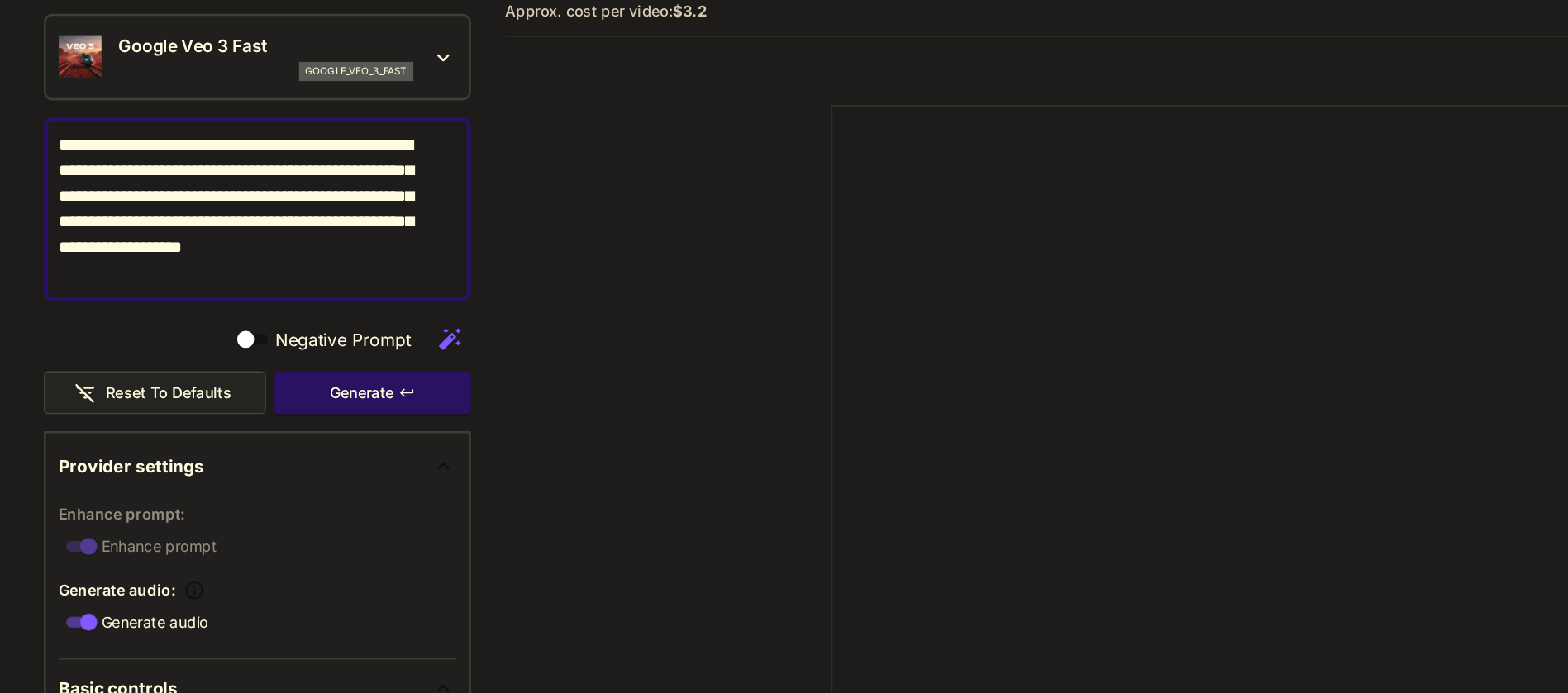 scroll, scrollTop: 38, scrollLeft: 0, axis: vertical 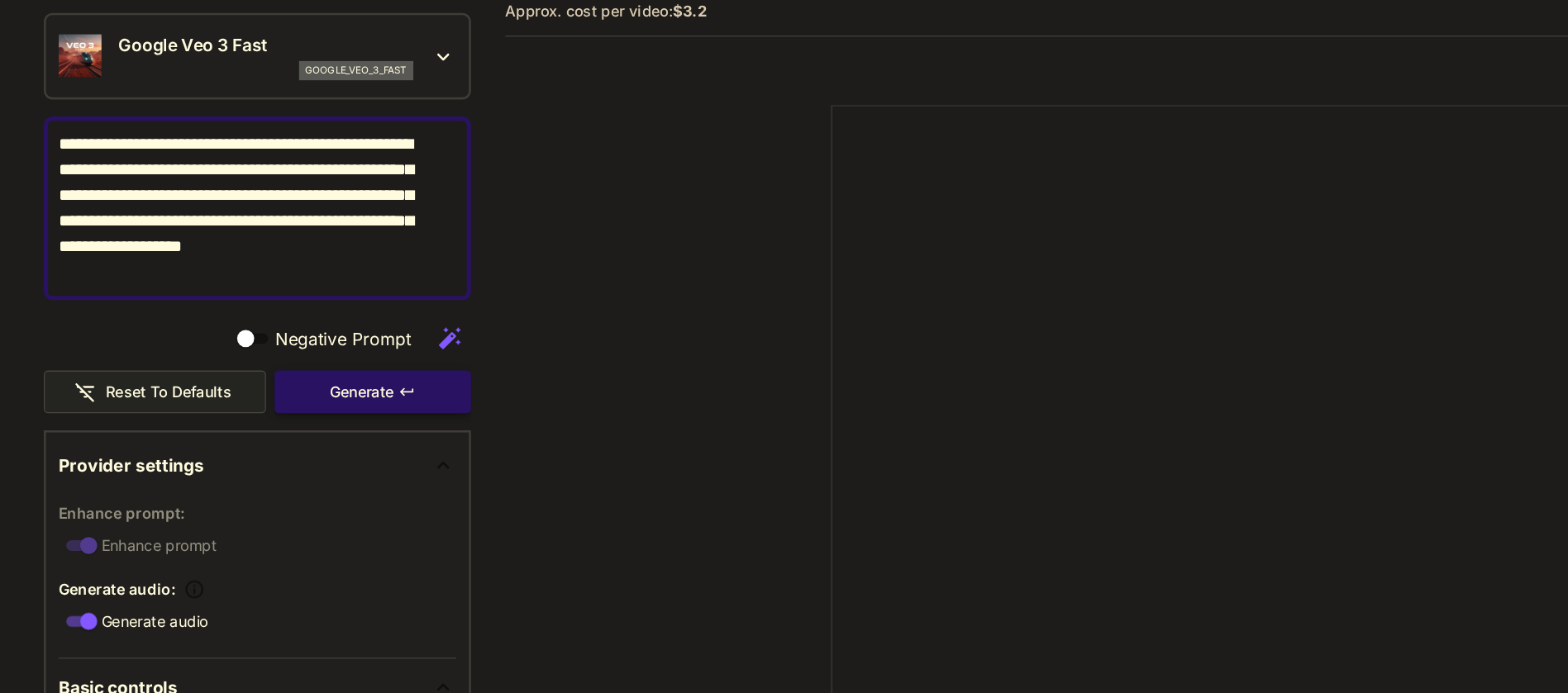 type on "**********" 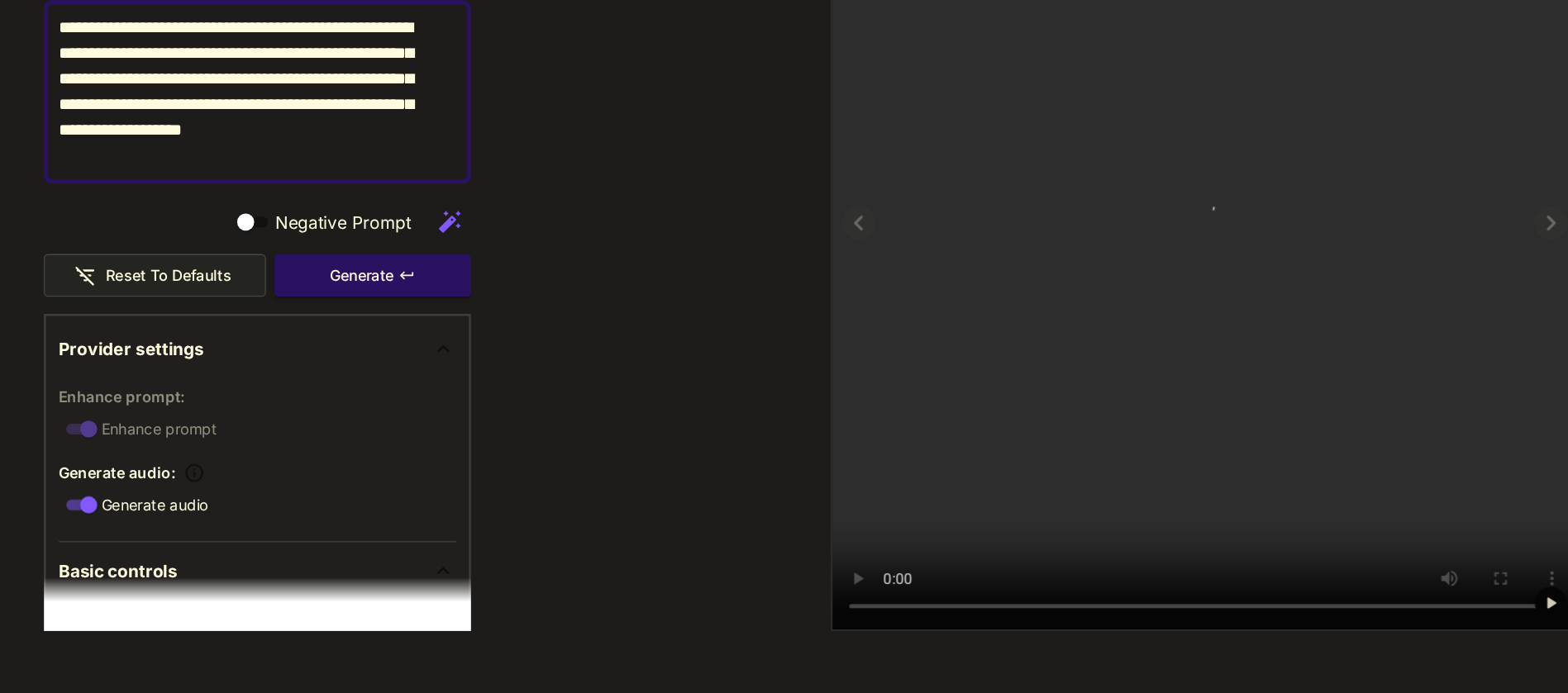 scroll, scrollTop: 205, scrollLeft: 0, axis: vertical 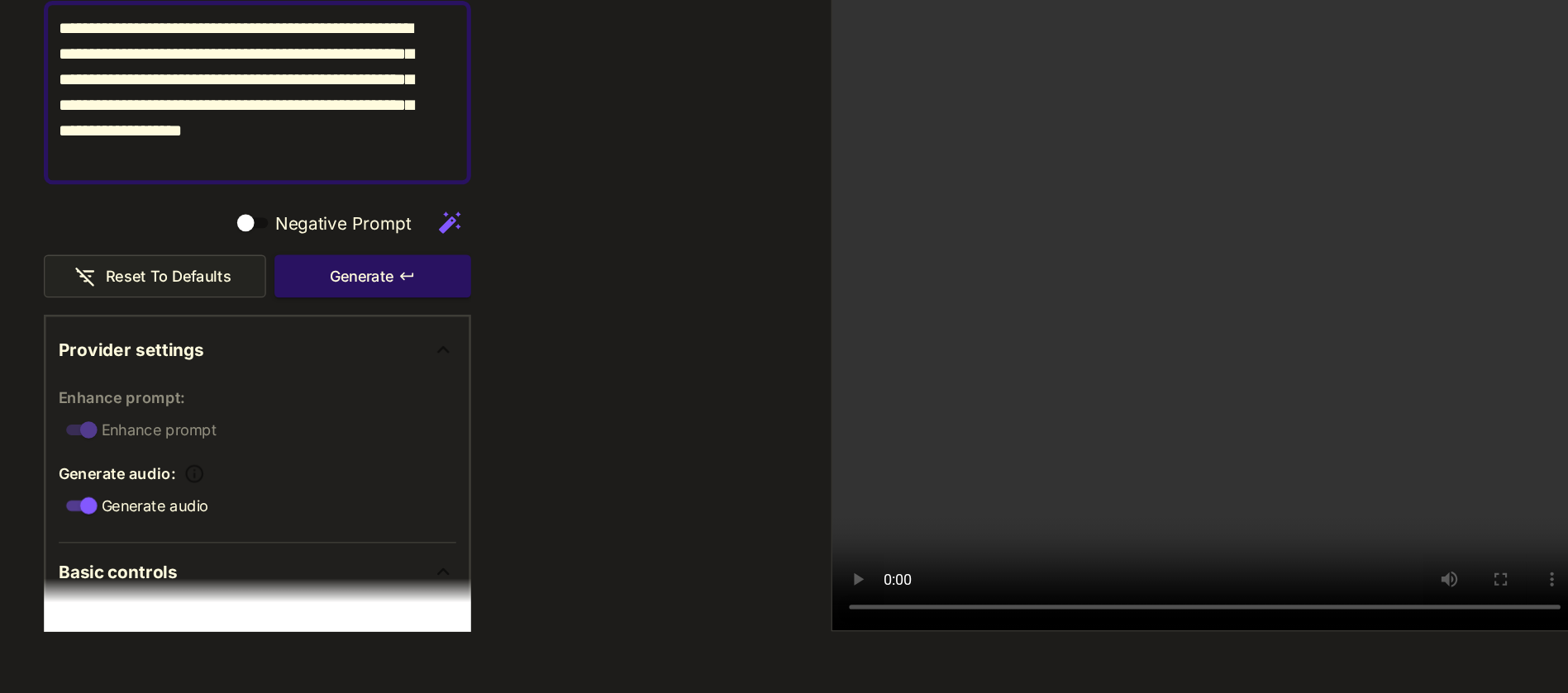 click at bounding box center (989, 287) 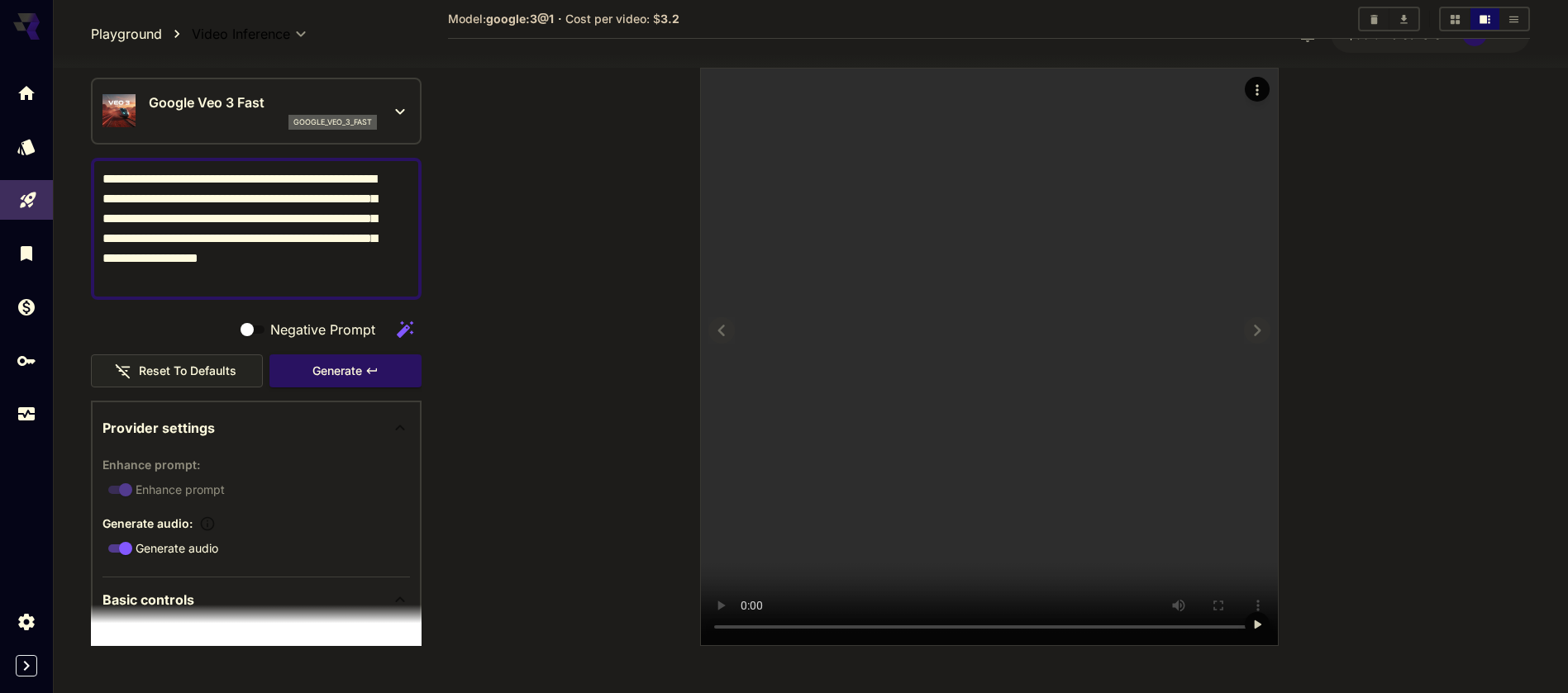 click at bounding box center (989, 357) 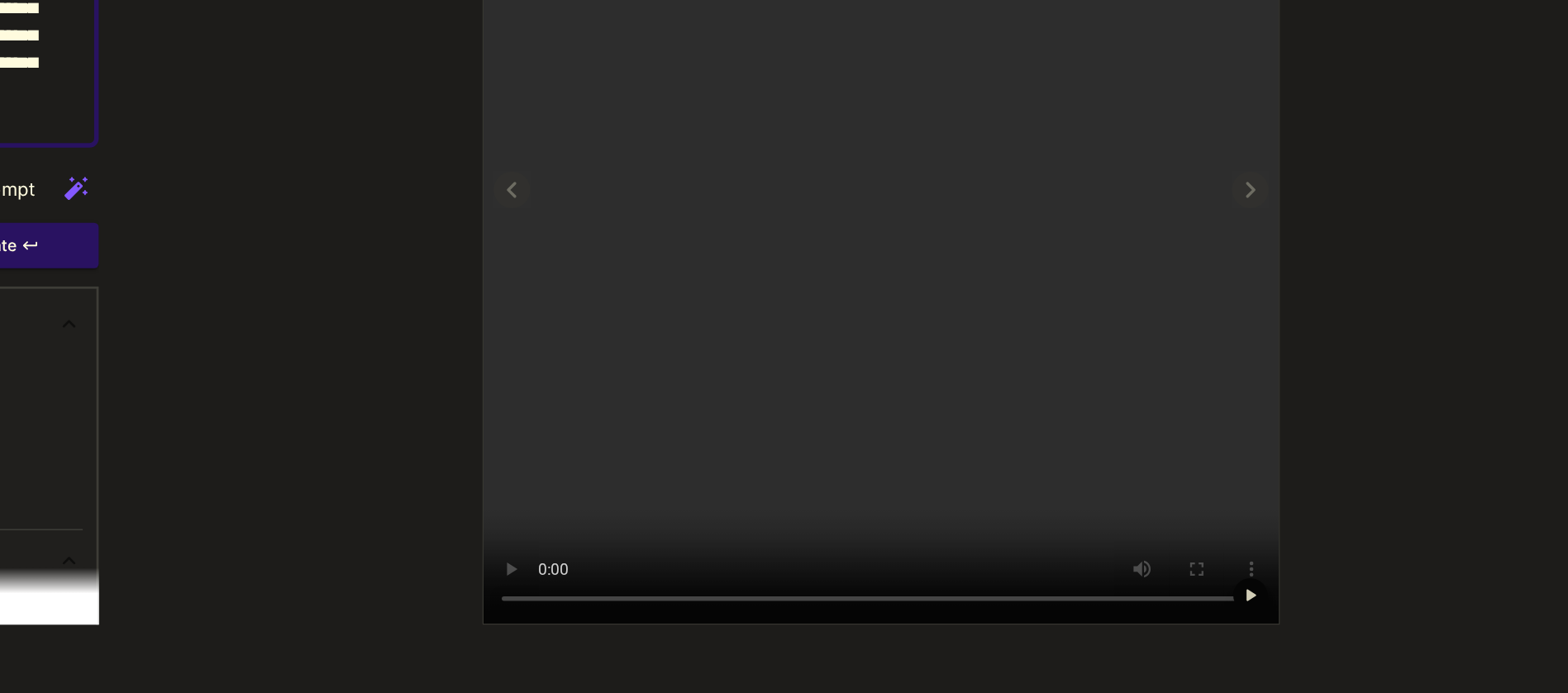 scroll, scrollTop: 154, scrollLeft: 0, axis: vertical 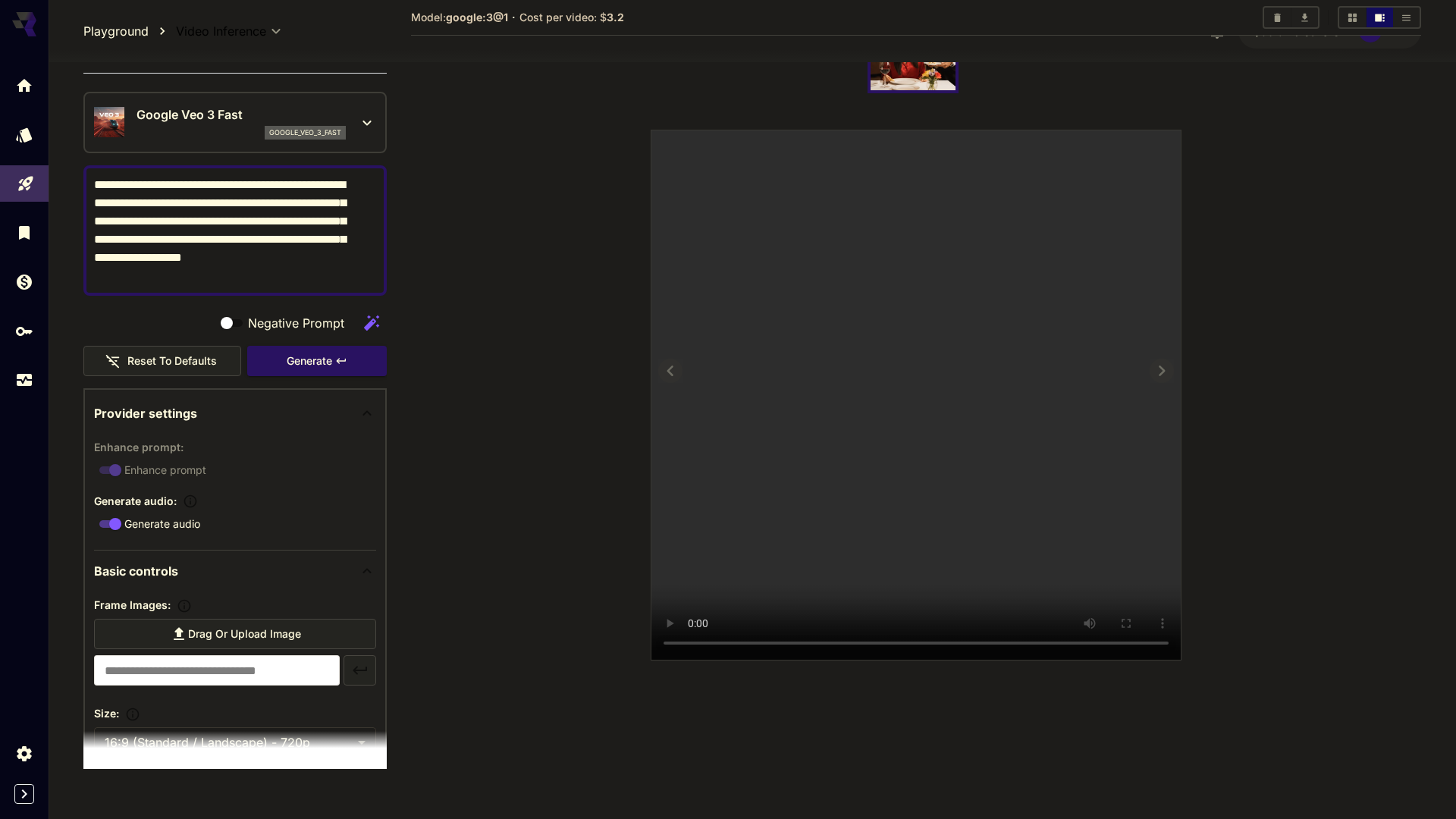 click at bounding box center [916, 395] 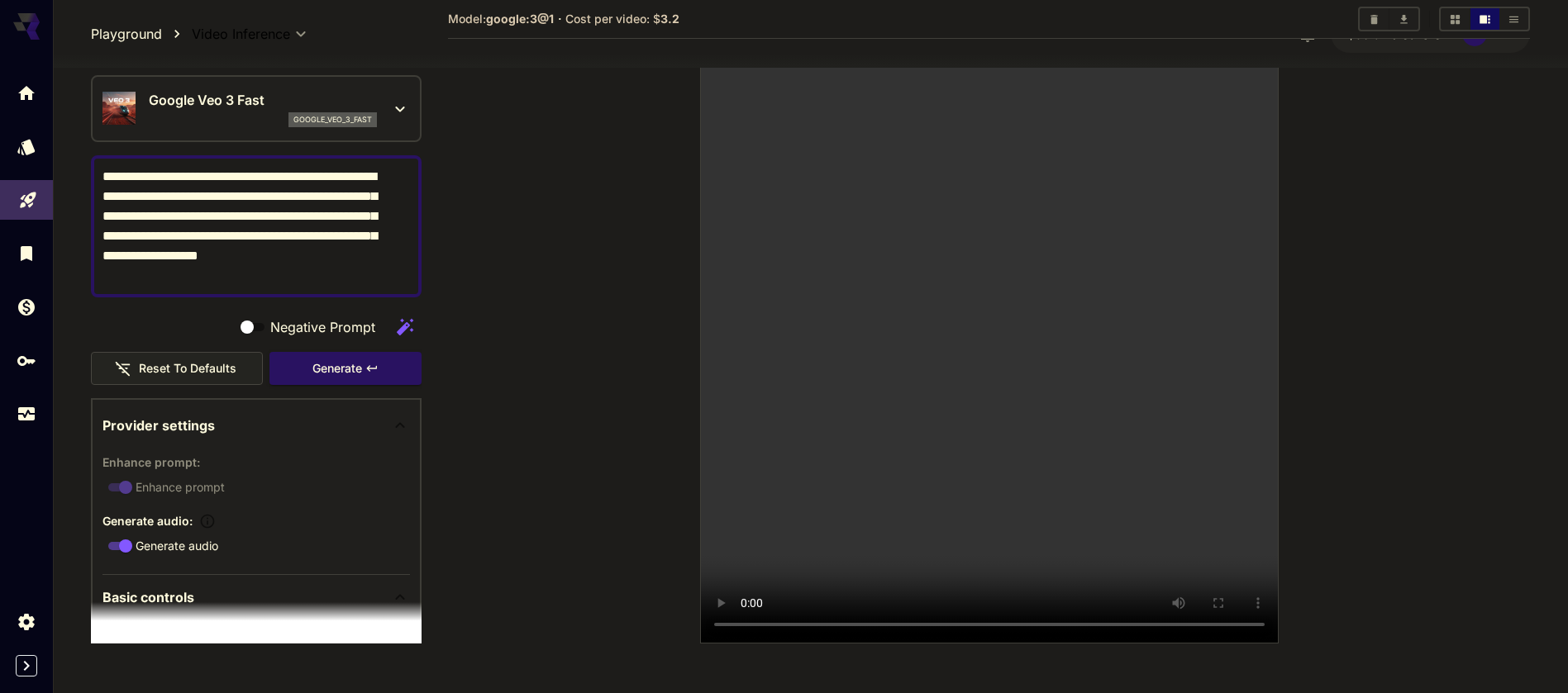scroll, scrollTop: 247, scrollLeft: 0, axis: vertical 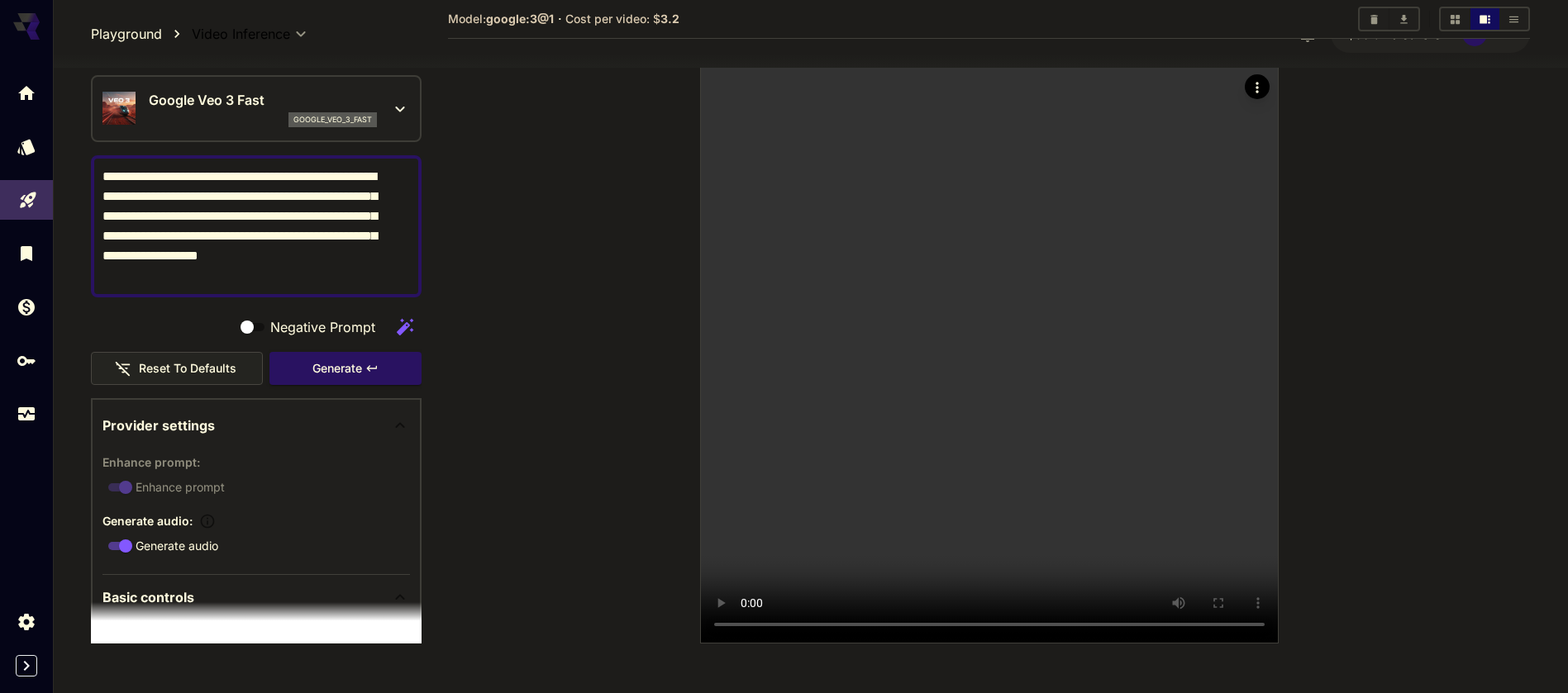 click on "**********" at bounding box center (246, 226) 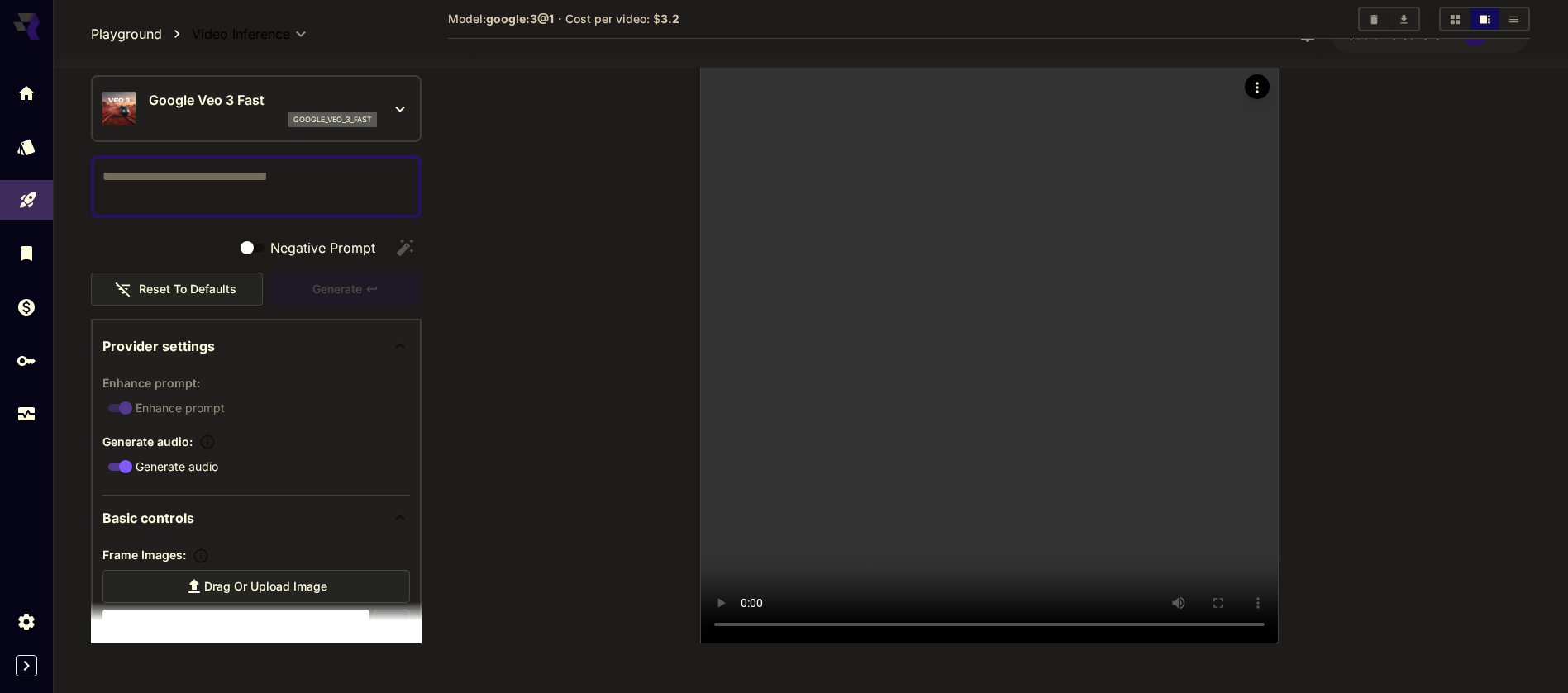 click on "Negative Prompt" at bounding box center [246, 187] 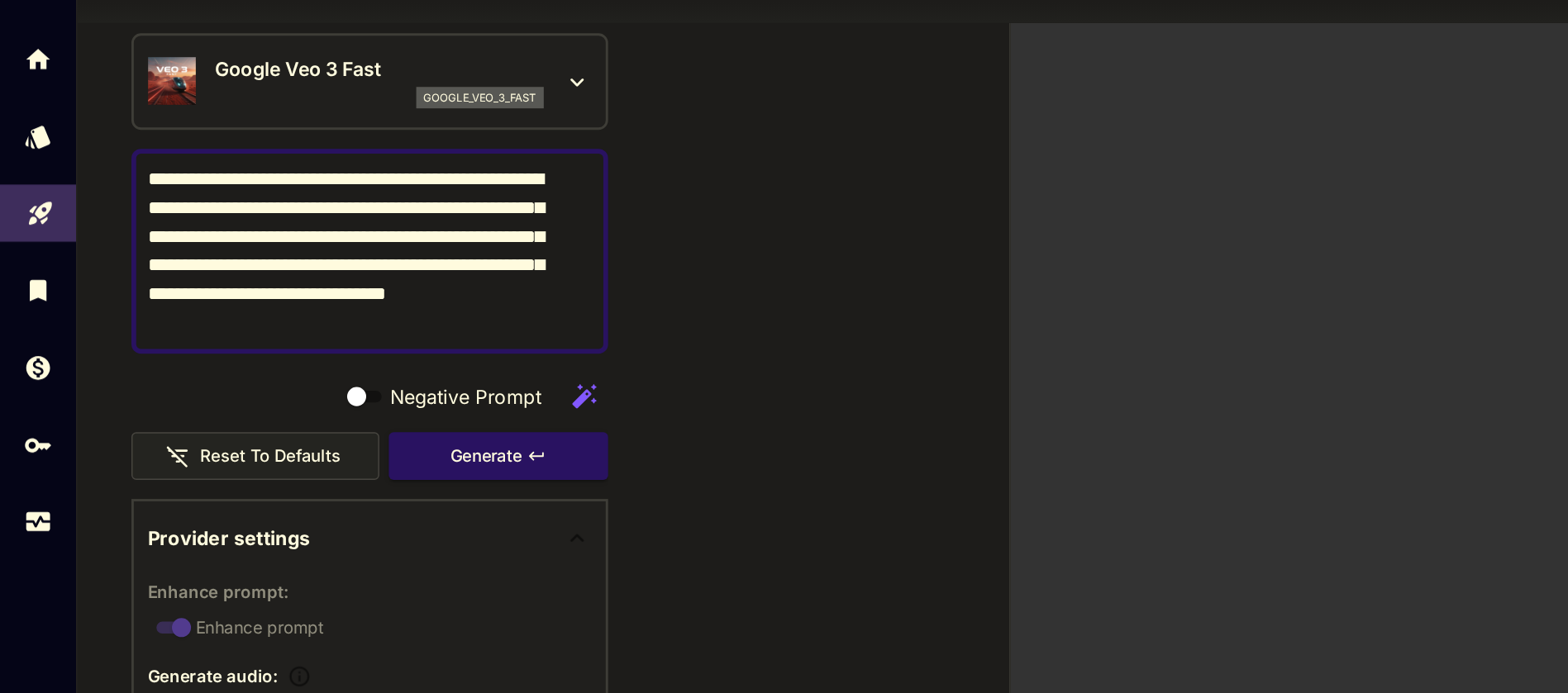 click on "**********" at bounding box center (246, 226) 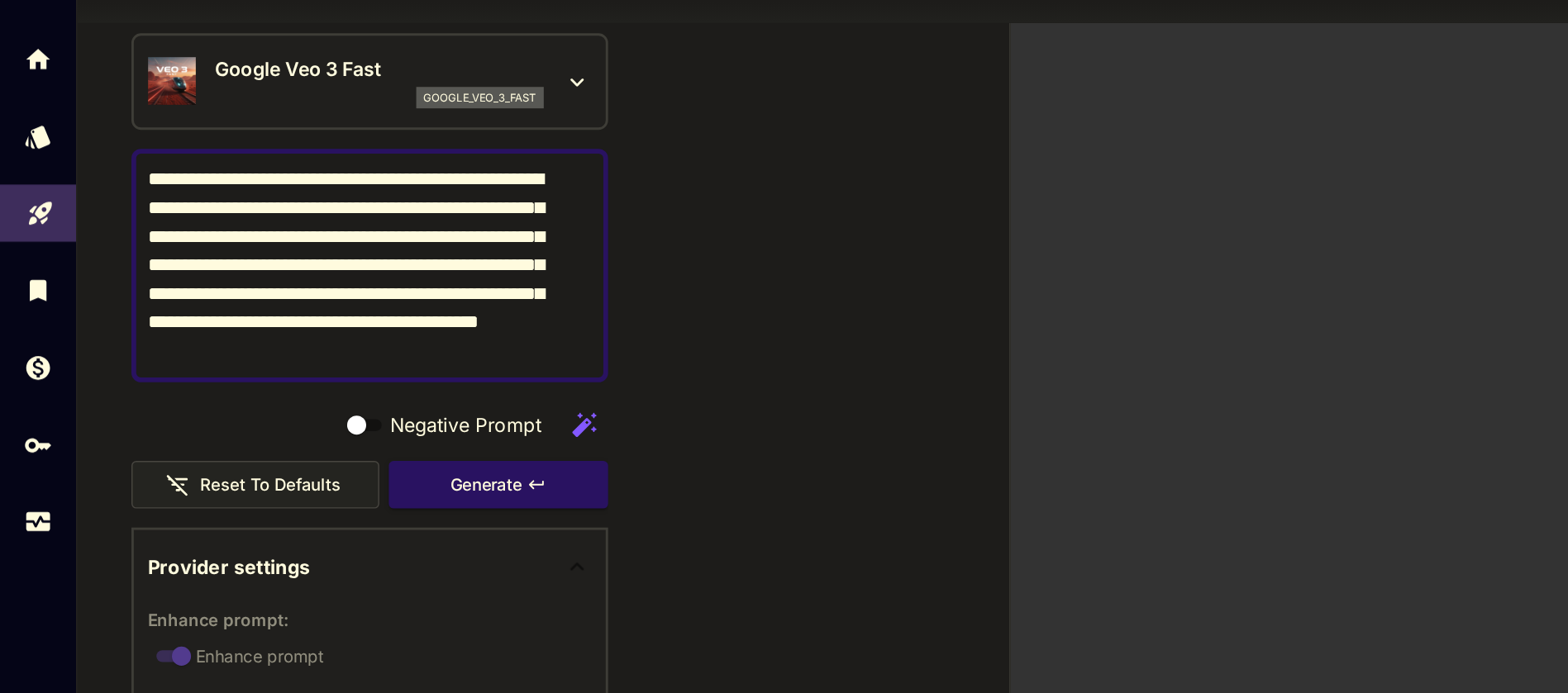 click on "**********" at bounding box center [246, 236] 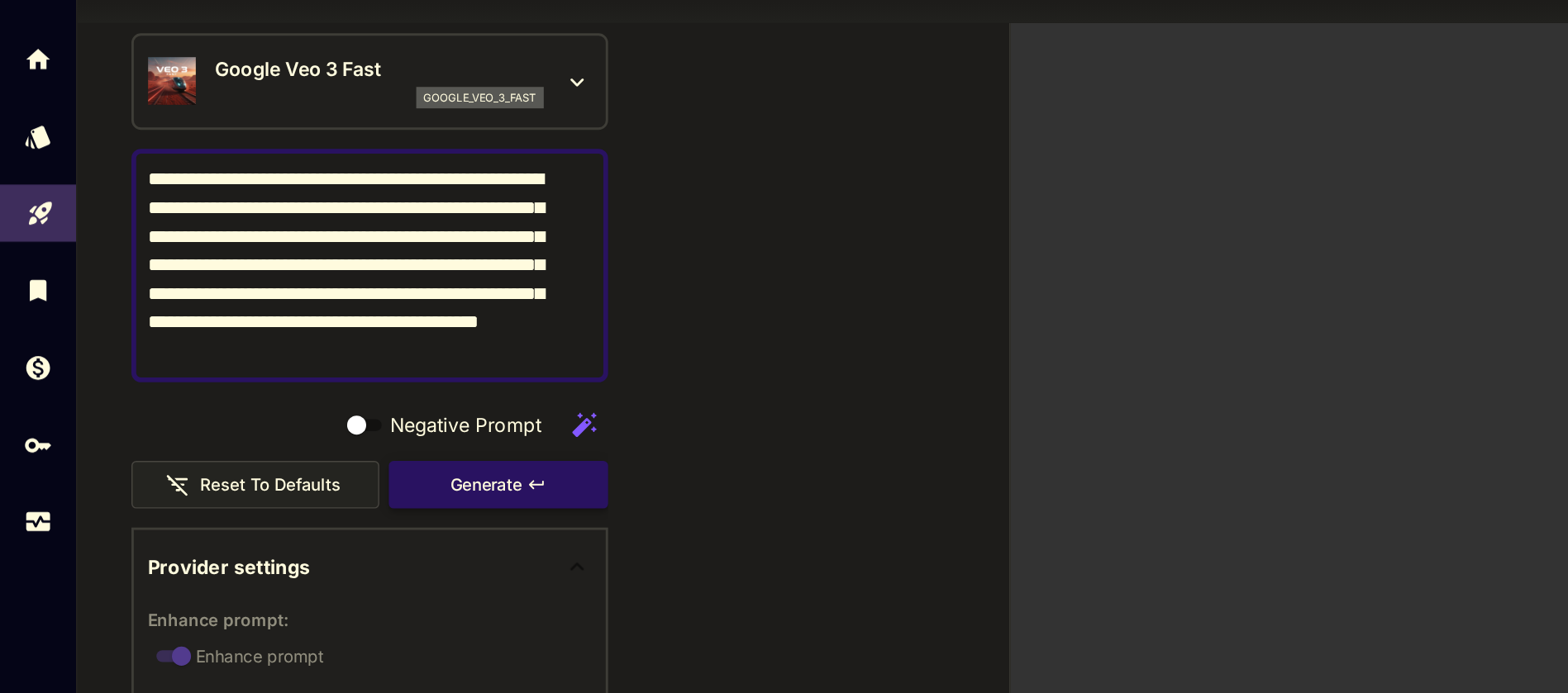 type on "**********" 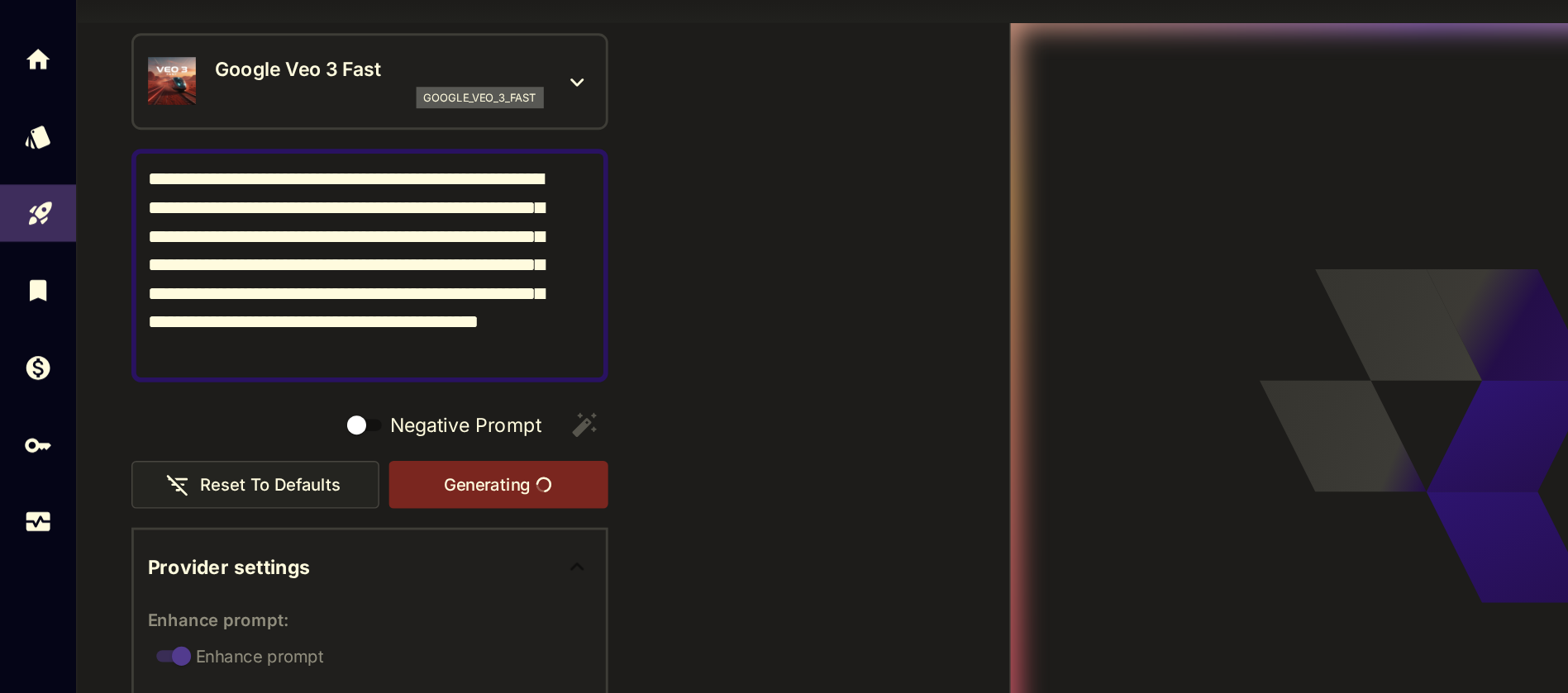 click on "Generating" at bounding box center [346, 388] 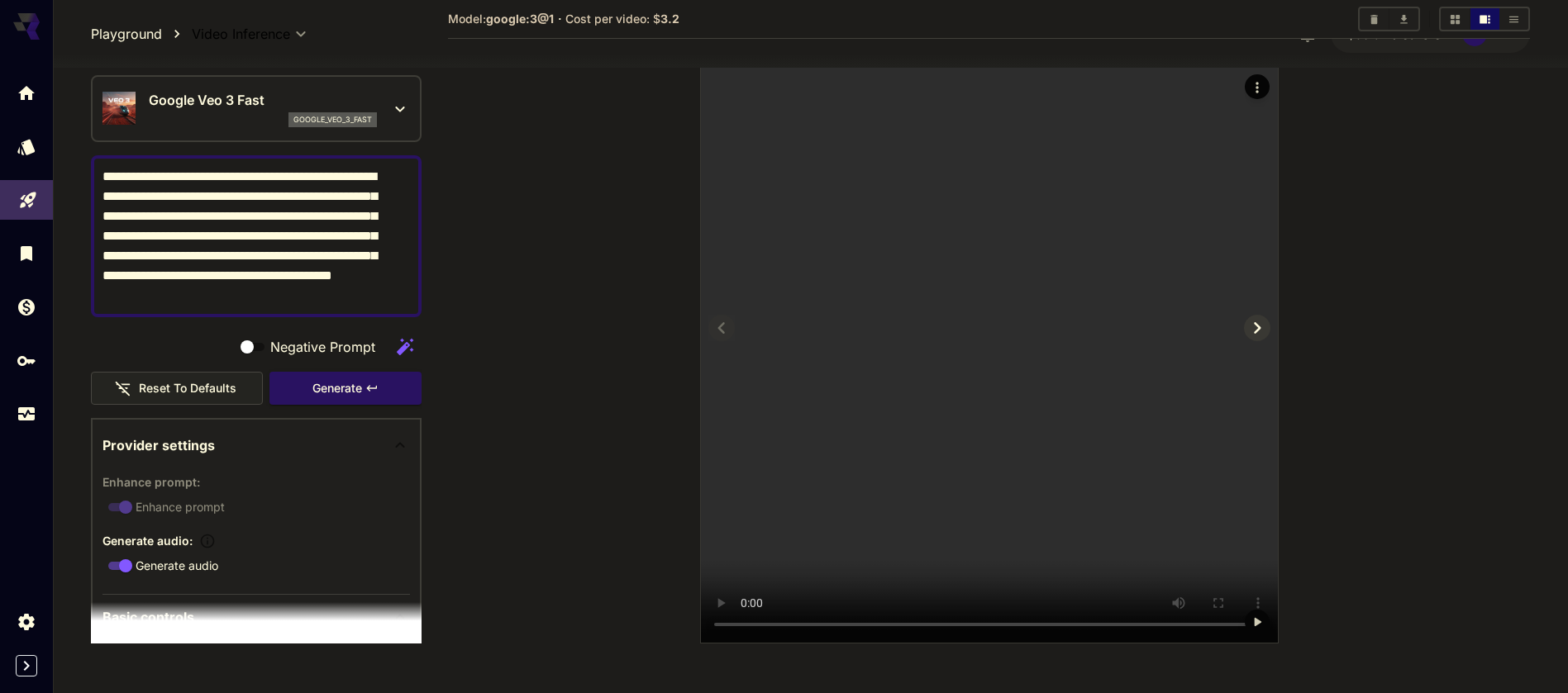 click at bounding box center (989, 354) 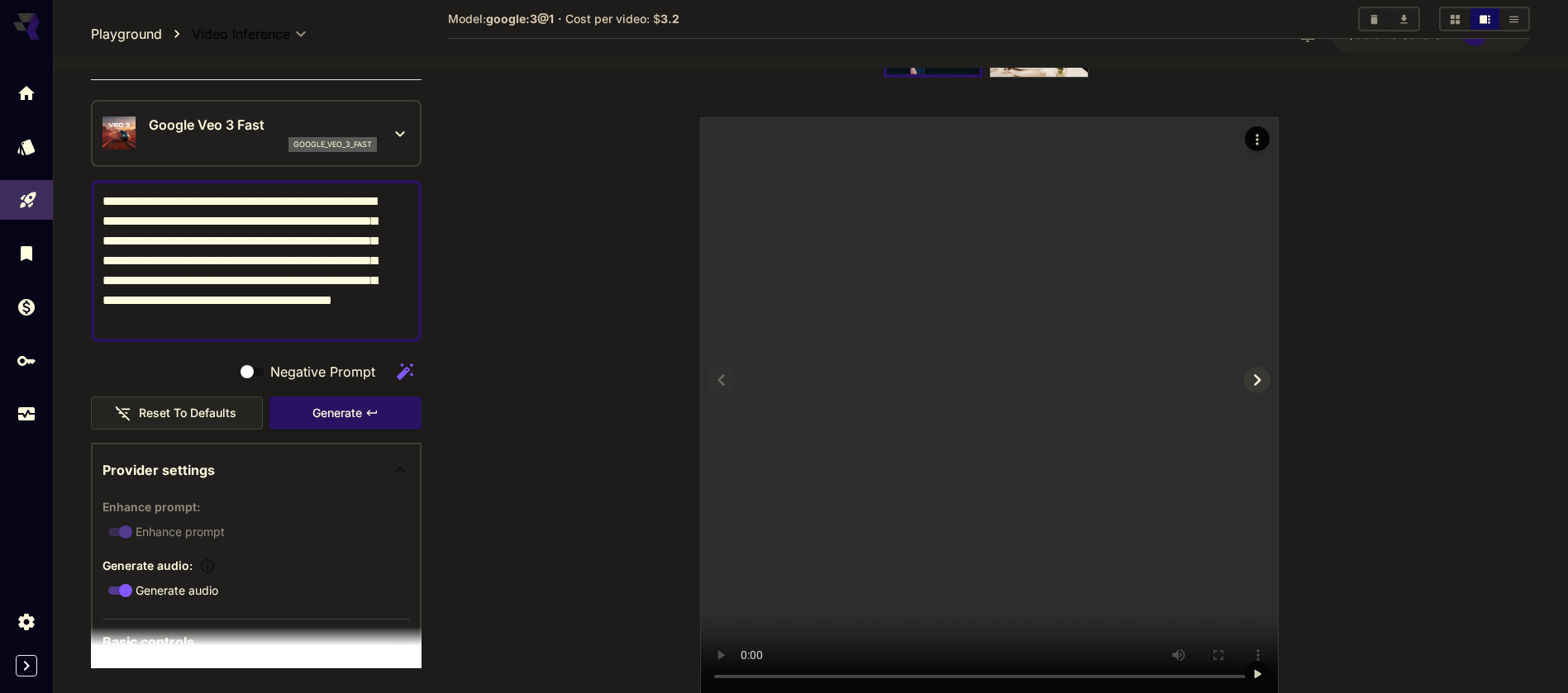 click at bounding box center [989, 406] 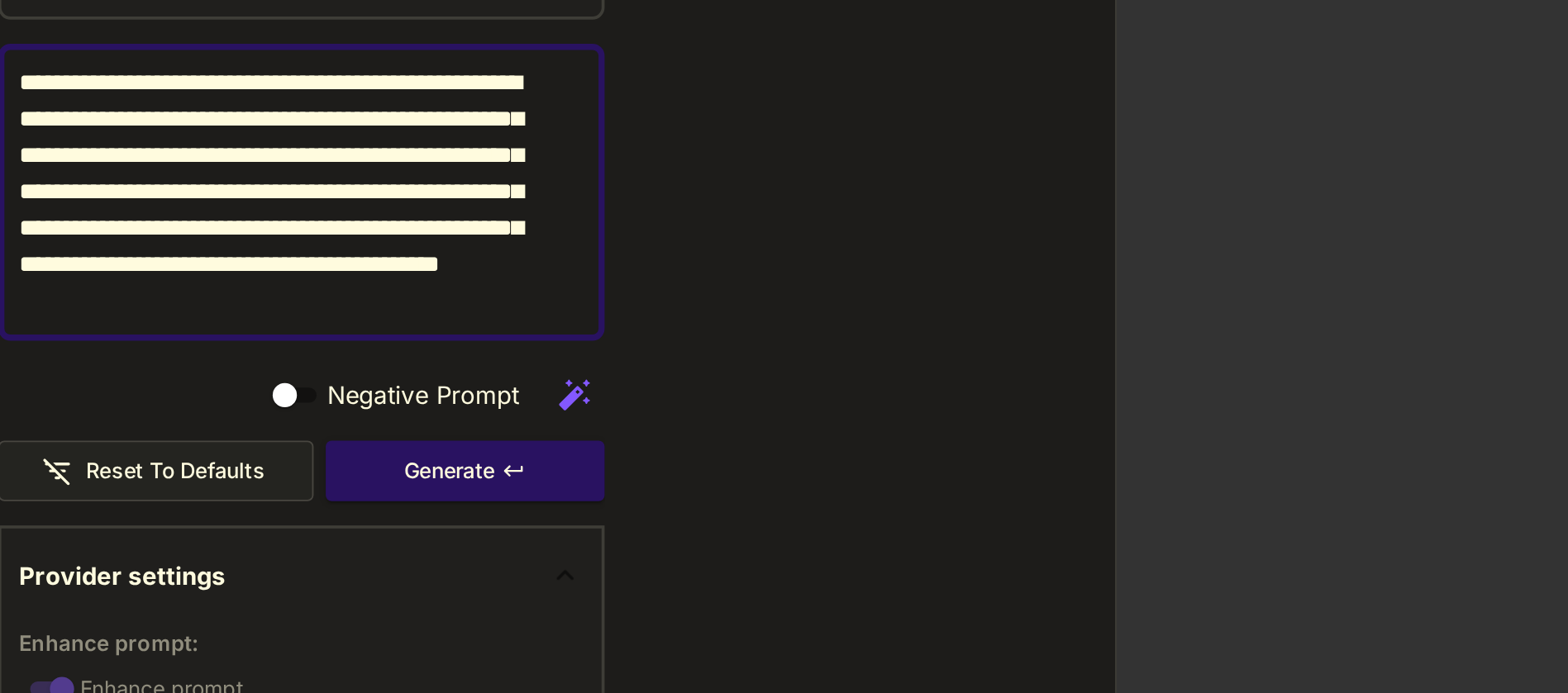 click on "**********" at bounding box center (246, 236) 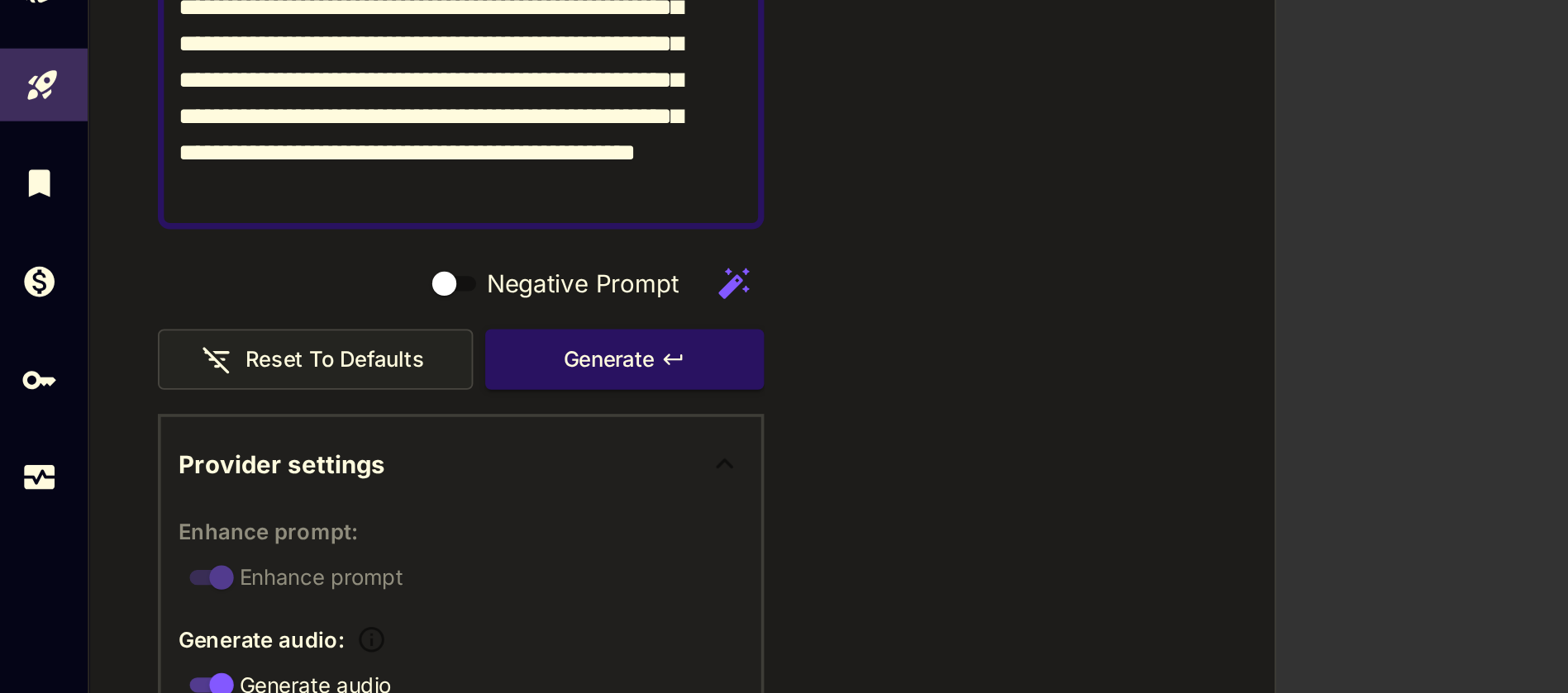 scroll, scrollTop: 76, scrollLeft: 0, axis: vertical 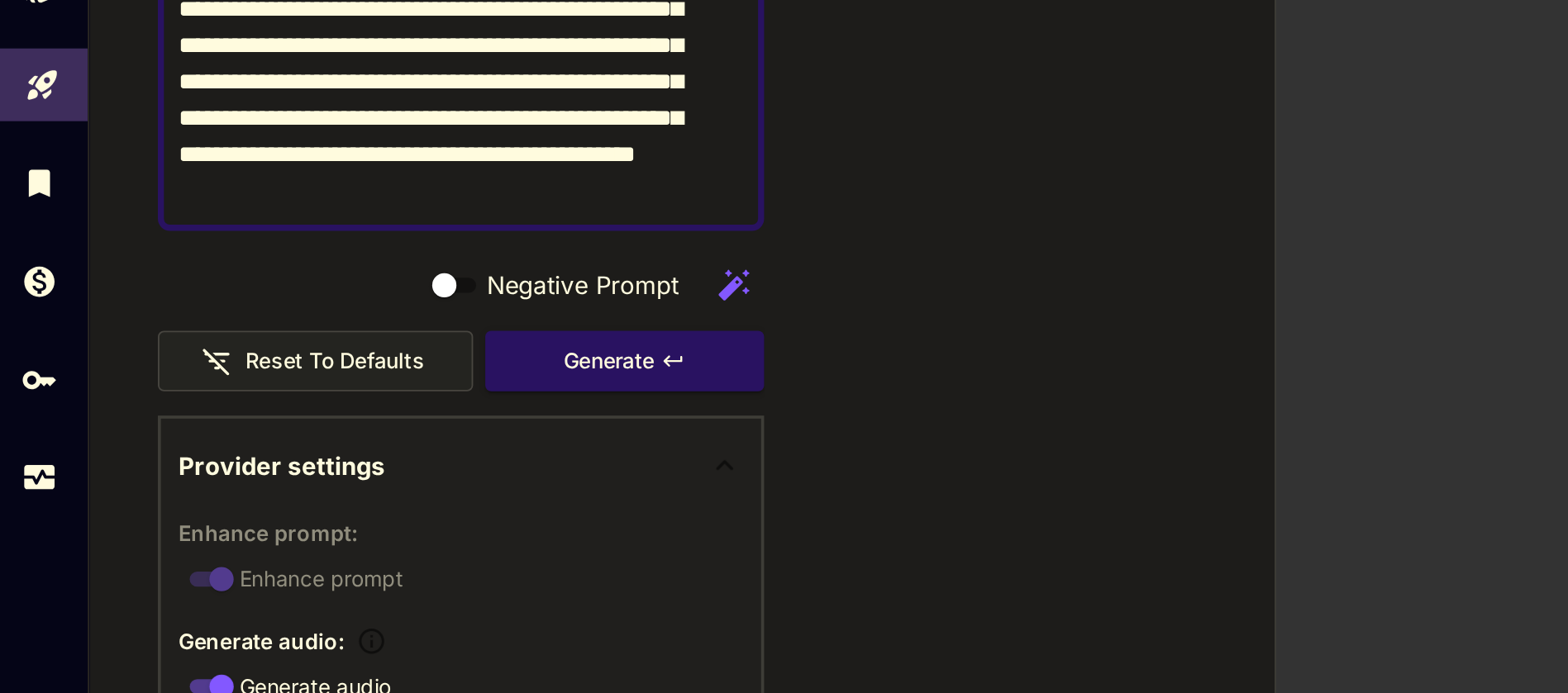 click on "**********" at bounding box center [246, 198] 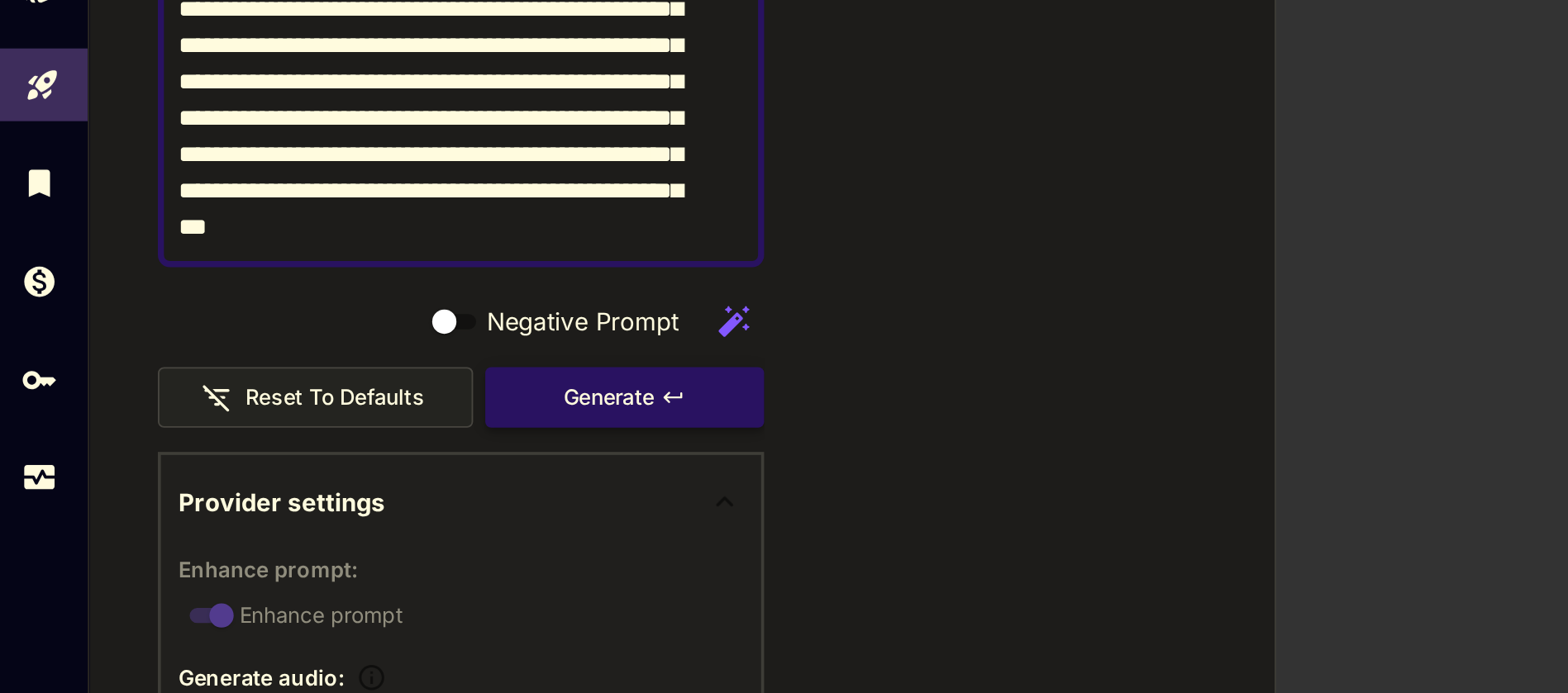 click on "Generate" at bounding box center [346, 370] 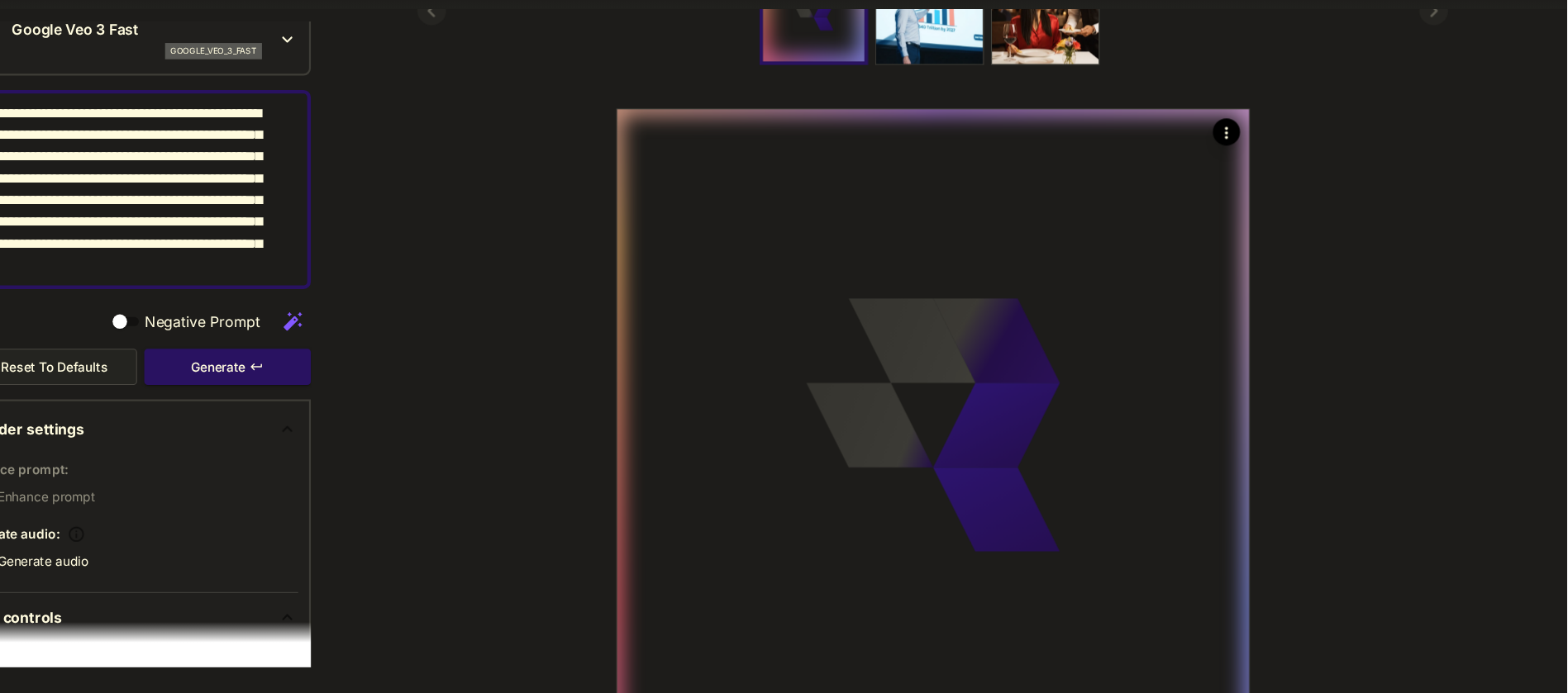 scroll, scrollTop: 115, scrollLeft: 0, axis: vertical 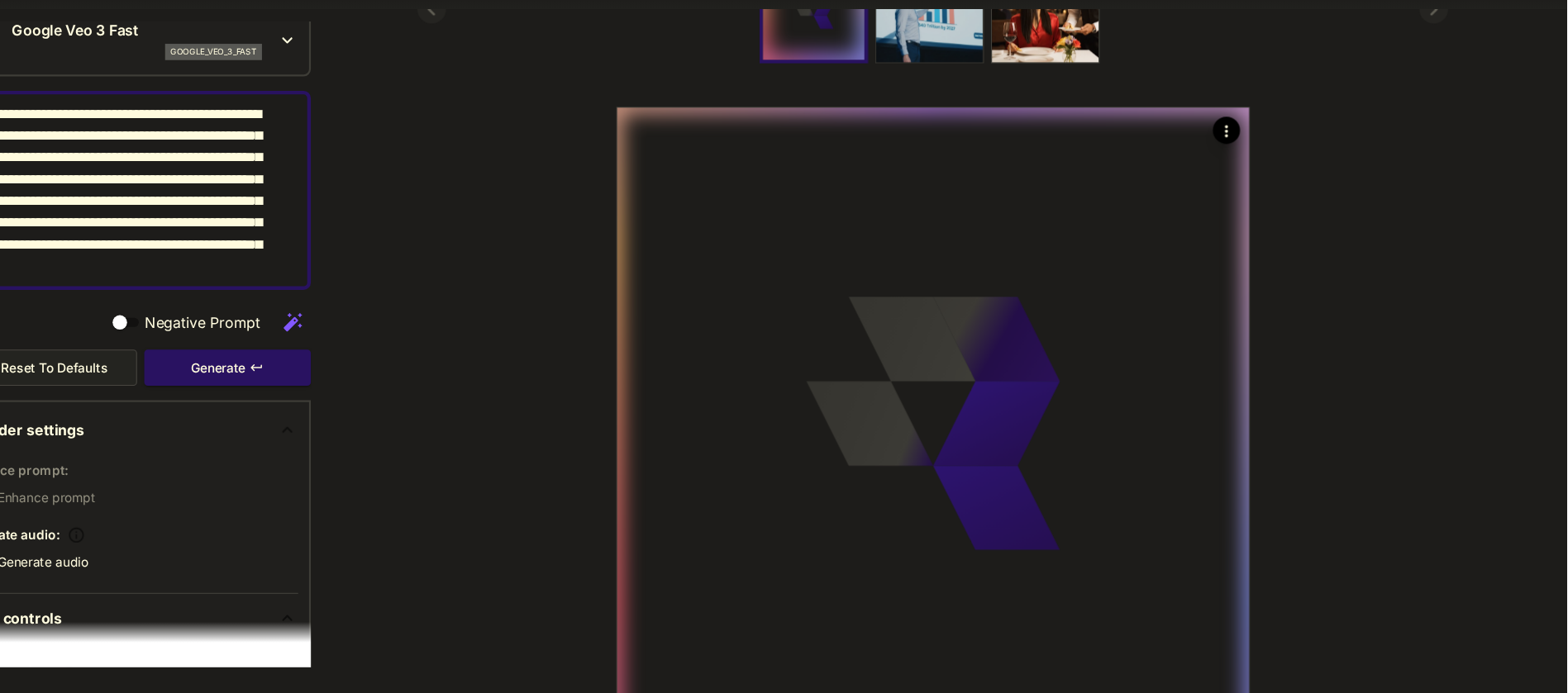 click at bounding box center (986, 68) 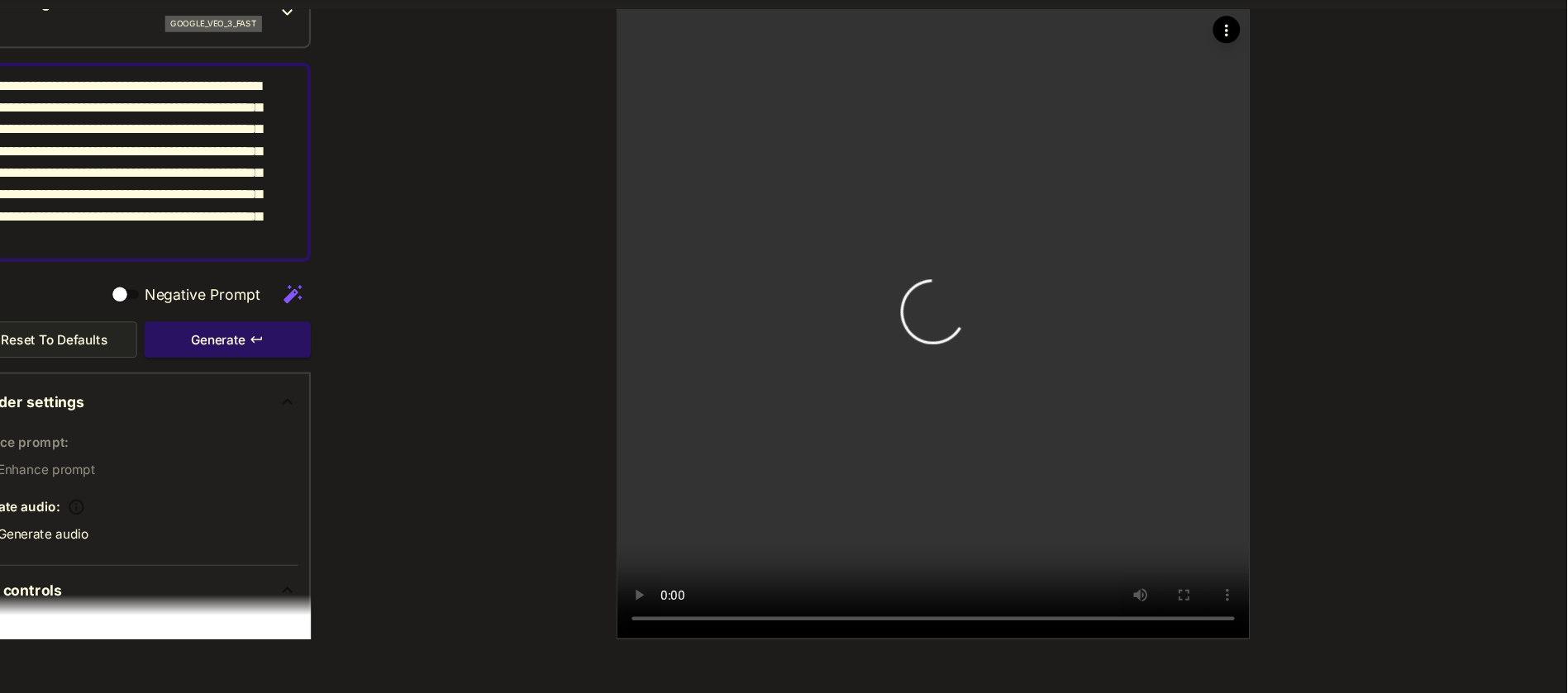 scroll, scrollTop: 223, scrollLeft: 0, axis: vertical 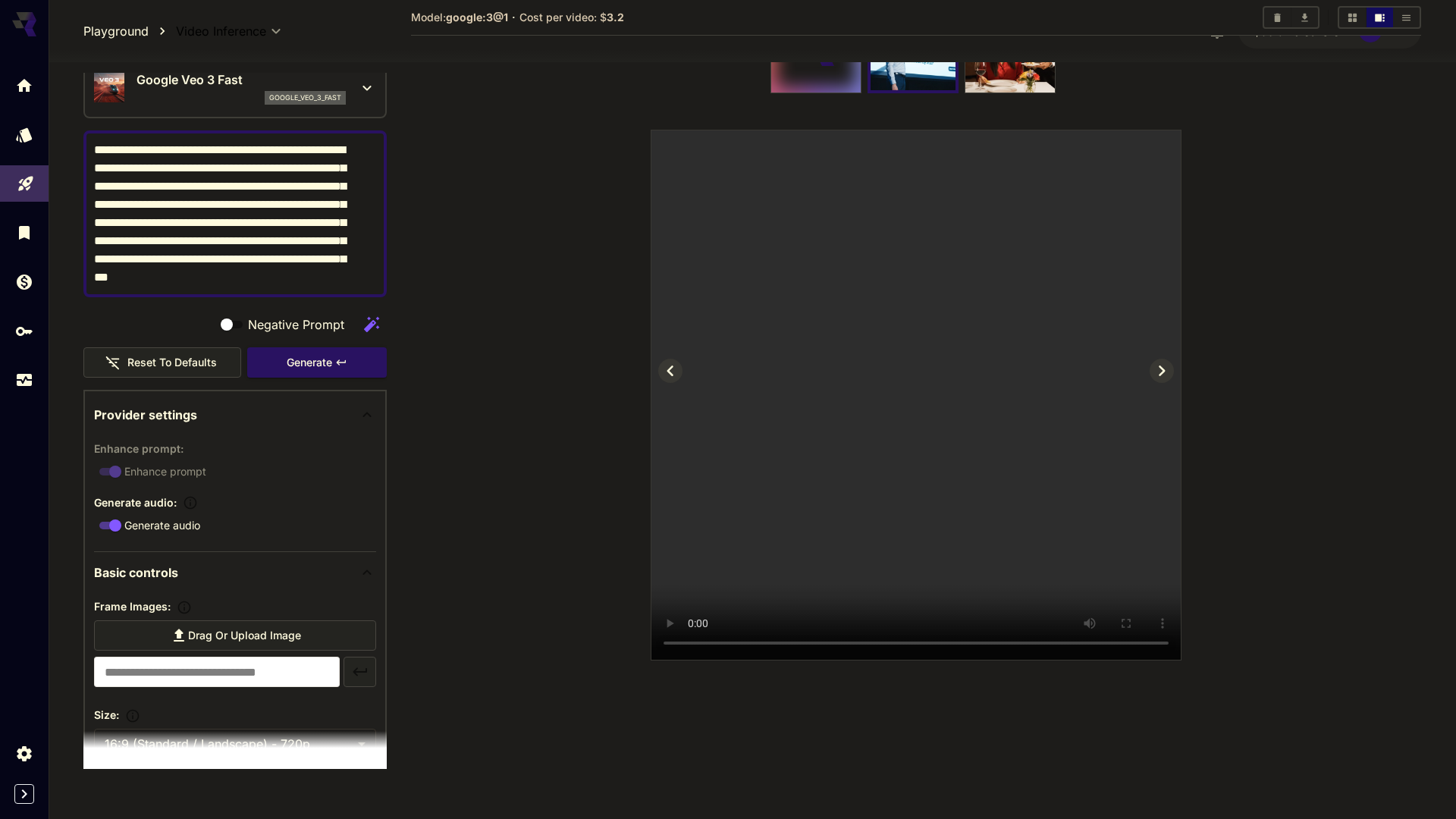 click at bounding box center [916, 395] 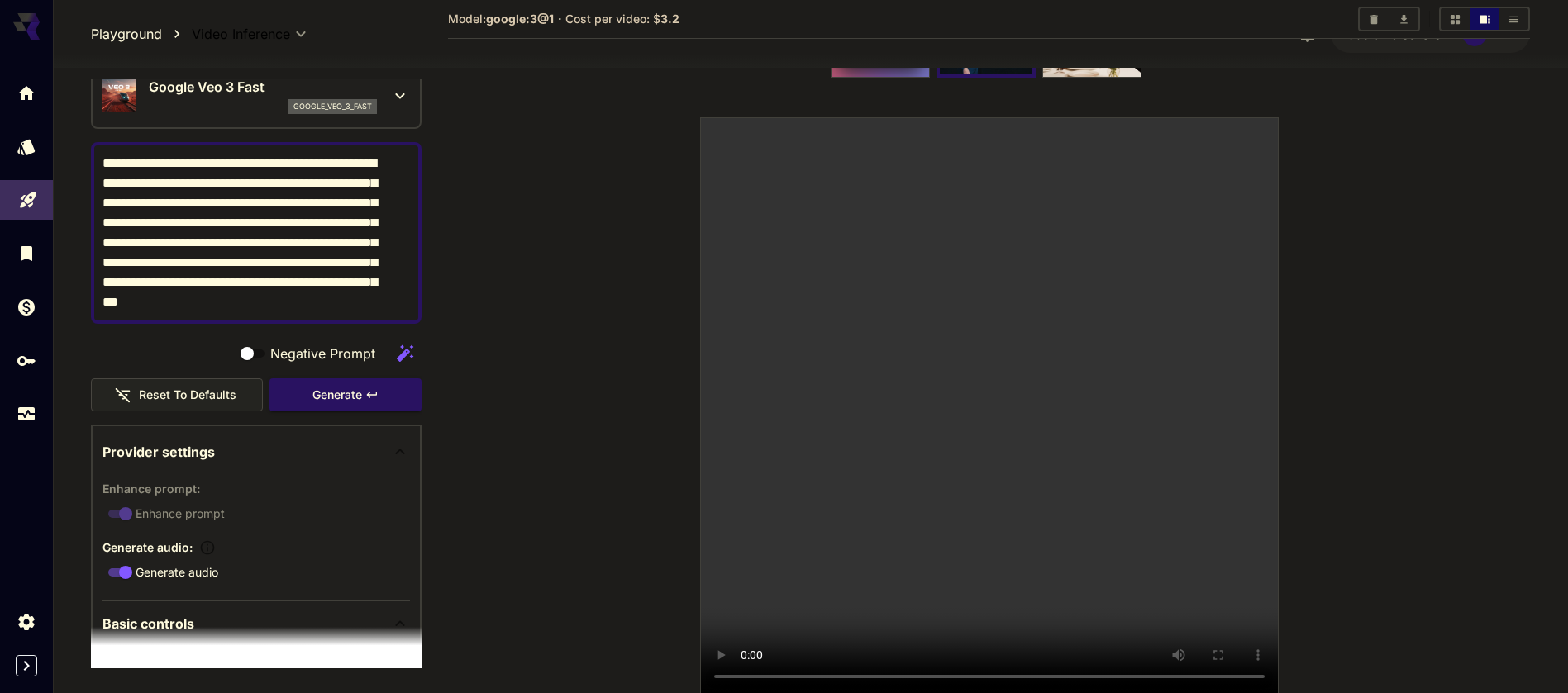 scroll, scrollTop: 0, scrollLeft: 0, axis: both 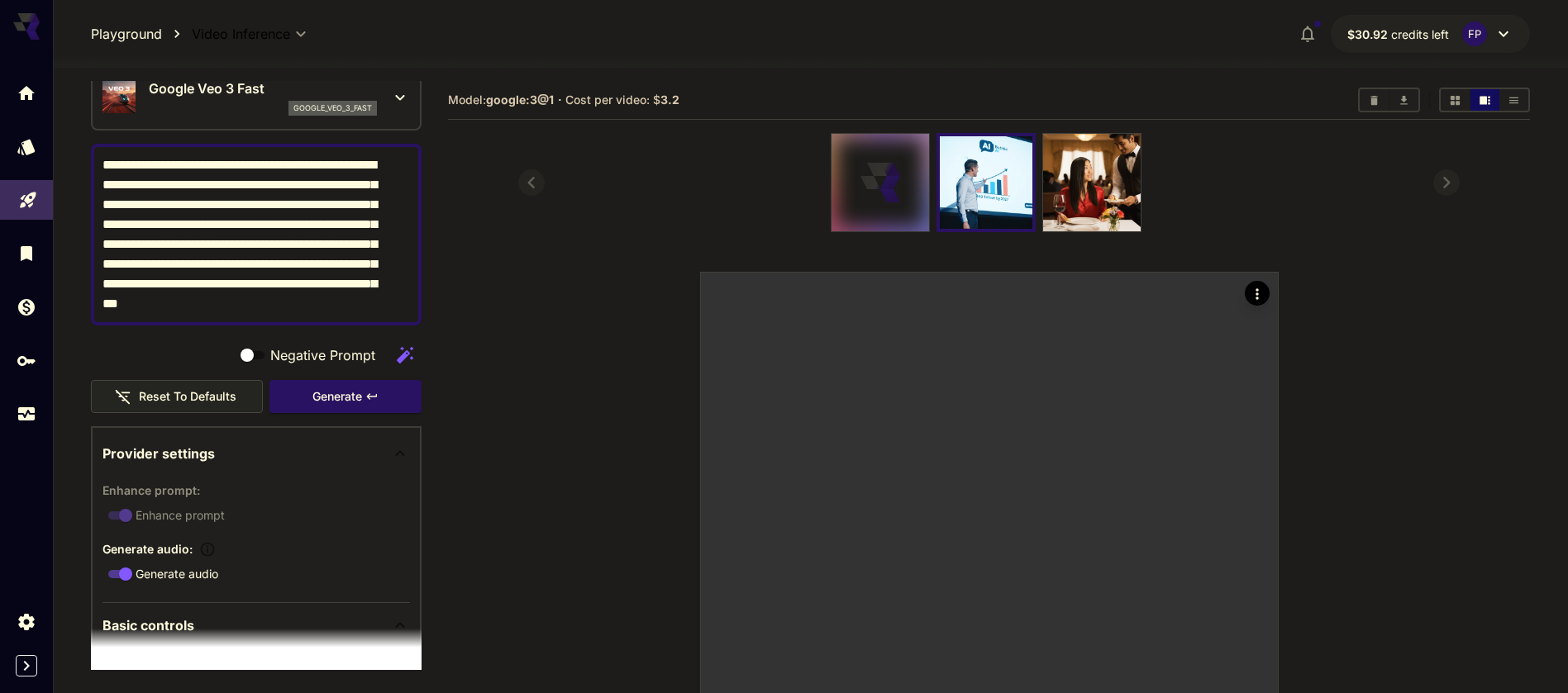 click 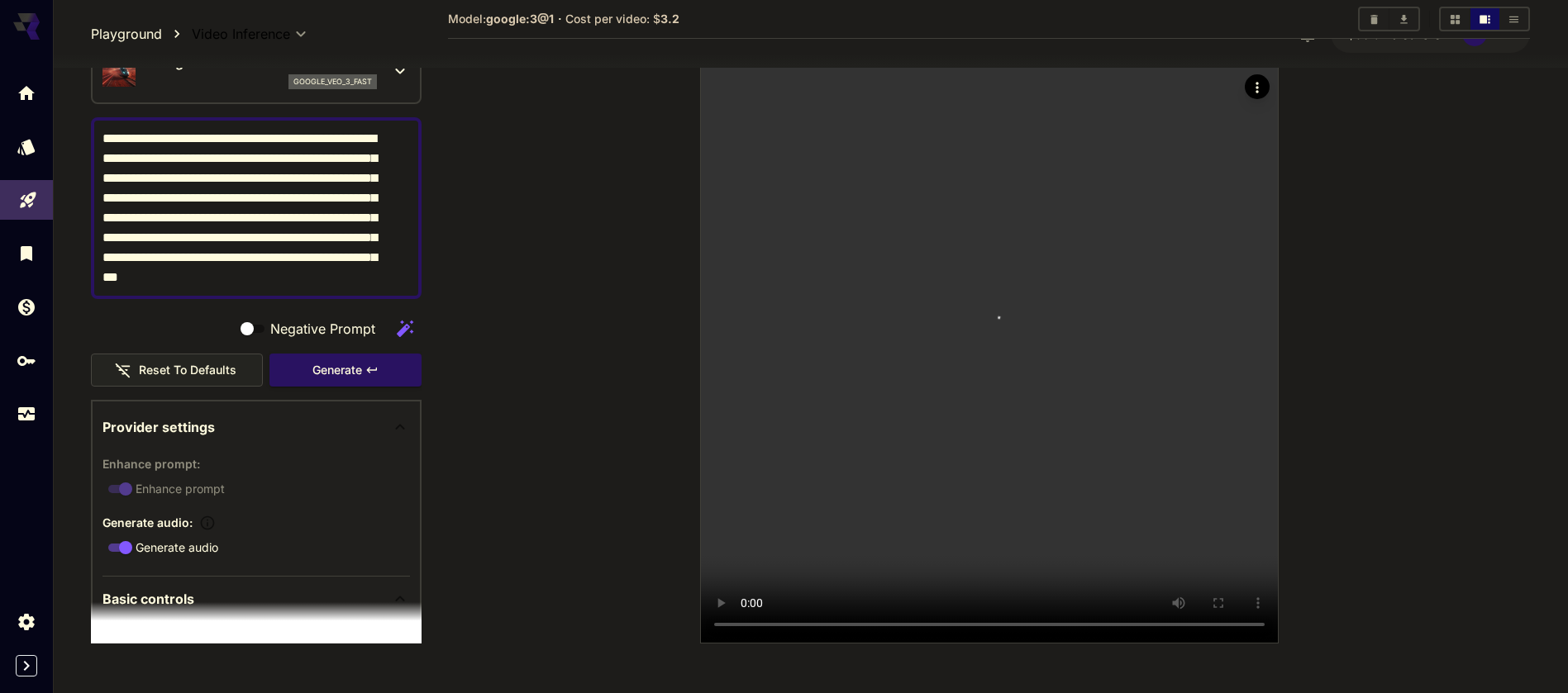 scroll, scrollTop: 233, scrollLeft: 0, axis: vertical 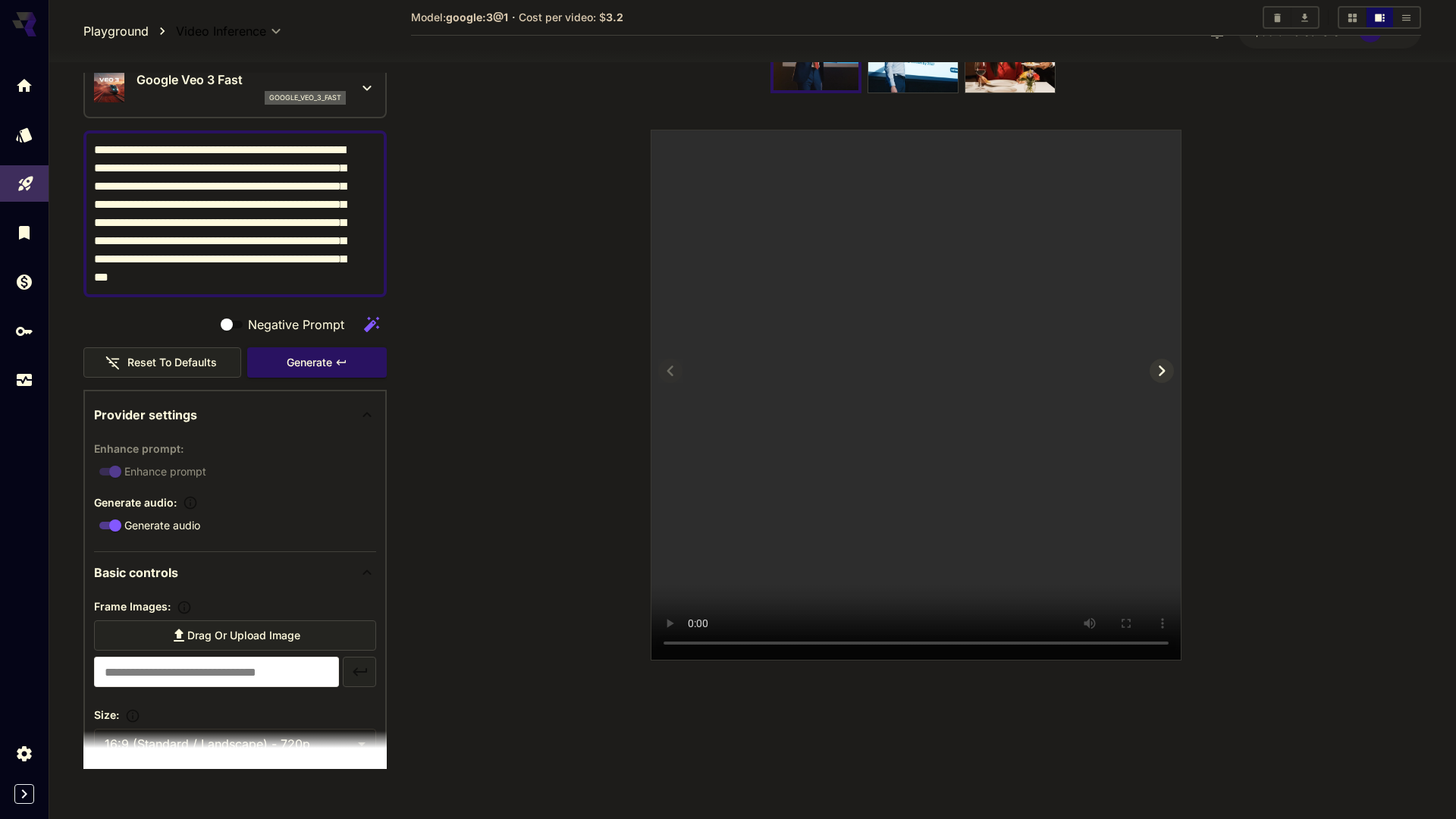click at bounding box center (916, 395) 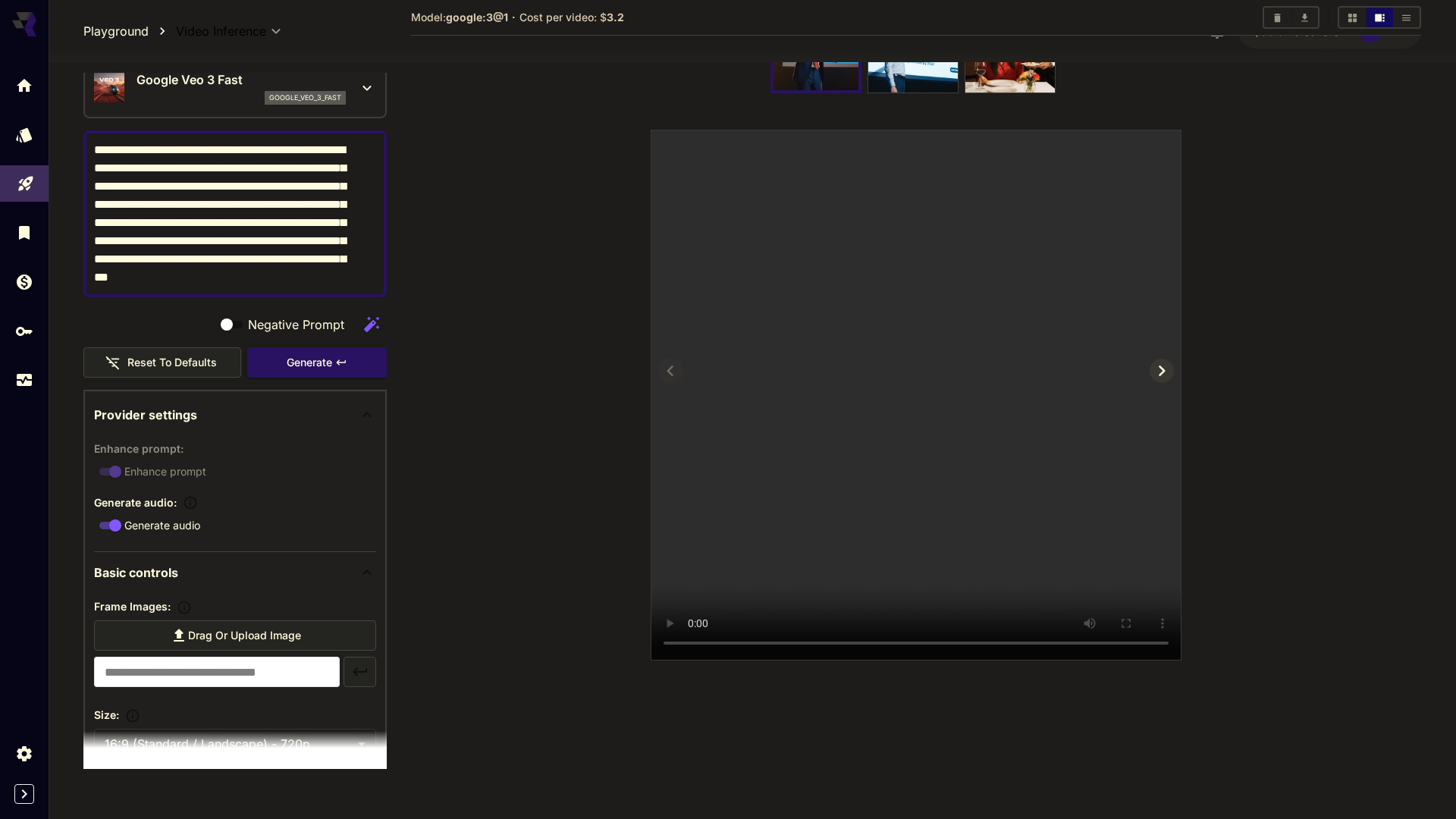 click at bounding box center (916, 395) 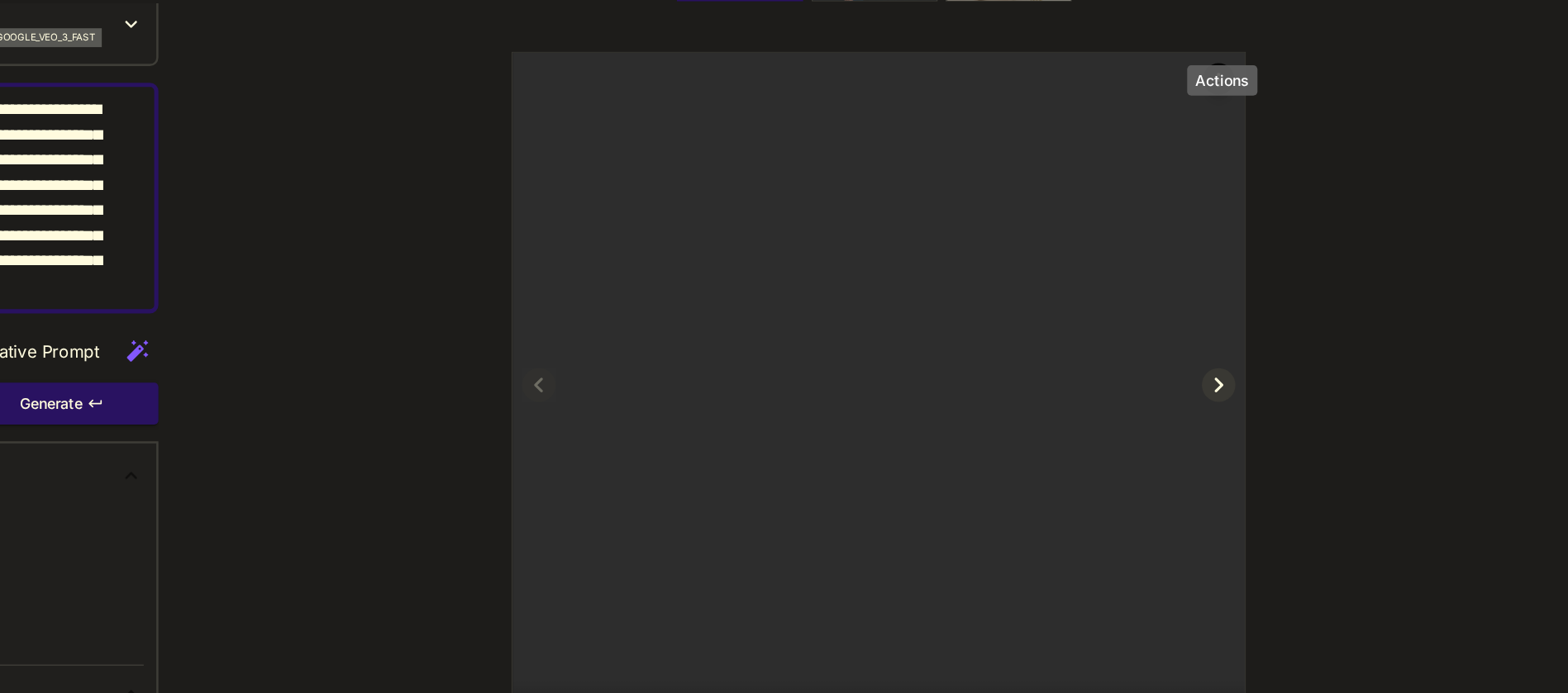 click 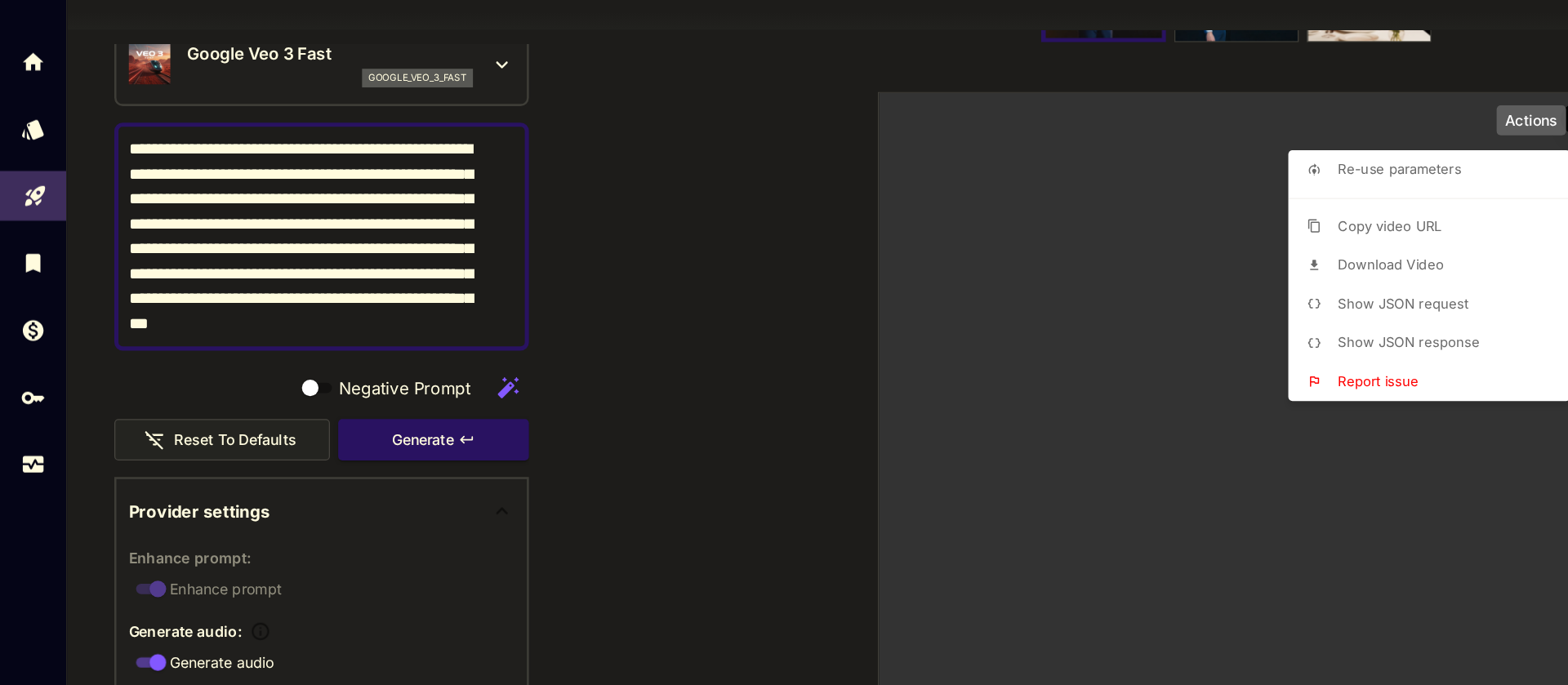 click on "Download Video" at bounding box center [1096, 251] 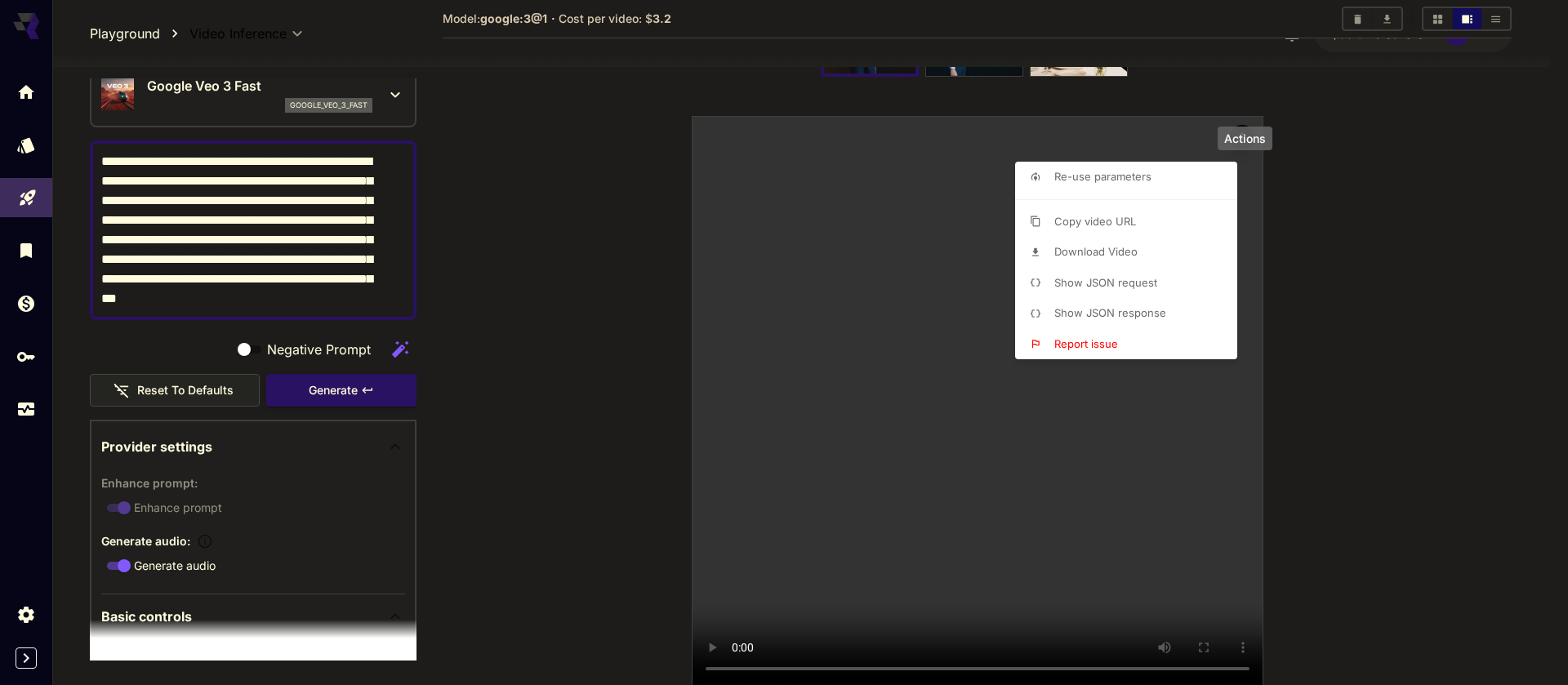 click at bounding box center [784, 342] 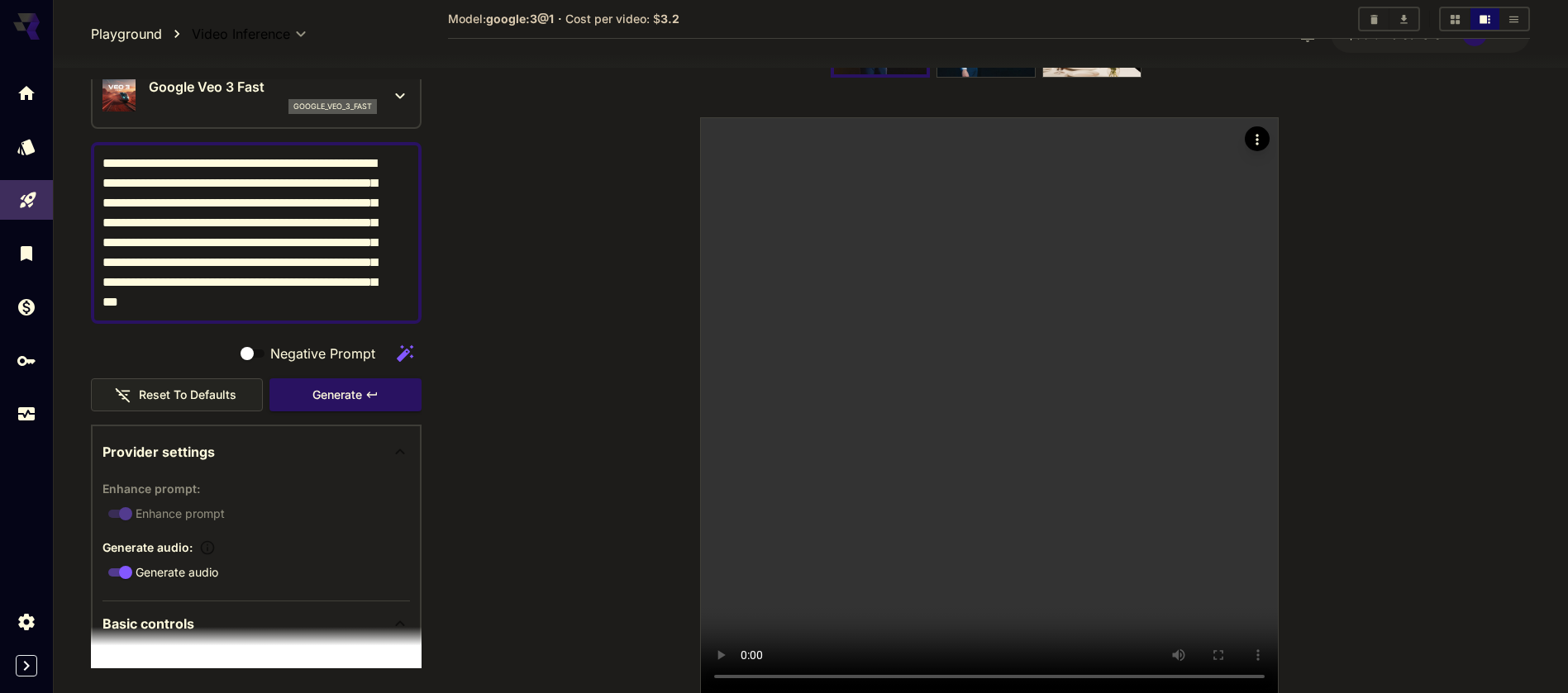 click 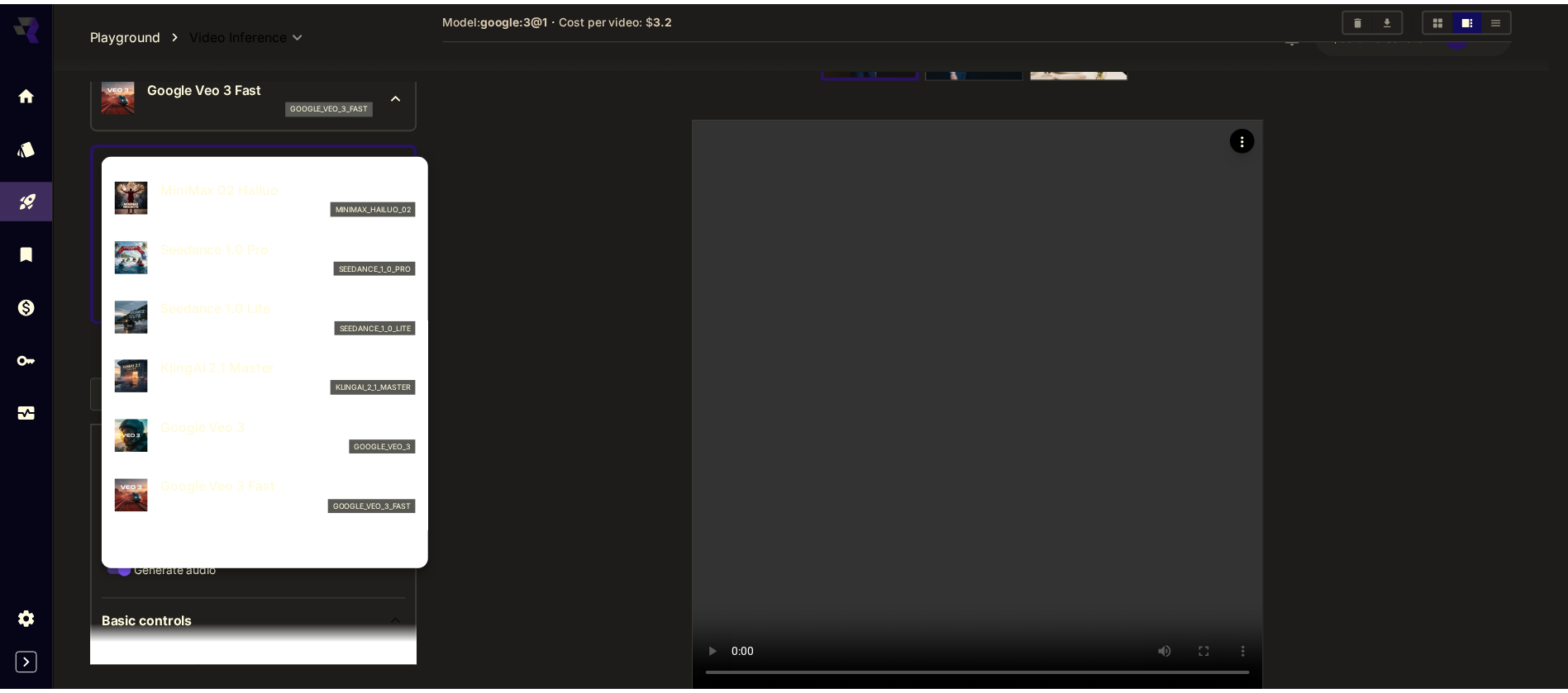 scroll, scrollTop: 46, scrollLeft: 0, axis: vertical 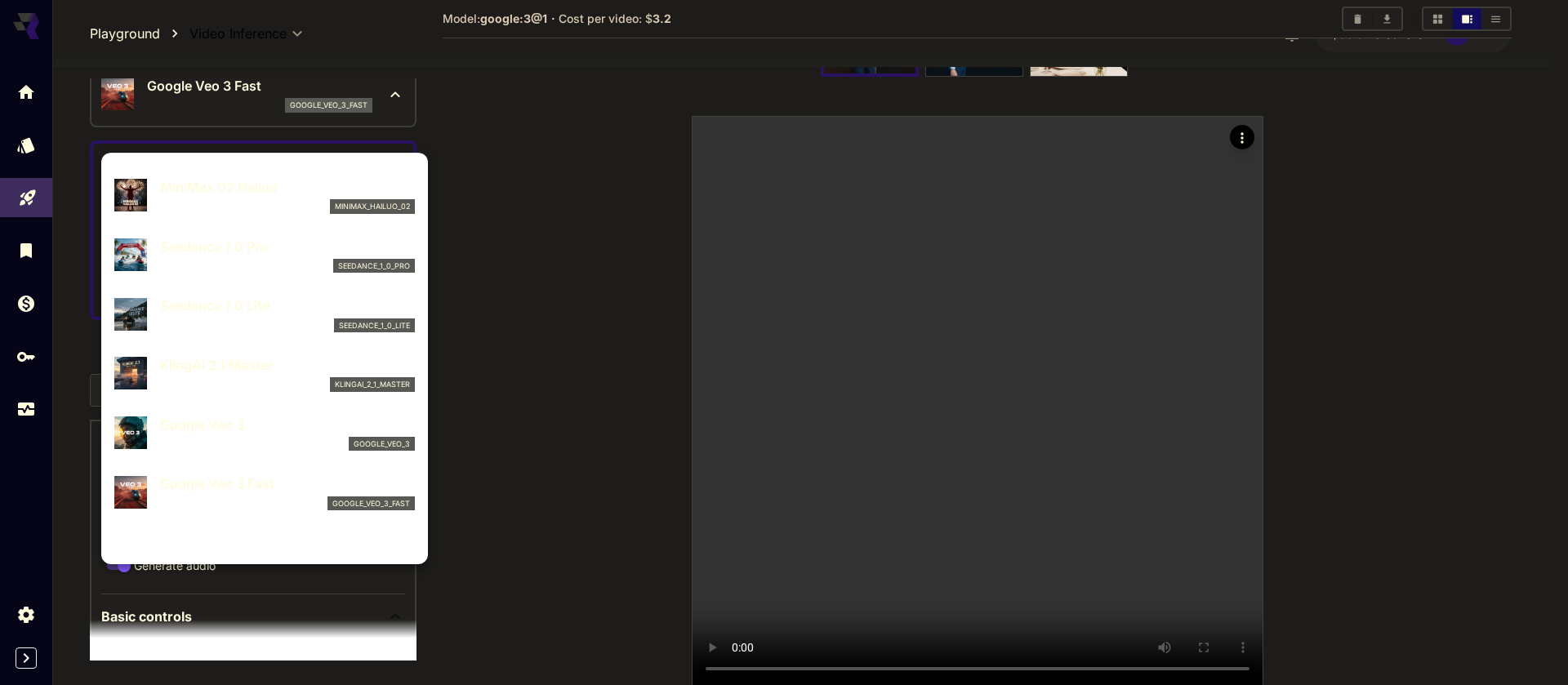 click on "Google Veo 3" at bounding box center [287, 425] 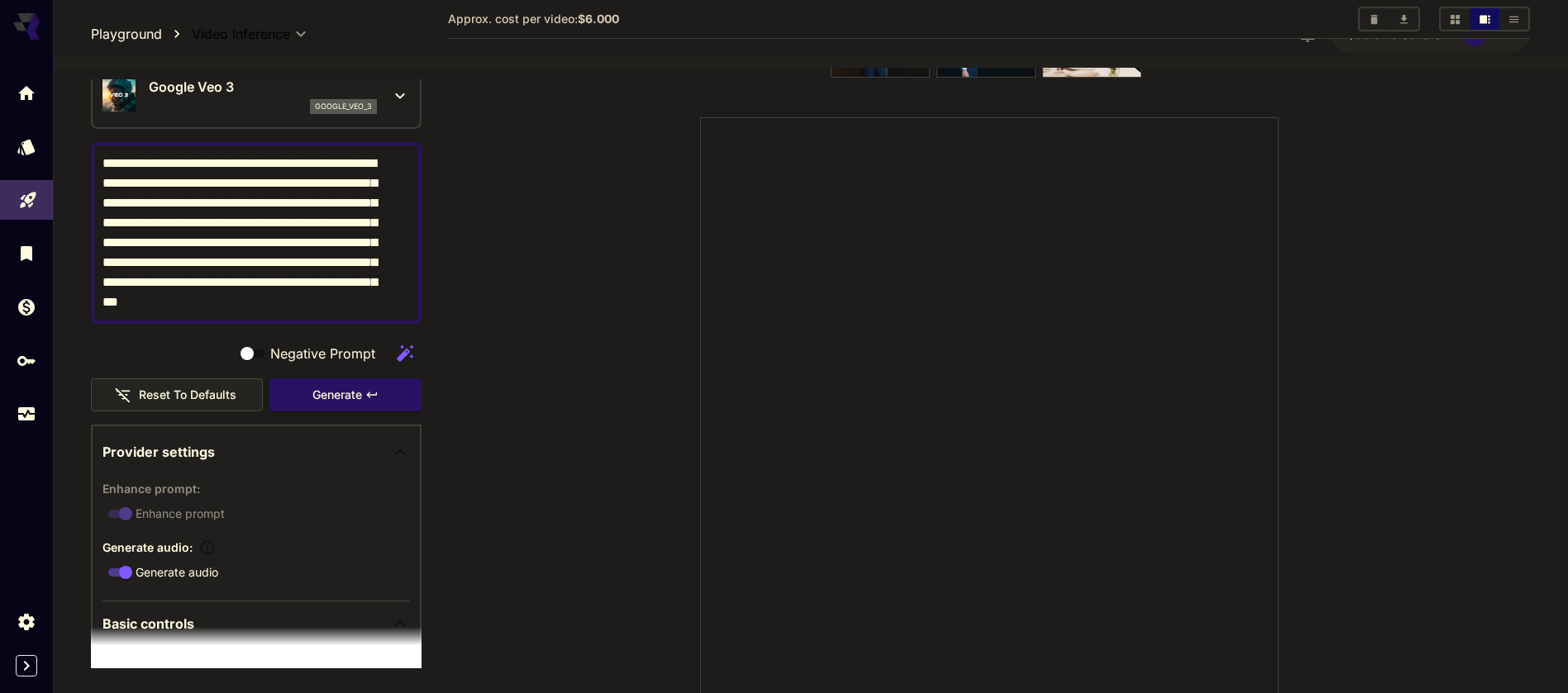 click on "**********" at bounding box center (246, 233) 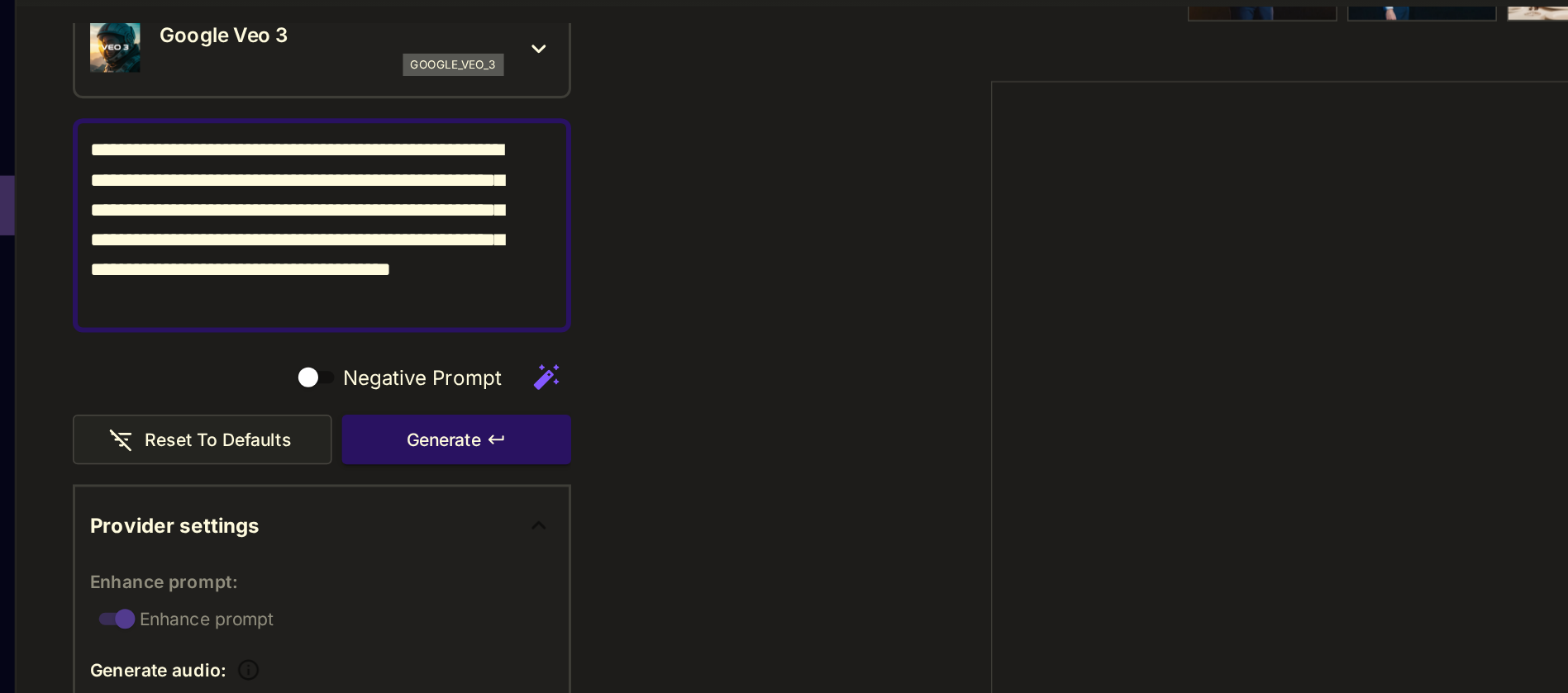 click on "**********" at bounding box center (246, 213) 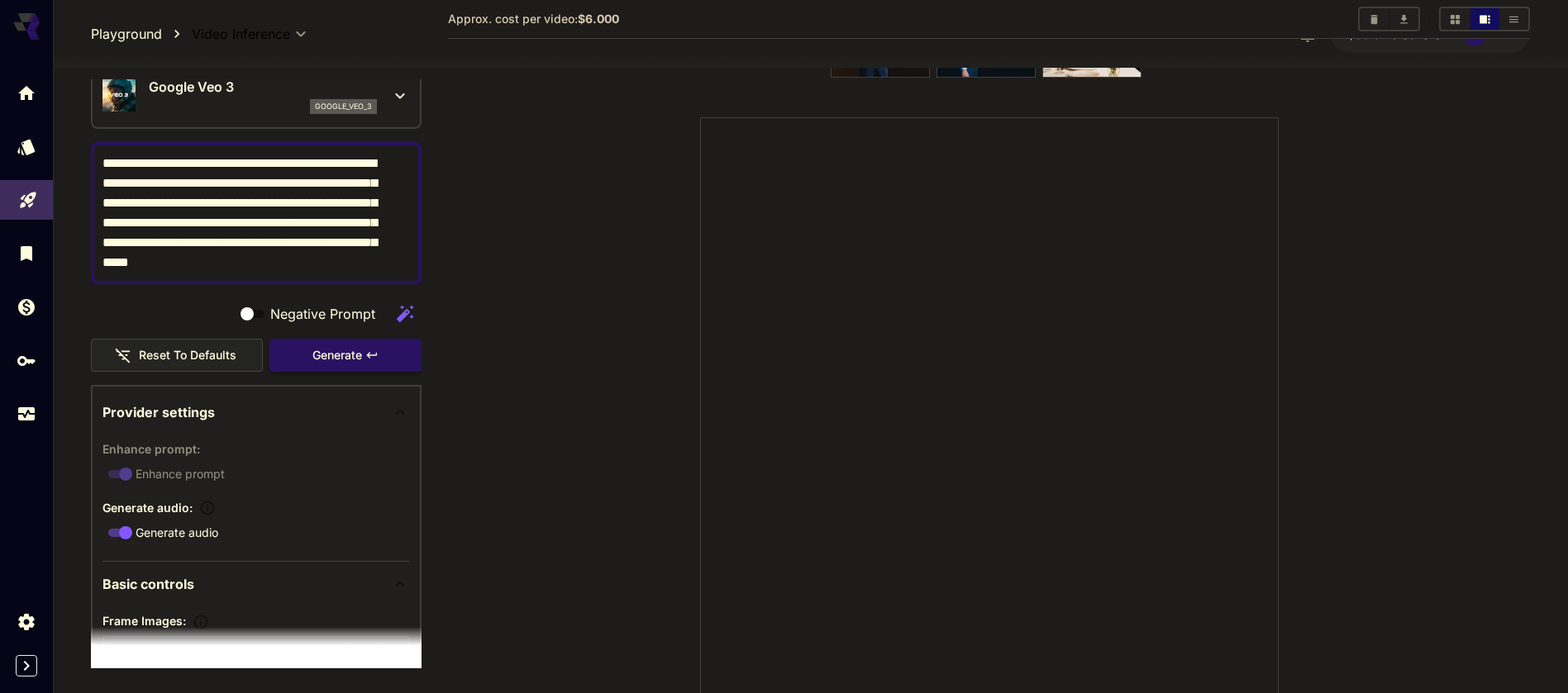 type on "**********" 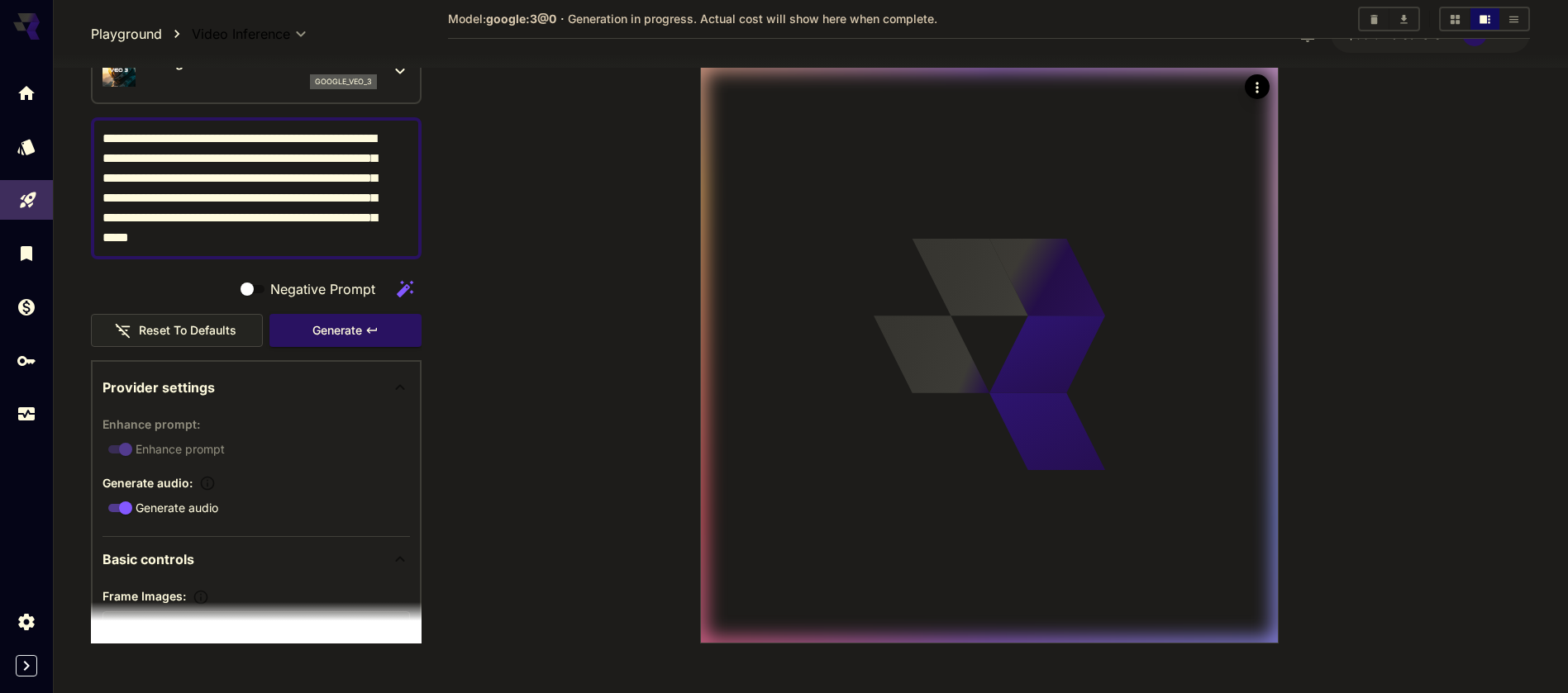 scroll, scrollTop: 225, scrollLeft: 0, axis: vertical 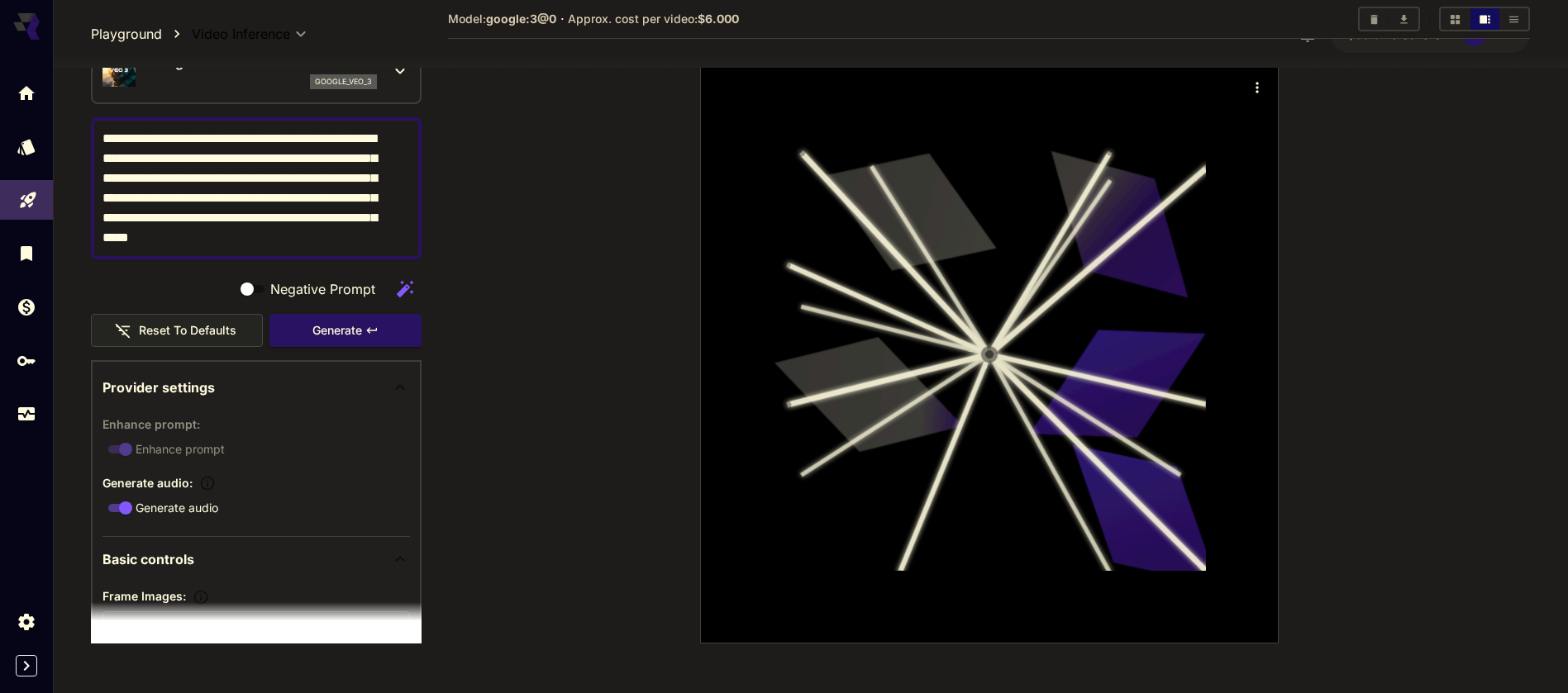 click on "**********" at bounding box center (246, 188) 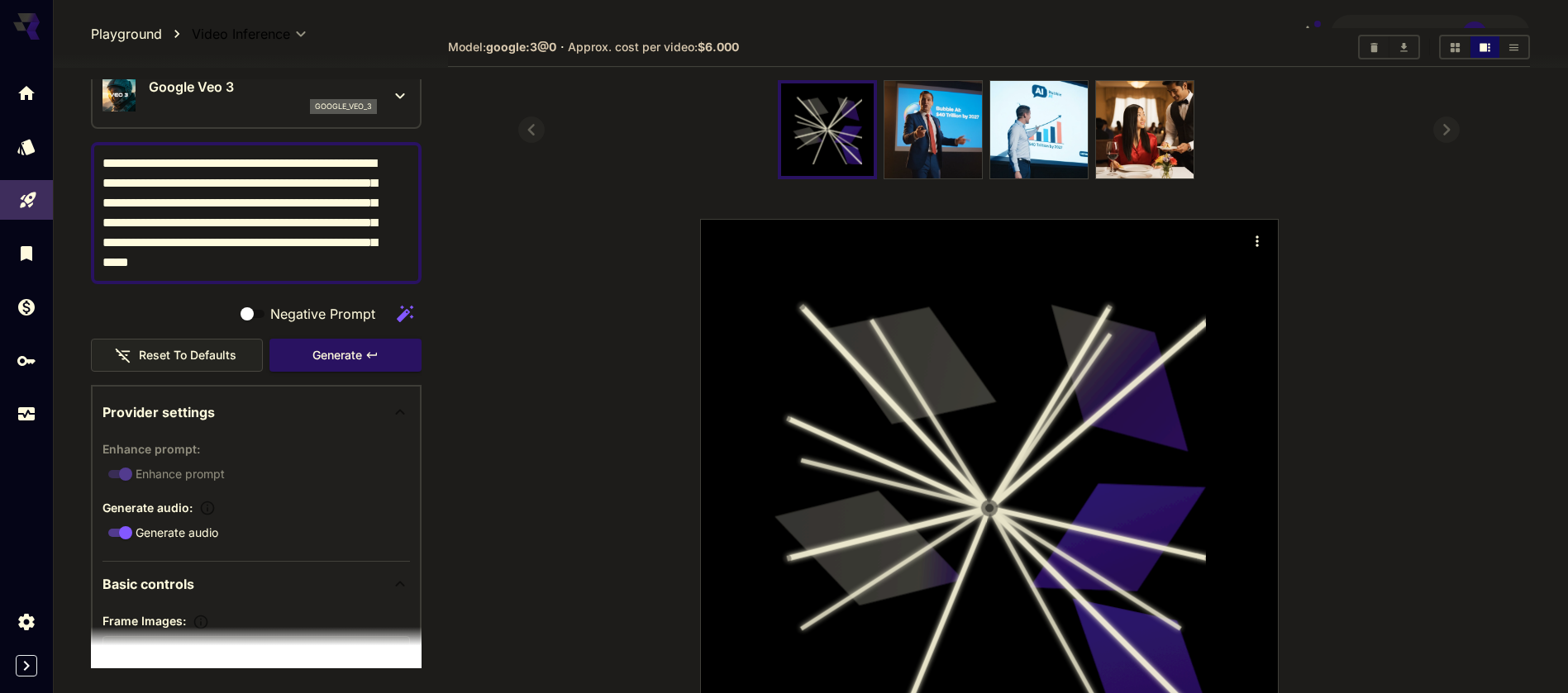 scroll, scrollTop: 40, scrollLeft: 0, axis: vertical 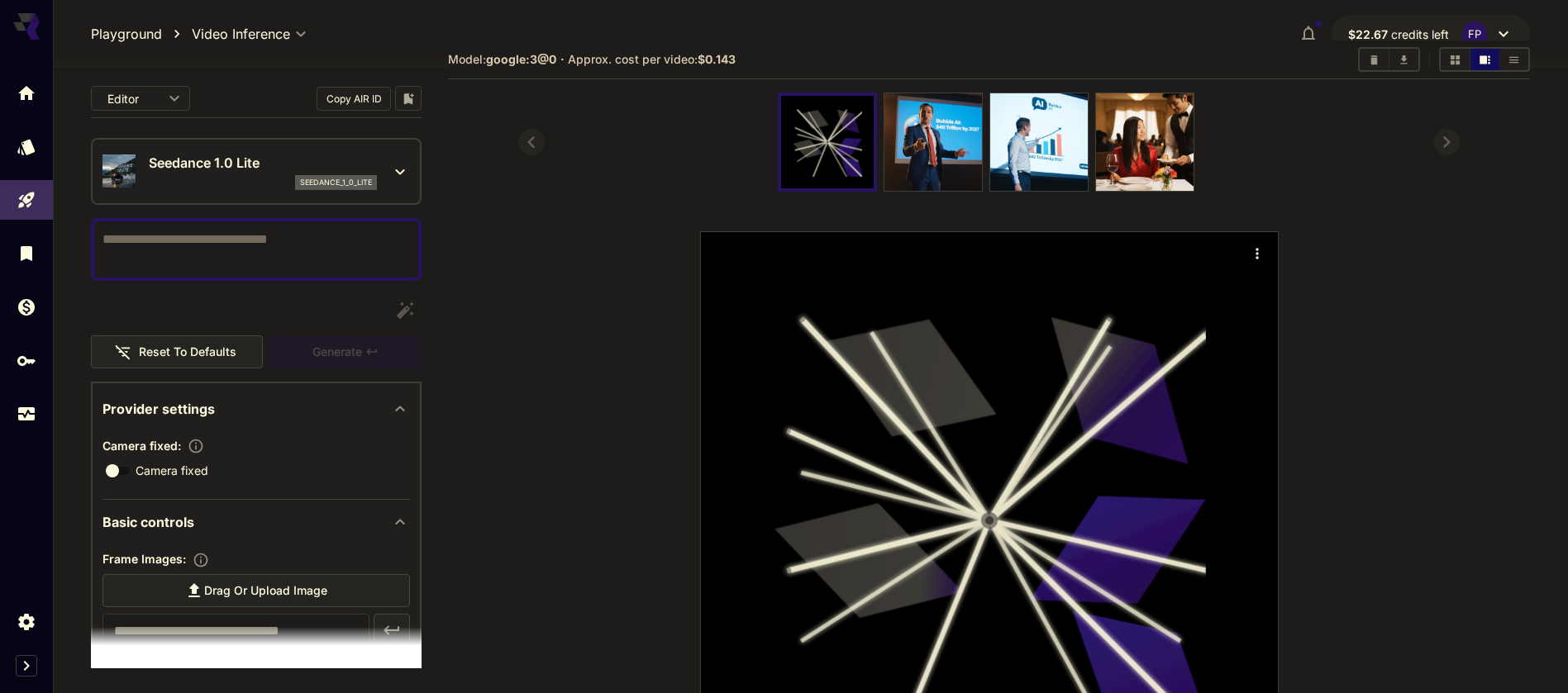 click on "Seedance 1.0 Lite seedance_1_0_lite" at bounding box center (256, 171) 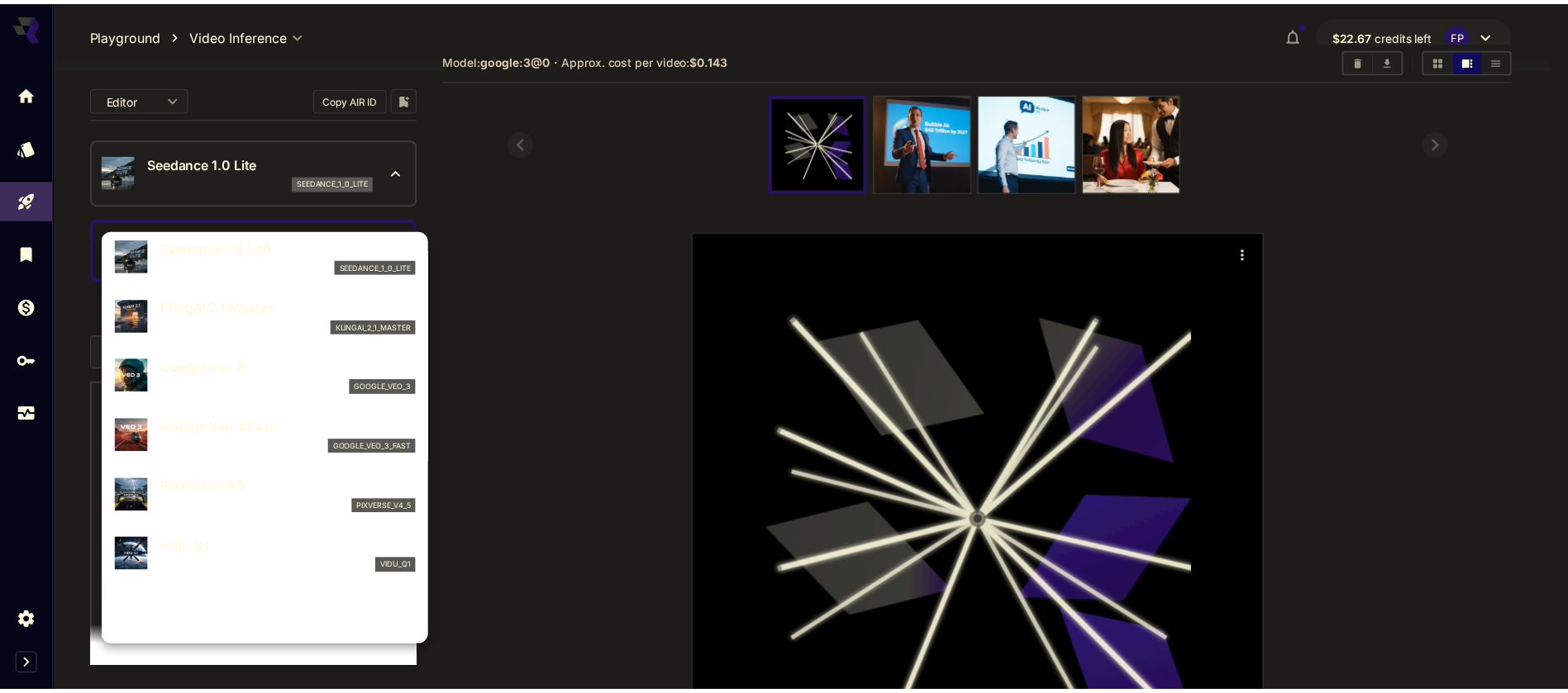 scroll, scrollTop: 227, scrollLeft: 0, axis: vertical 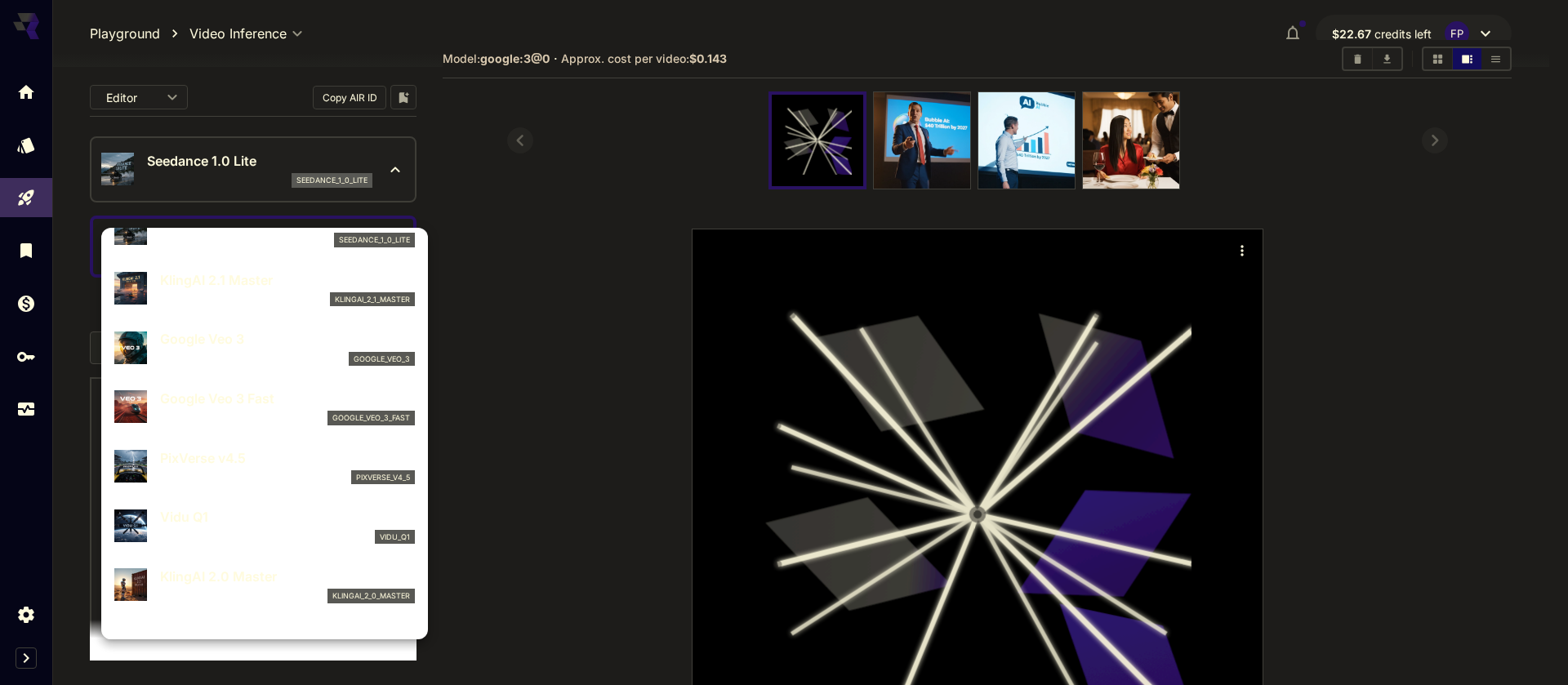 click on "Google Veo 3" at bounding box center [287, 339] 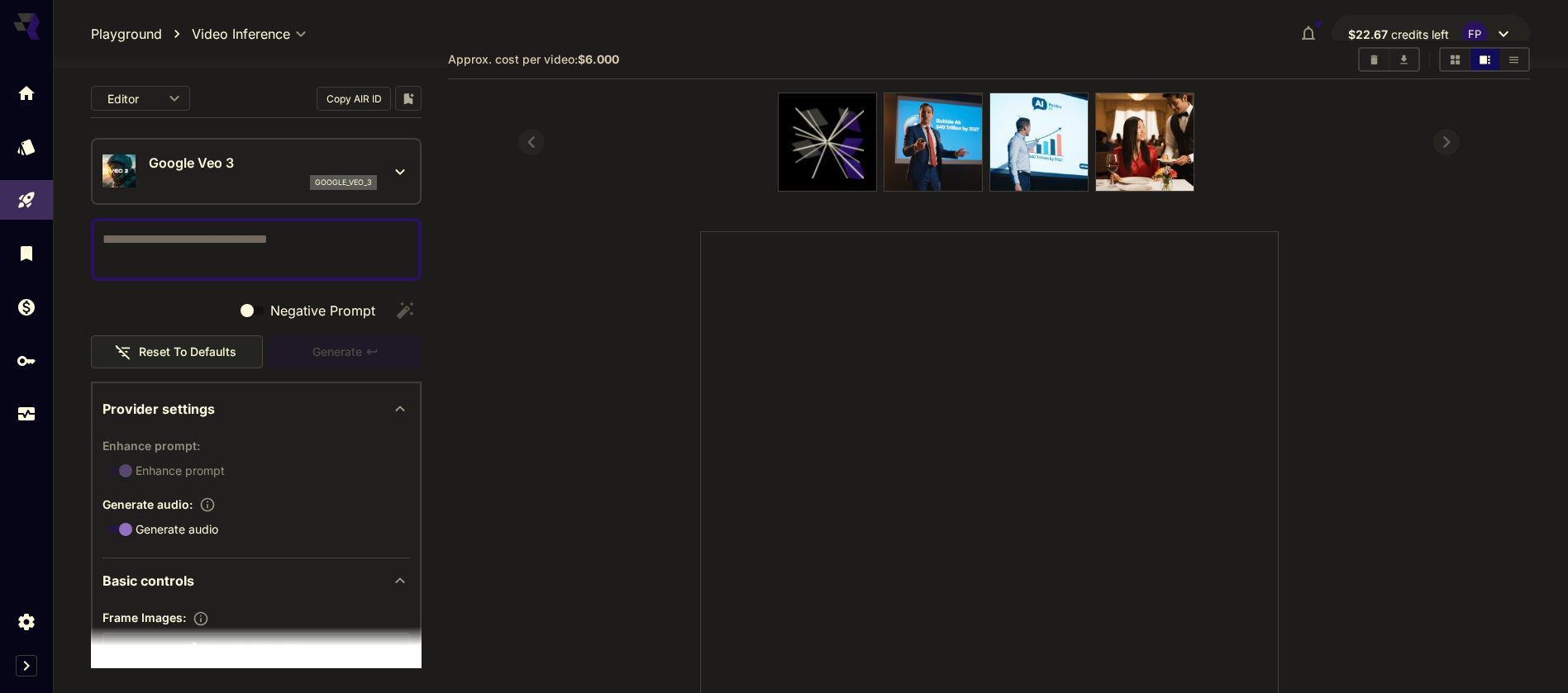 click on "Negative Prompt" at bounding box center [256, 249] 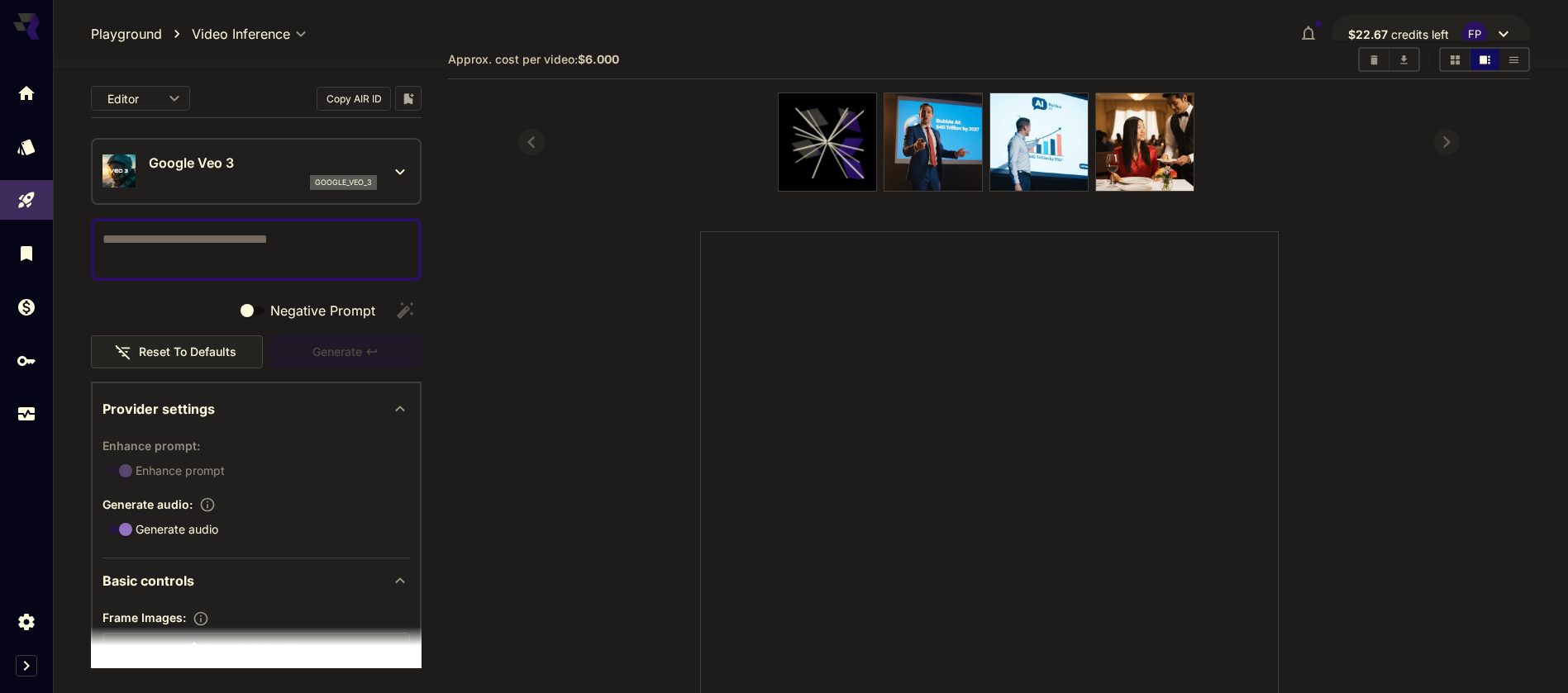 paste on "**********" 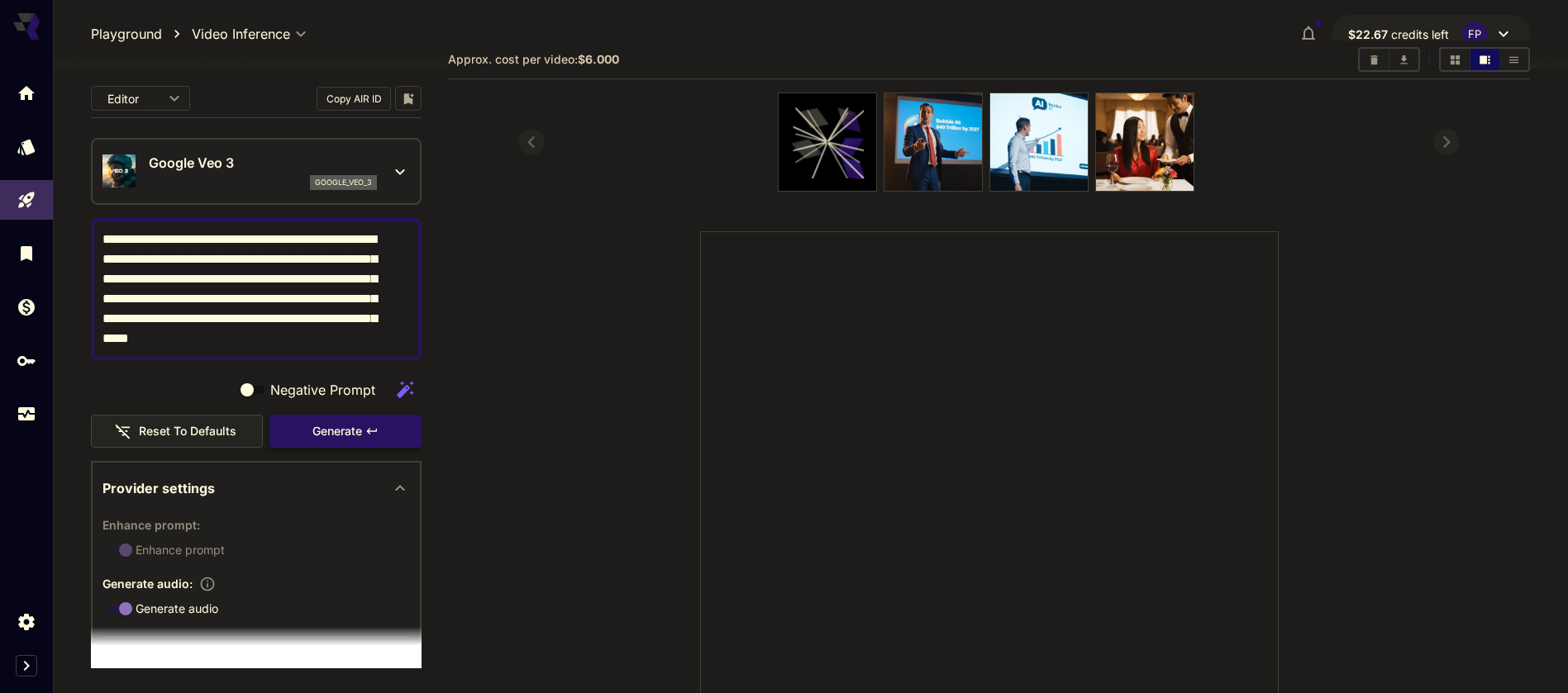 click on "Generate" at bounding box center [346, 431] 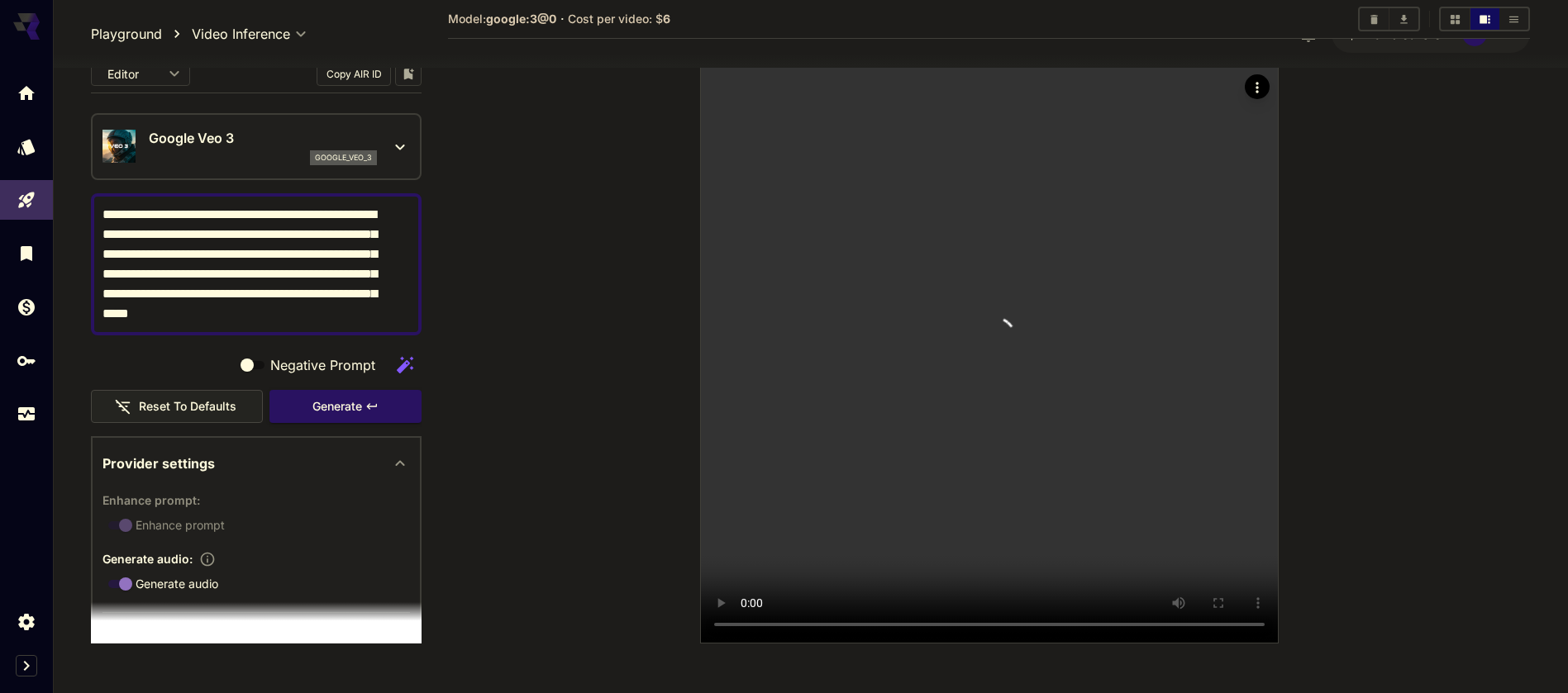 scroll, scrollTop: 247, scrollLeft: 0, axis: vertical 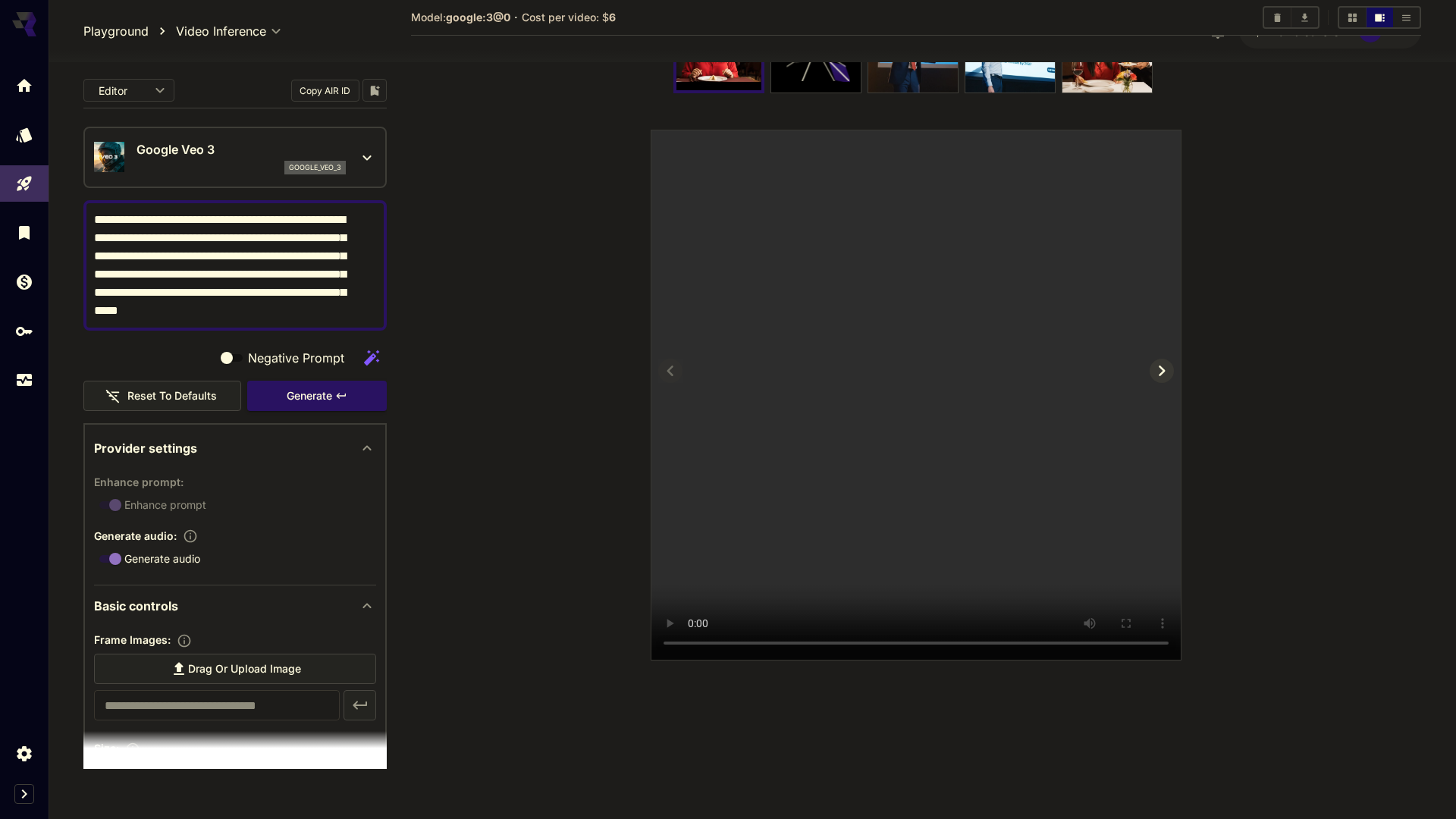 click at bounding box center (916, 395) 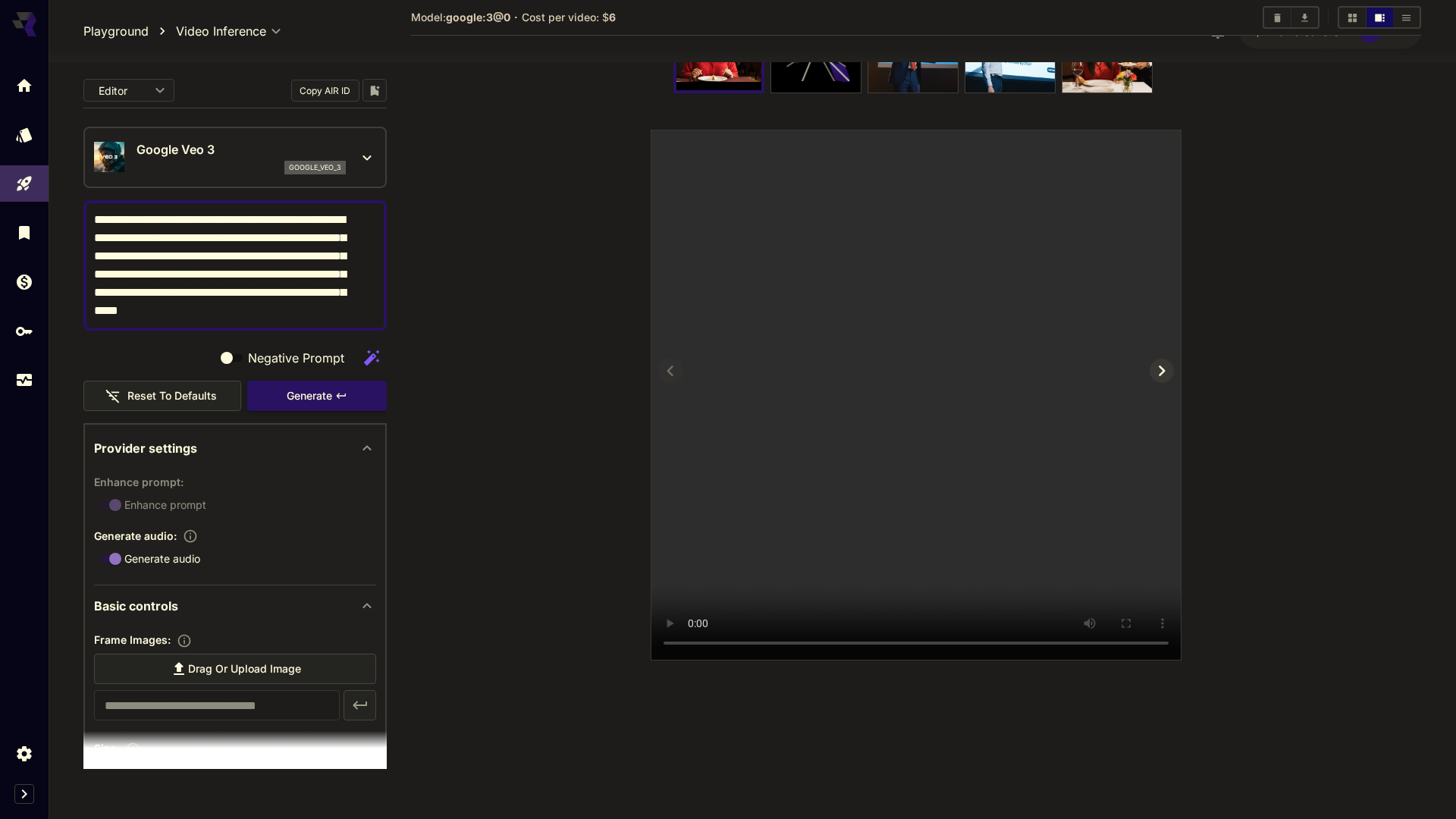 click at bounding box center (916, 395) 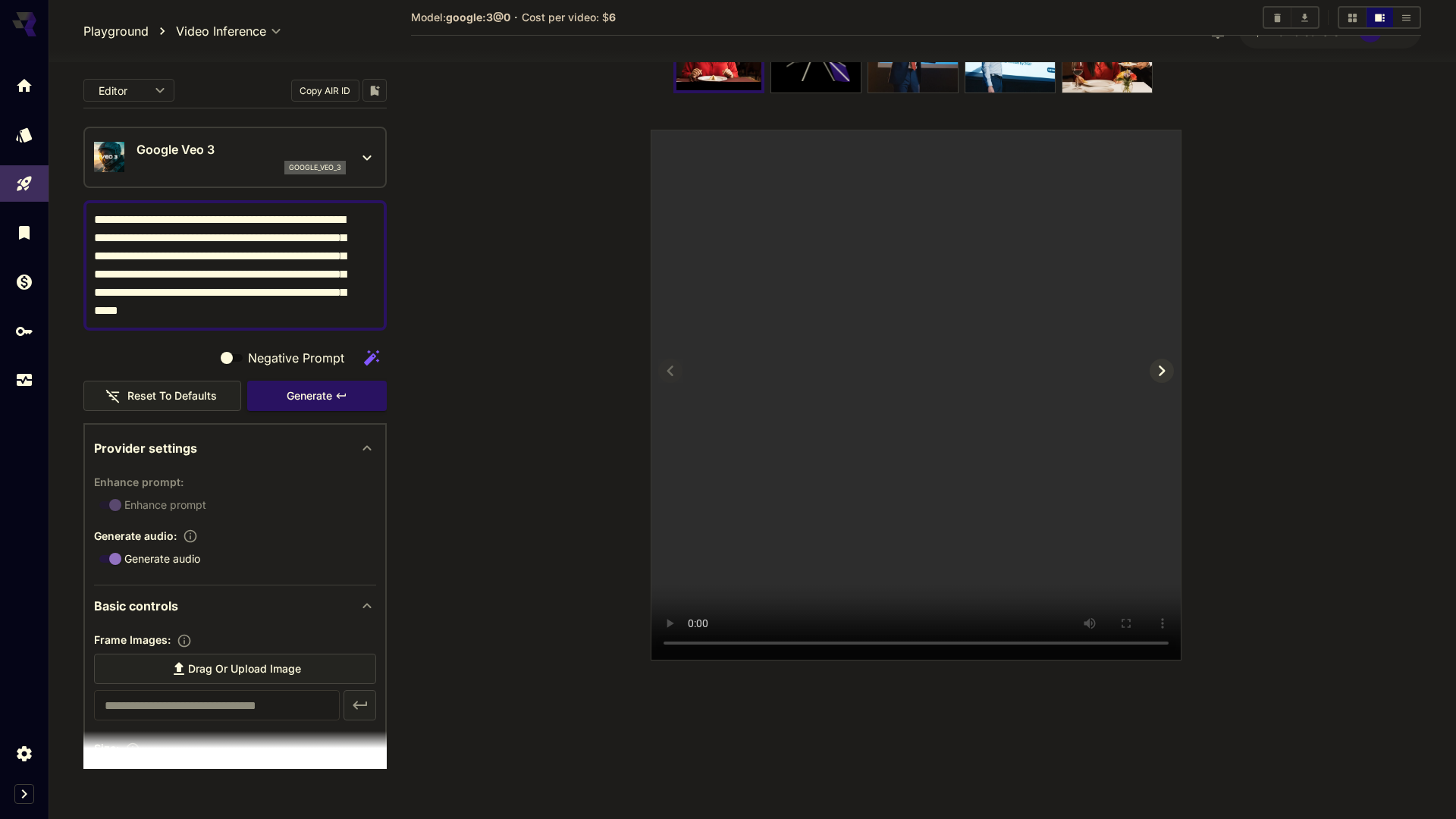 click at bounding box center (916, 395) 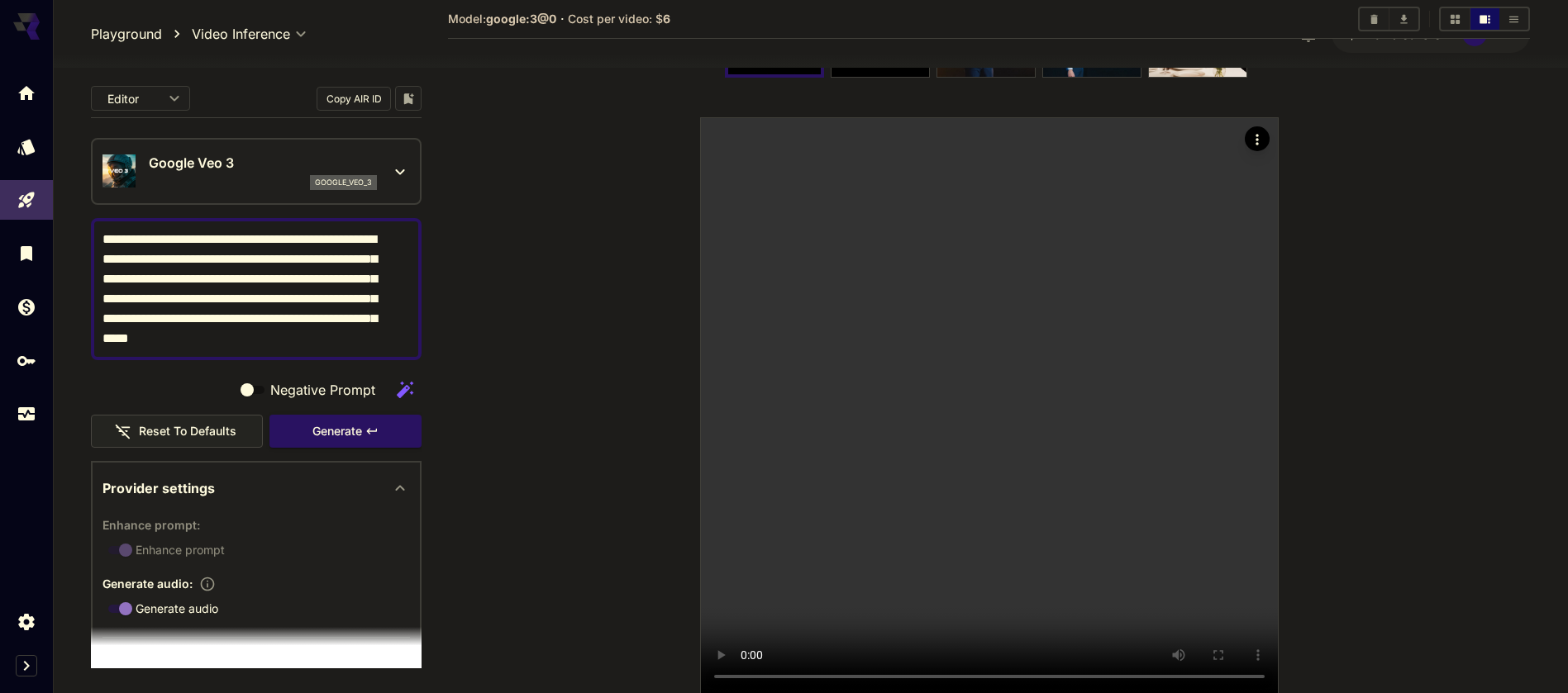 click on "**********" at bounding box center [246, 289] 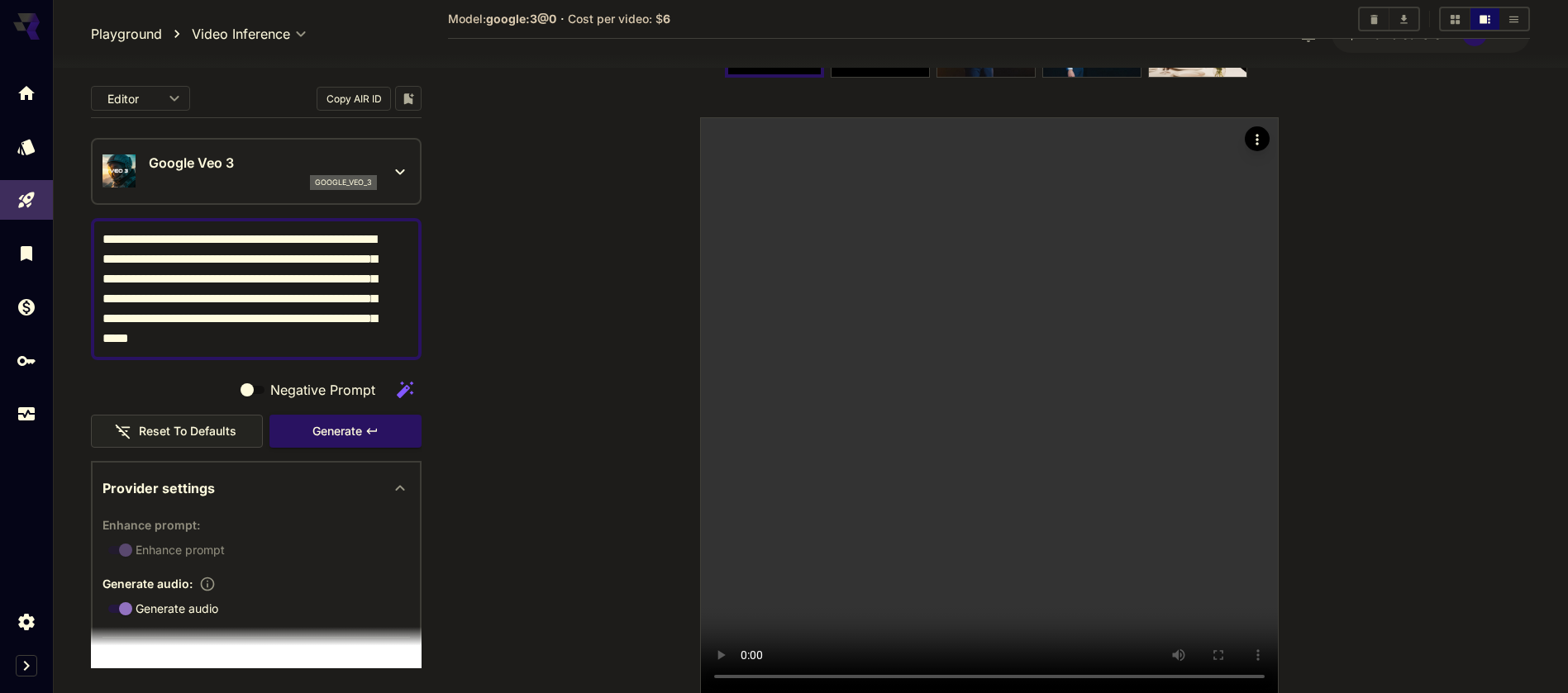 drag, startPoint x: 290, startPoint y: 349, endPoint x: 304, endPoint y: 344, distance: 14.866069 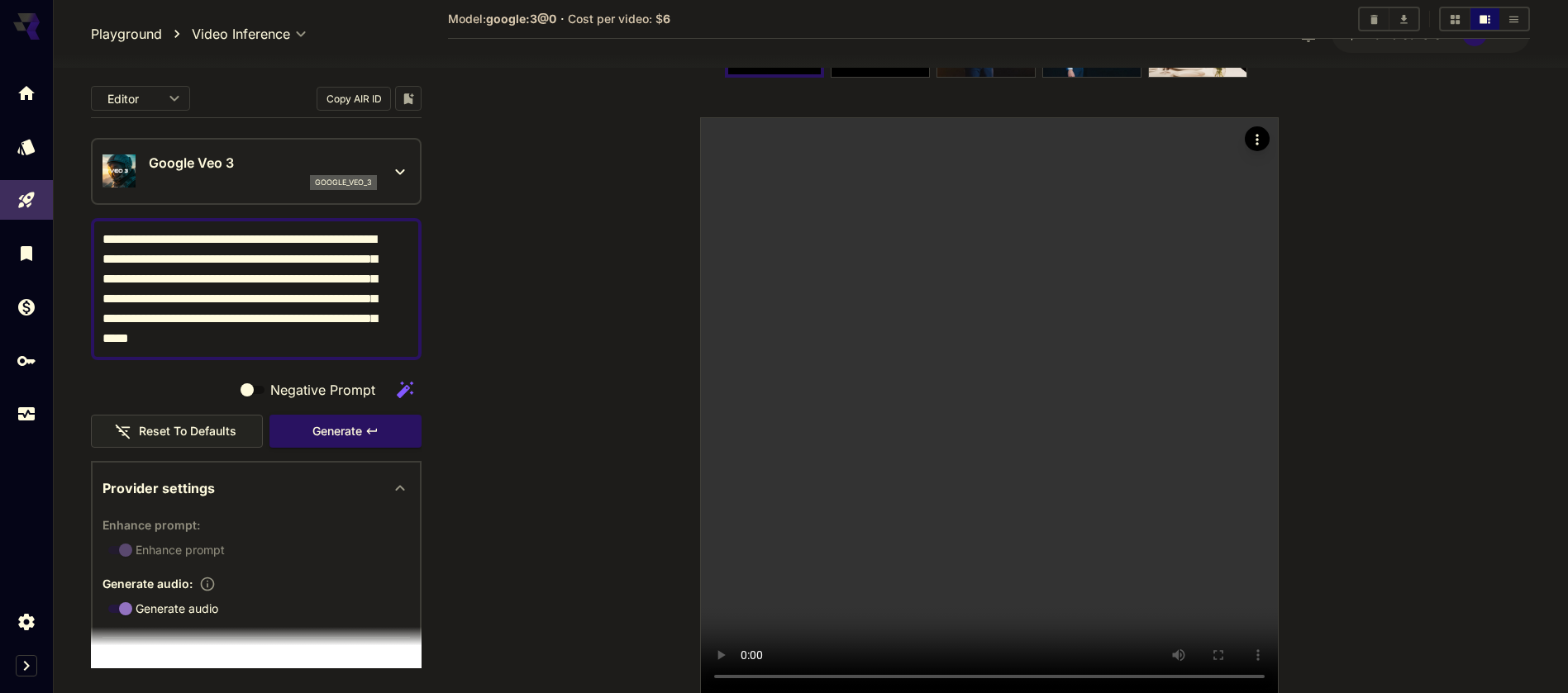 click on "**********" at bounding box center [246, 289] 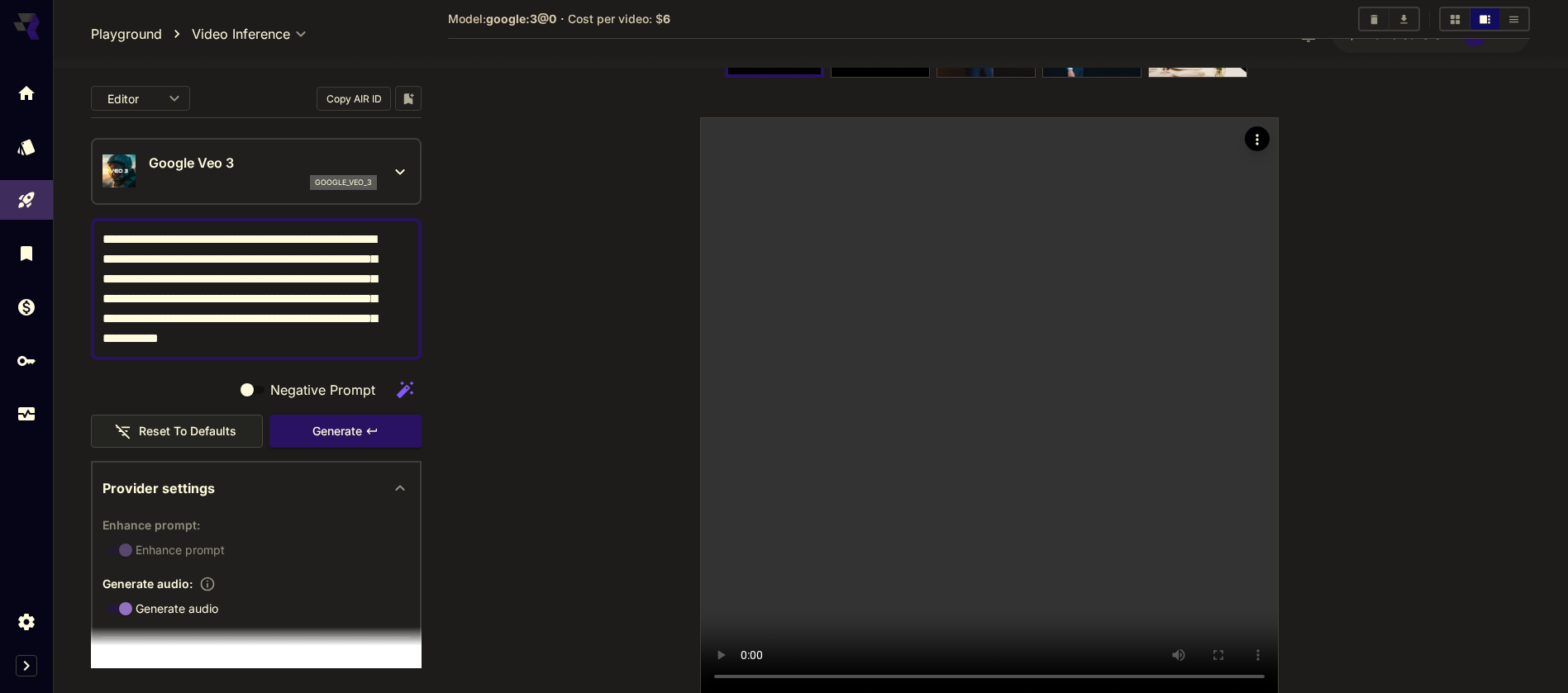 click on "**********" at bounding box center (246, 289) 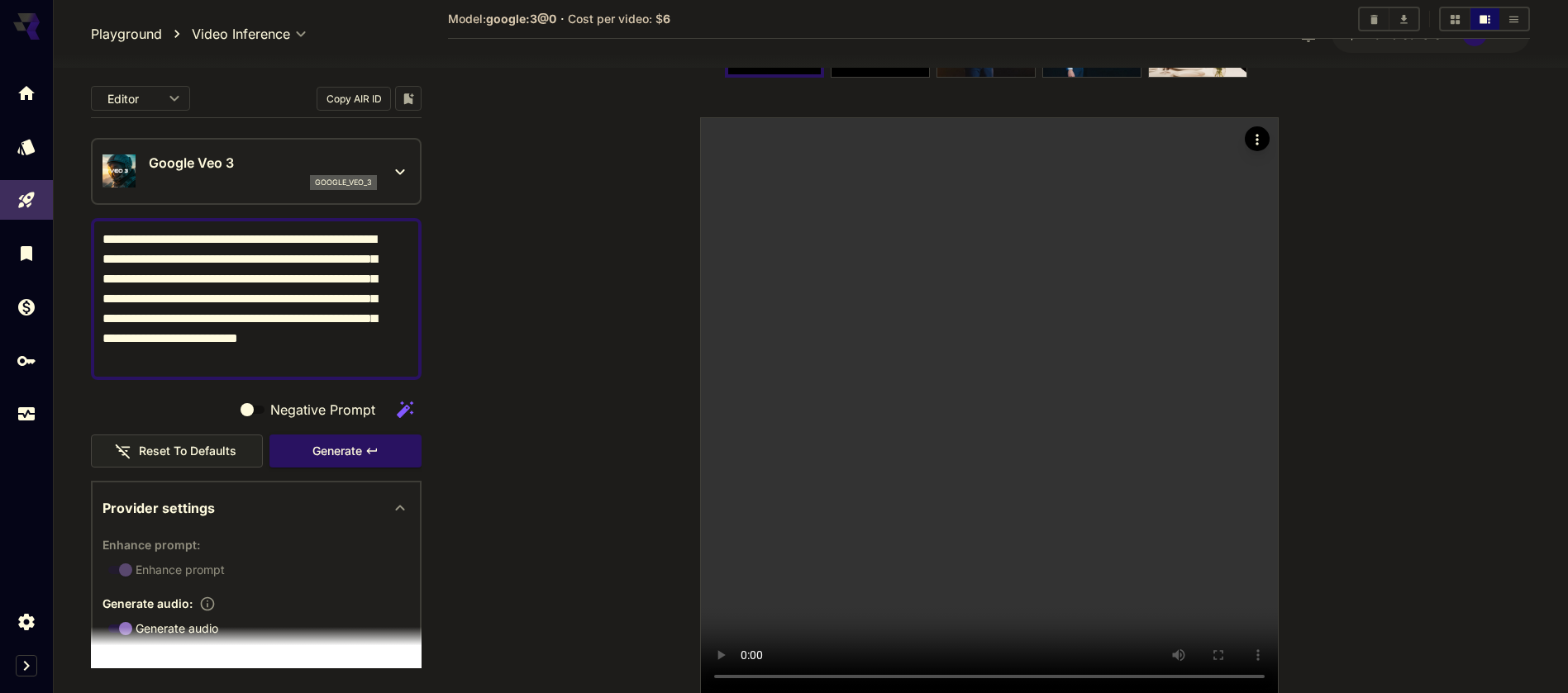 click on "**********" at bounding box center [246, 299] 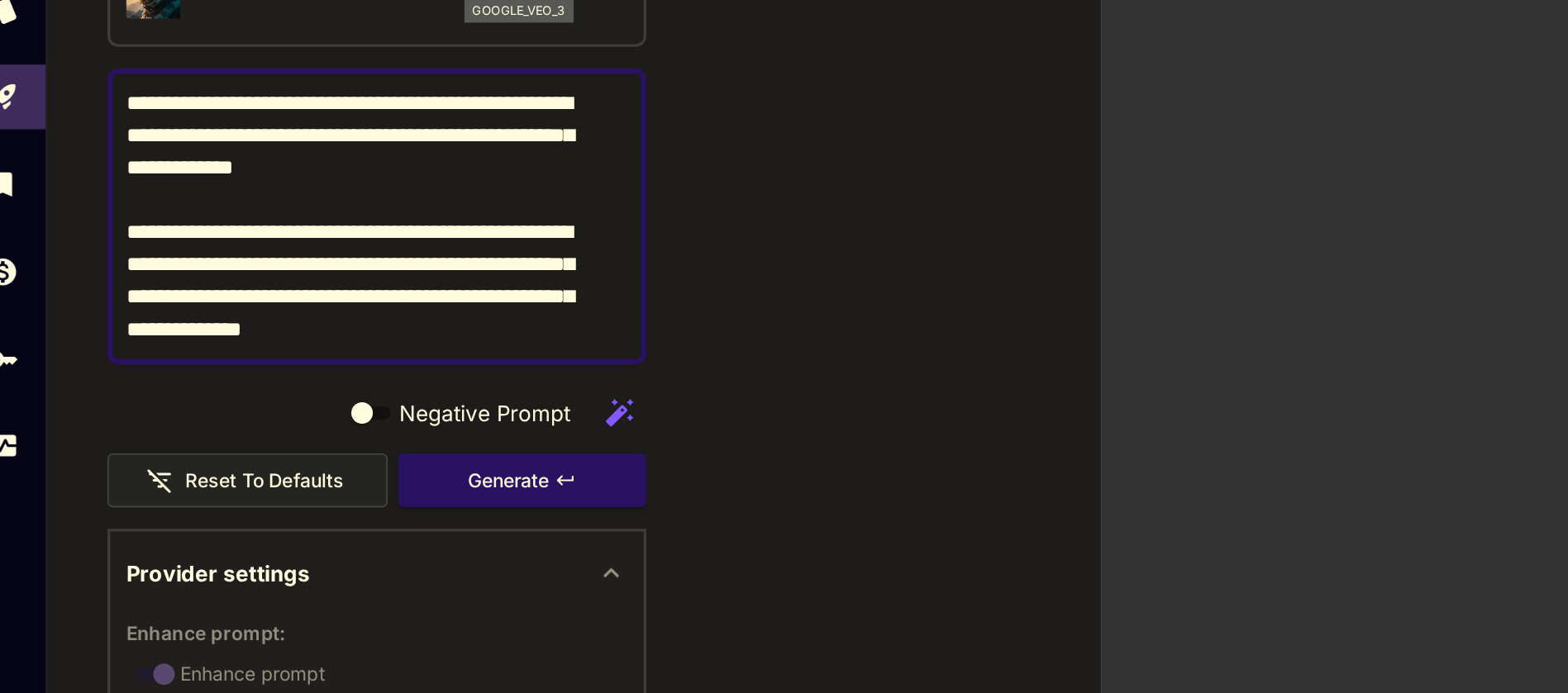 scroll, scrollTop: 36, scrollLeft: 0, axis: vertical 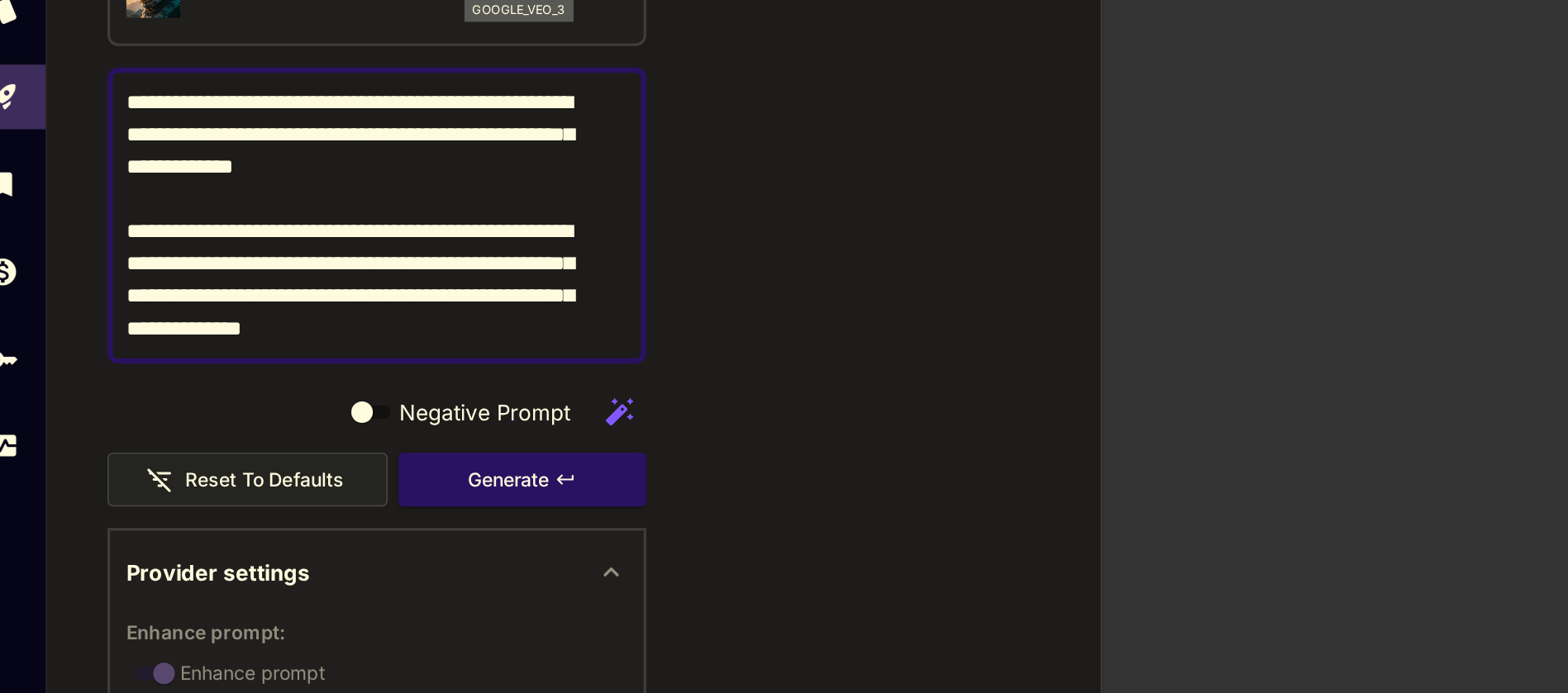 click on "**********" at bounding box center [246, 273] 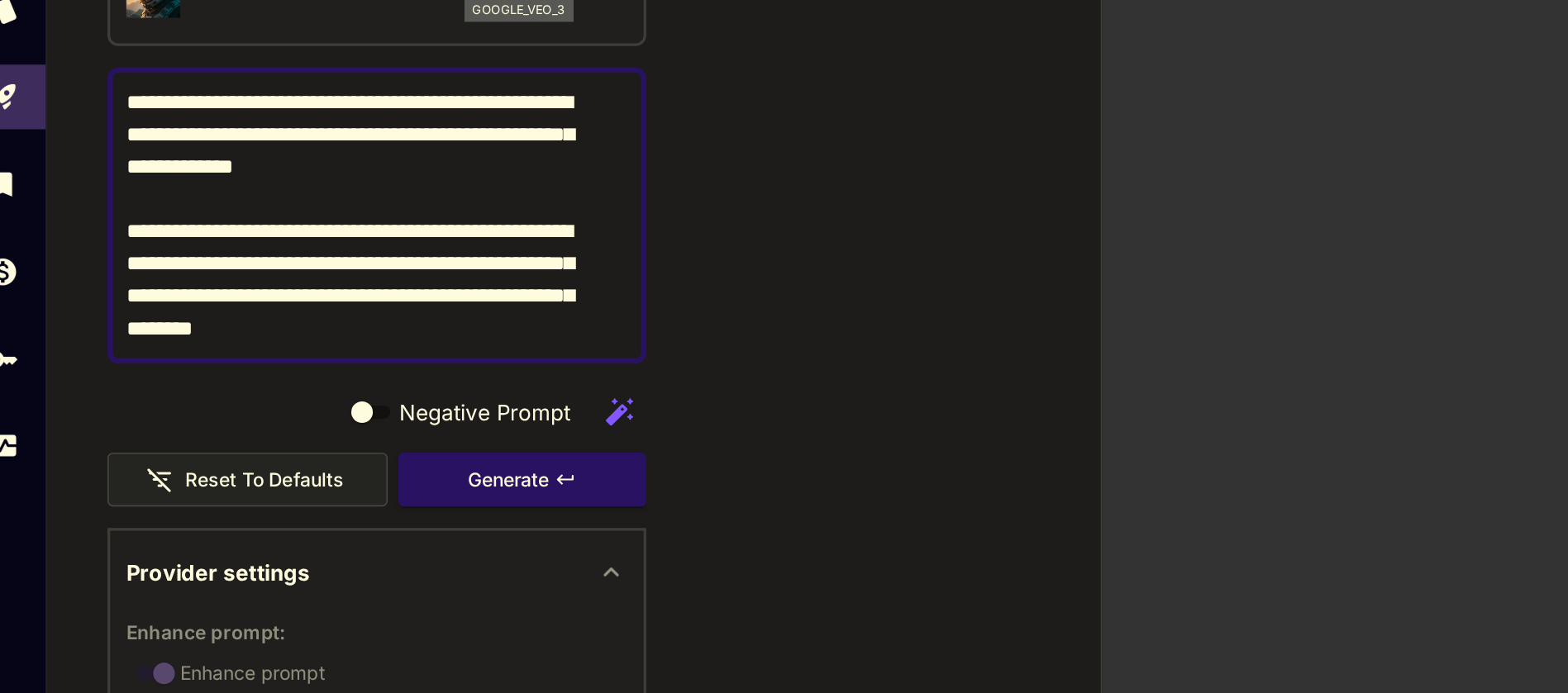 drag, startPoint x: 269, startPoint y: 319, endPoint x: 282, endPoint y: 320, distance: 13.038405 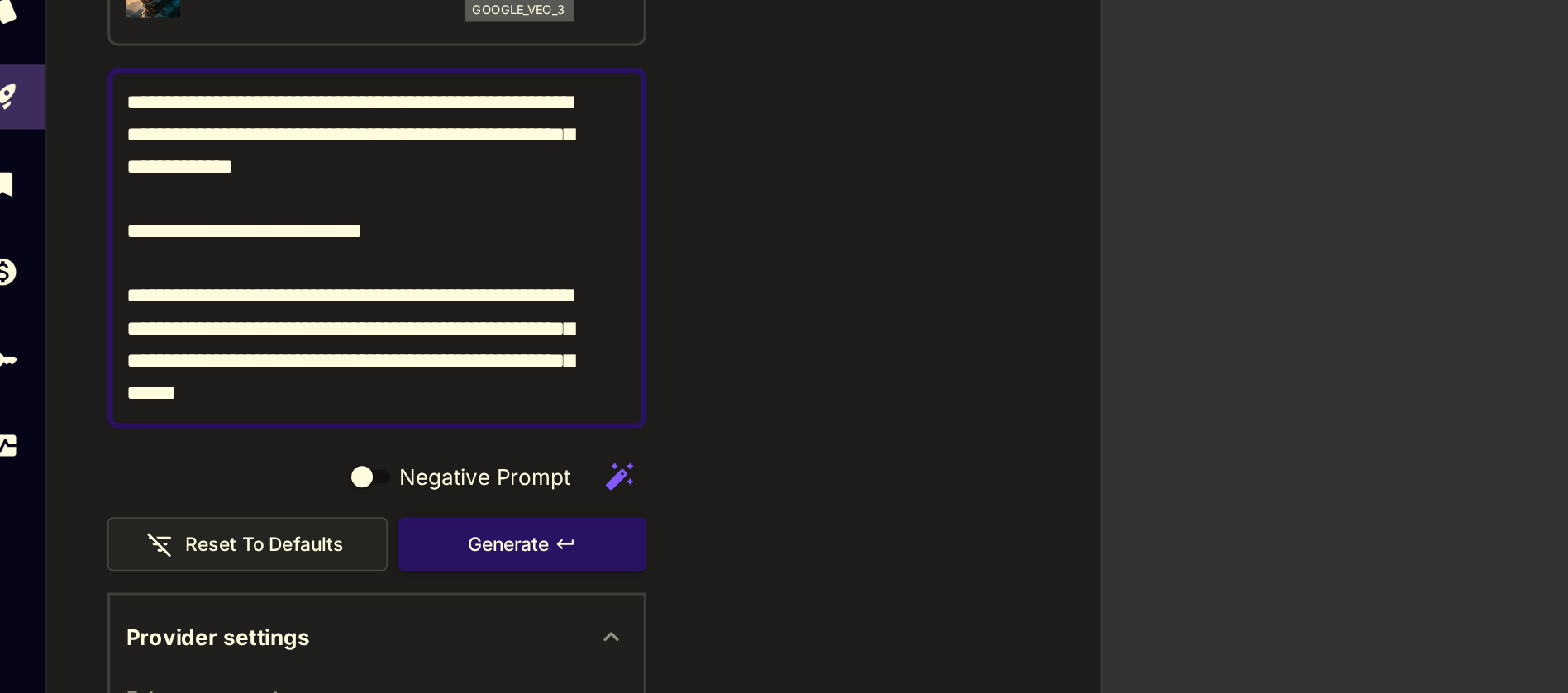 click on "**********" at bounding box center (246, 292) 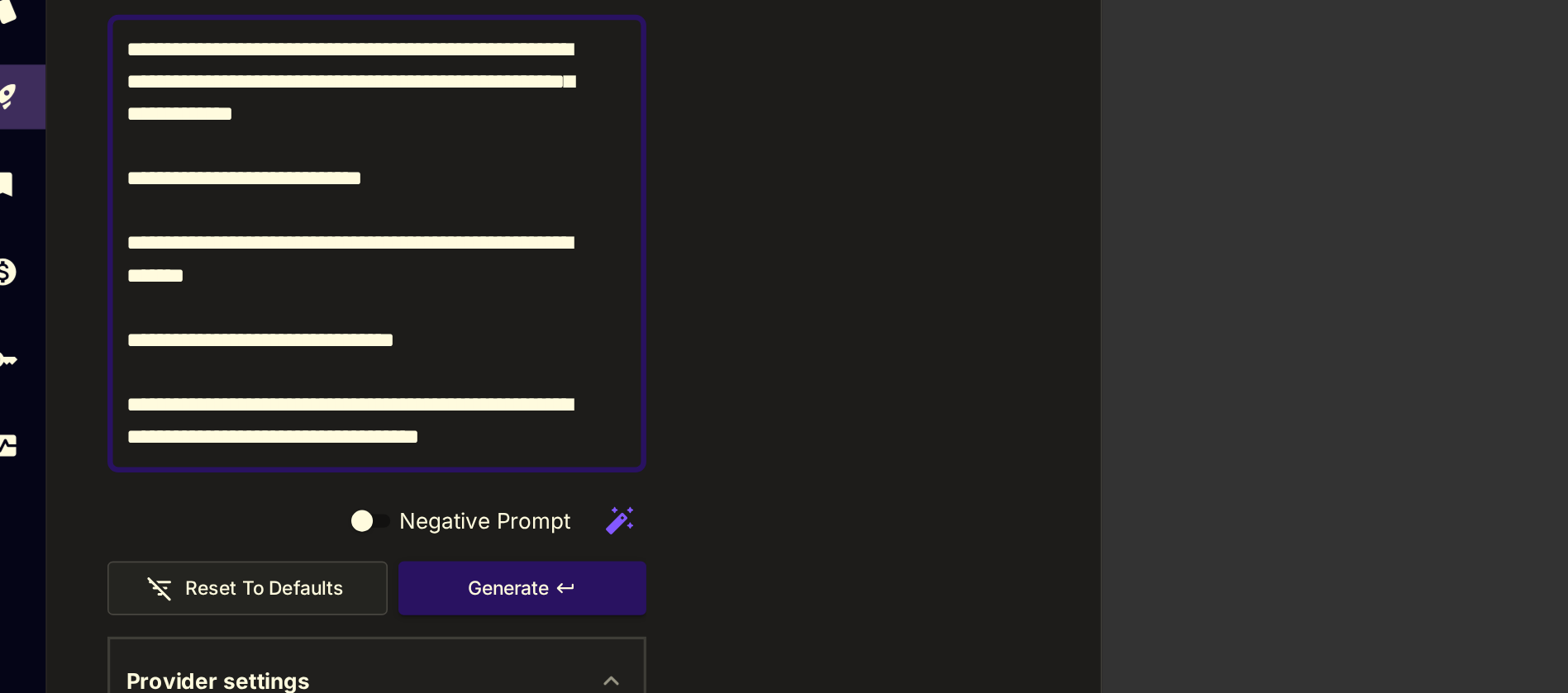 scroll, scrollTop: 171, scrollLeft: 0, axis: vertical 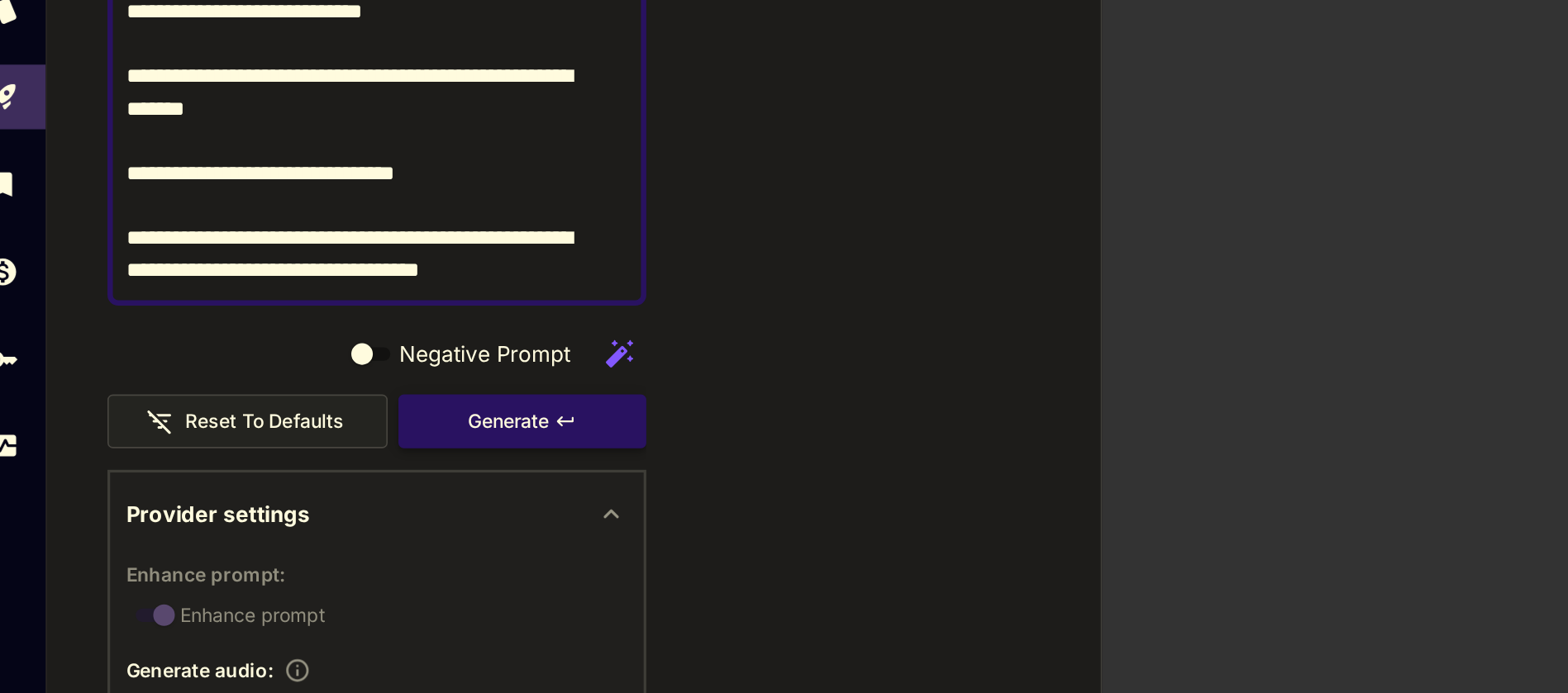 type on "**********" 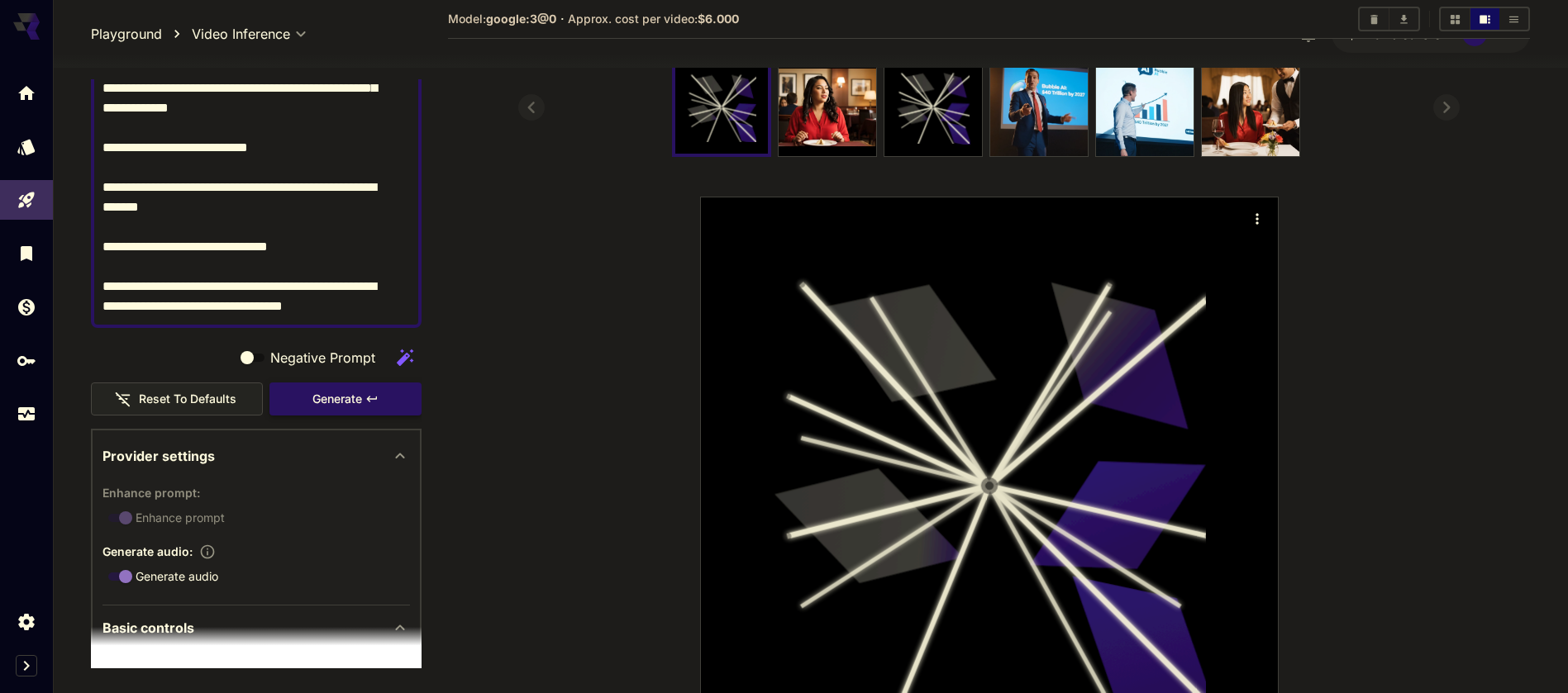 click on "**********" at bounding box center [246, 187] 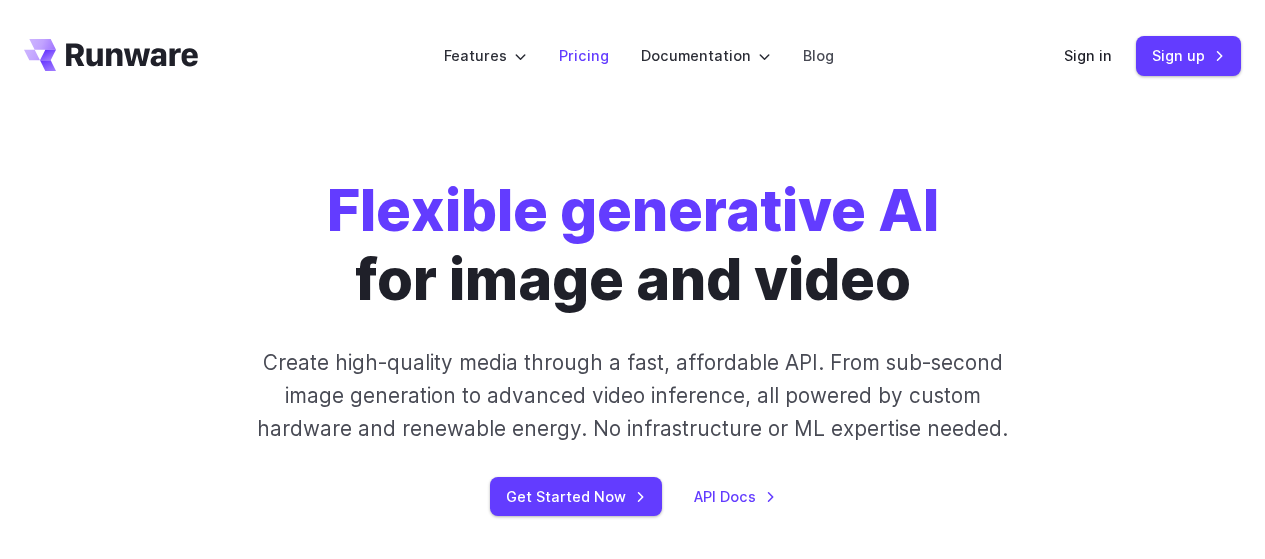 scroll, scrollTop: 0, scrollLeft: 0, axis: both 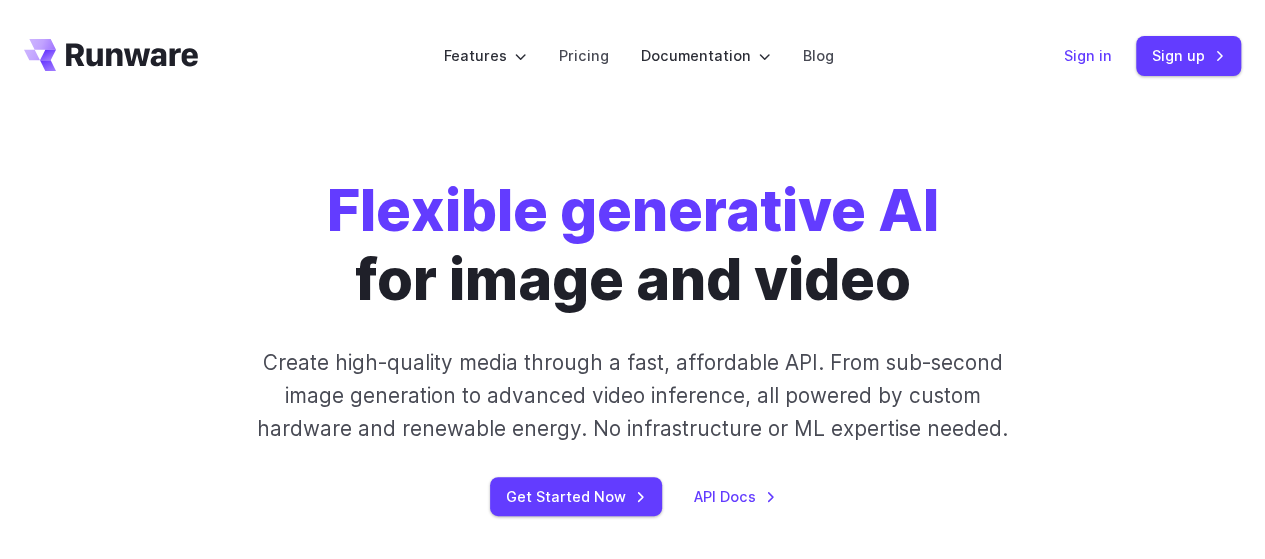 click on "Sign in" at bounding box center [1088, 55] 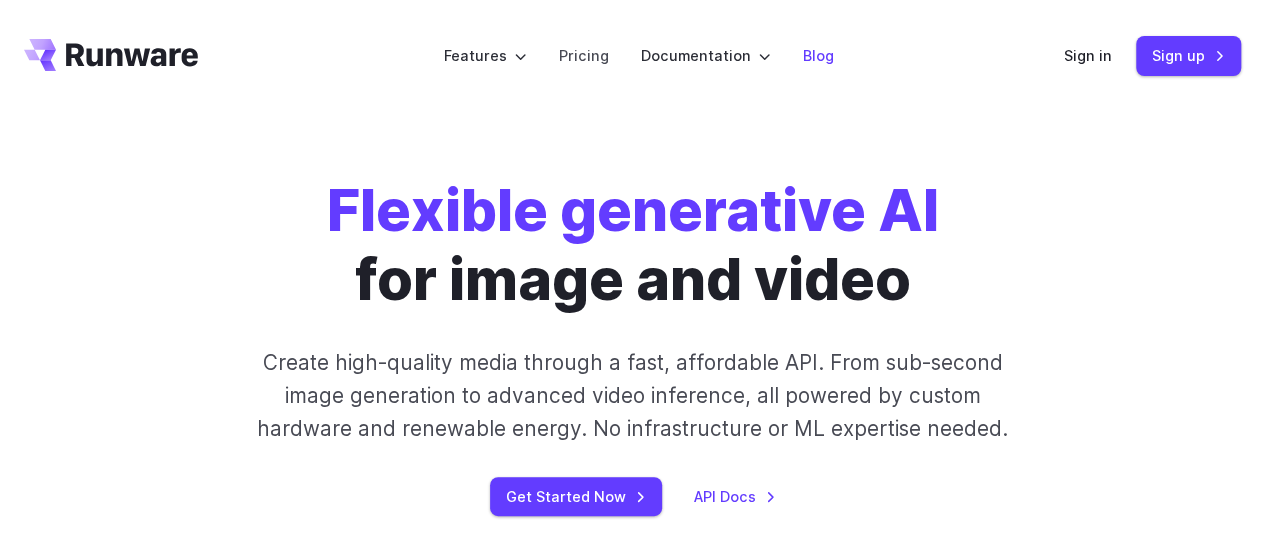 click on "Blog" at bounding box center [818, 55] 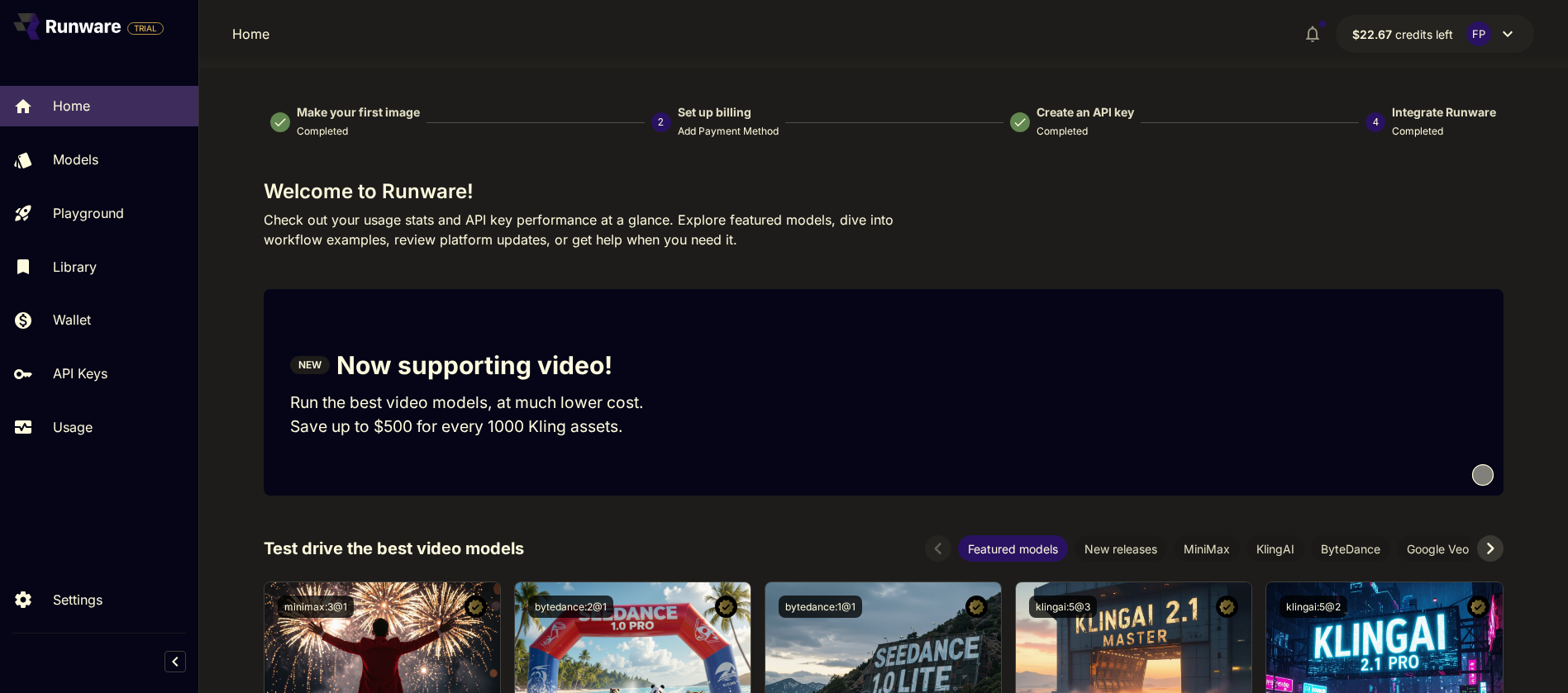 scroll, scrollTop: 0, scrollLeft: 0, axis: both 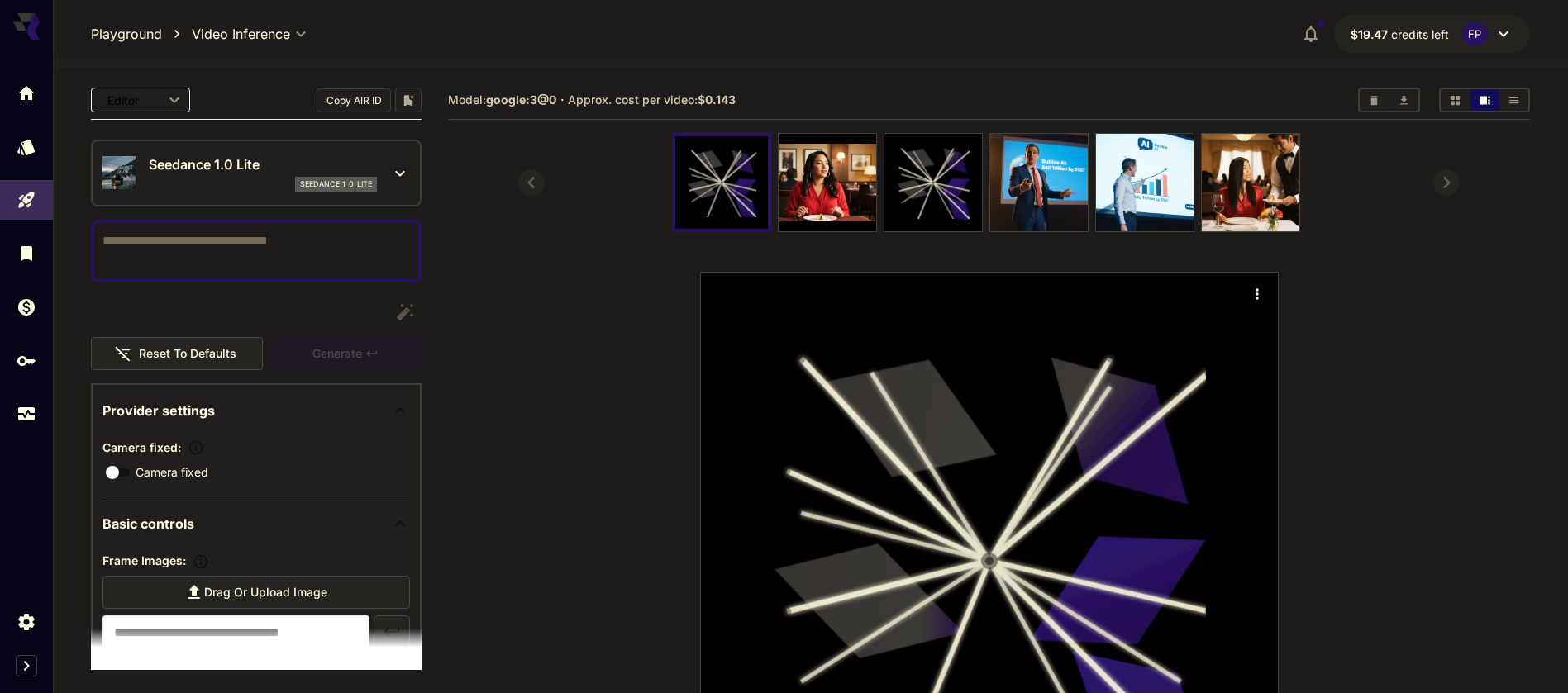 click on "Seedance 1.0 Lite" at bounding box center [263, 164] 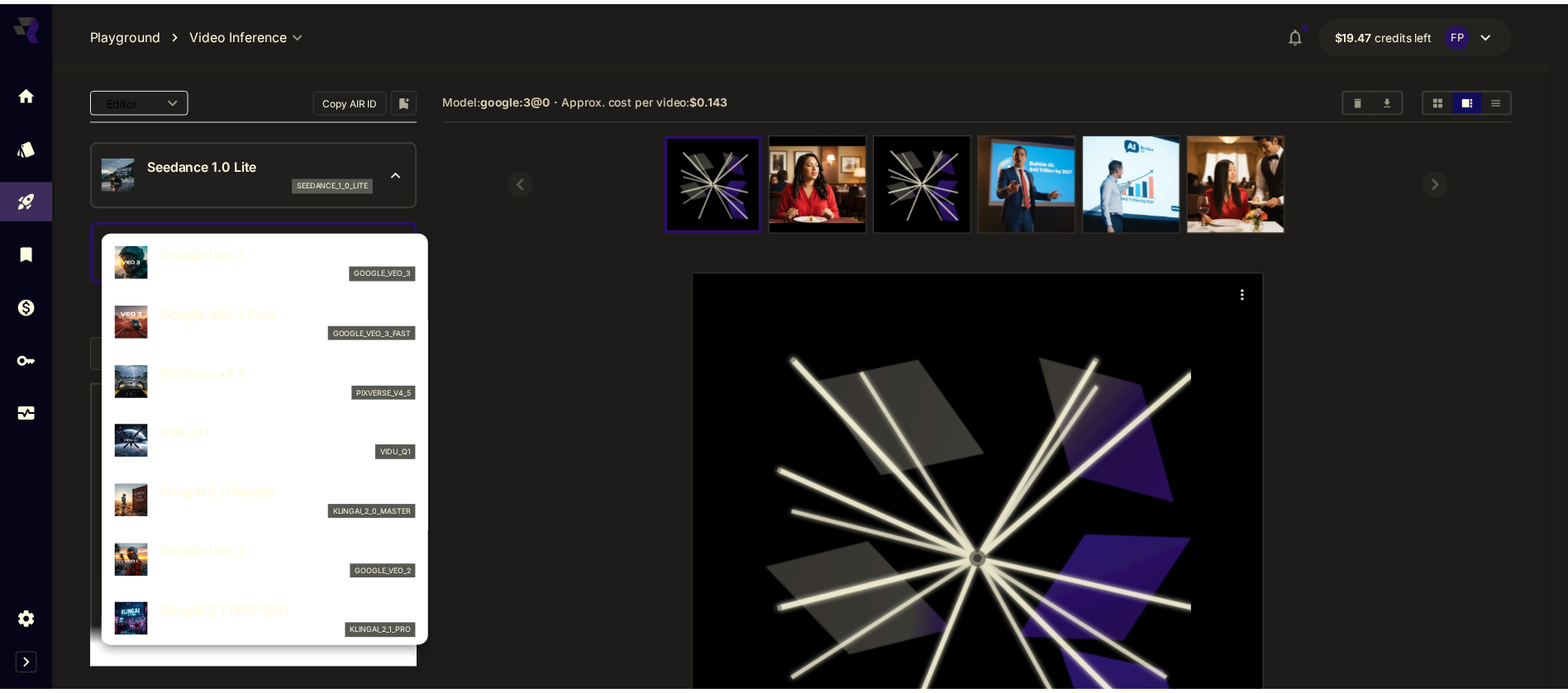 scroll, scrollTop: 283, scrollLeft: 0, axis: vertical 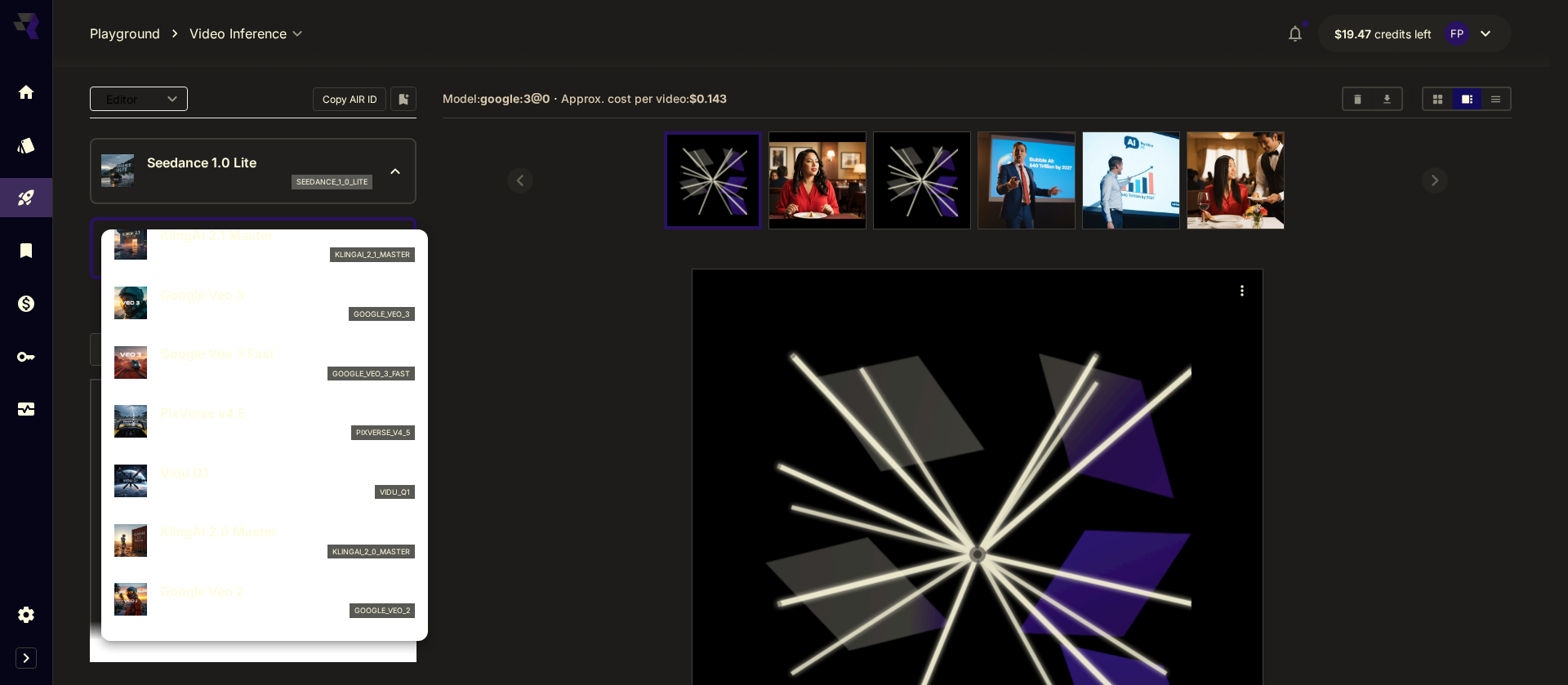 click on "google_veo_3" at bounding box center (287, 314) 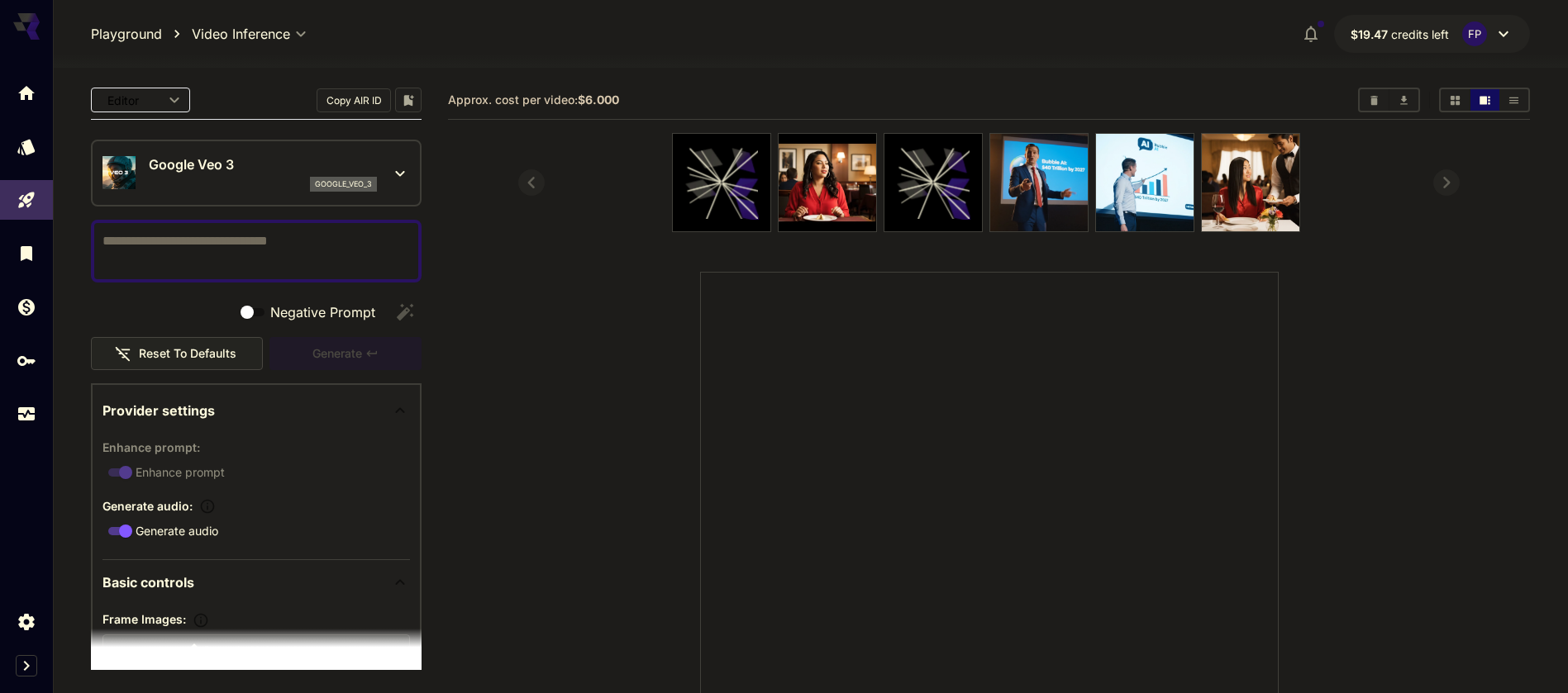 click on "Negative Prompt" at bounding box center (256, 251) 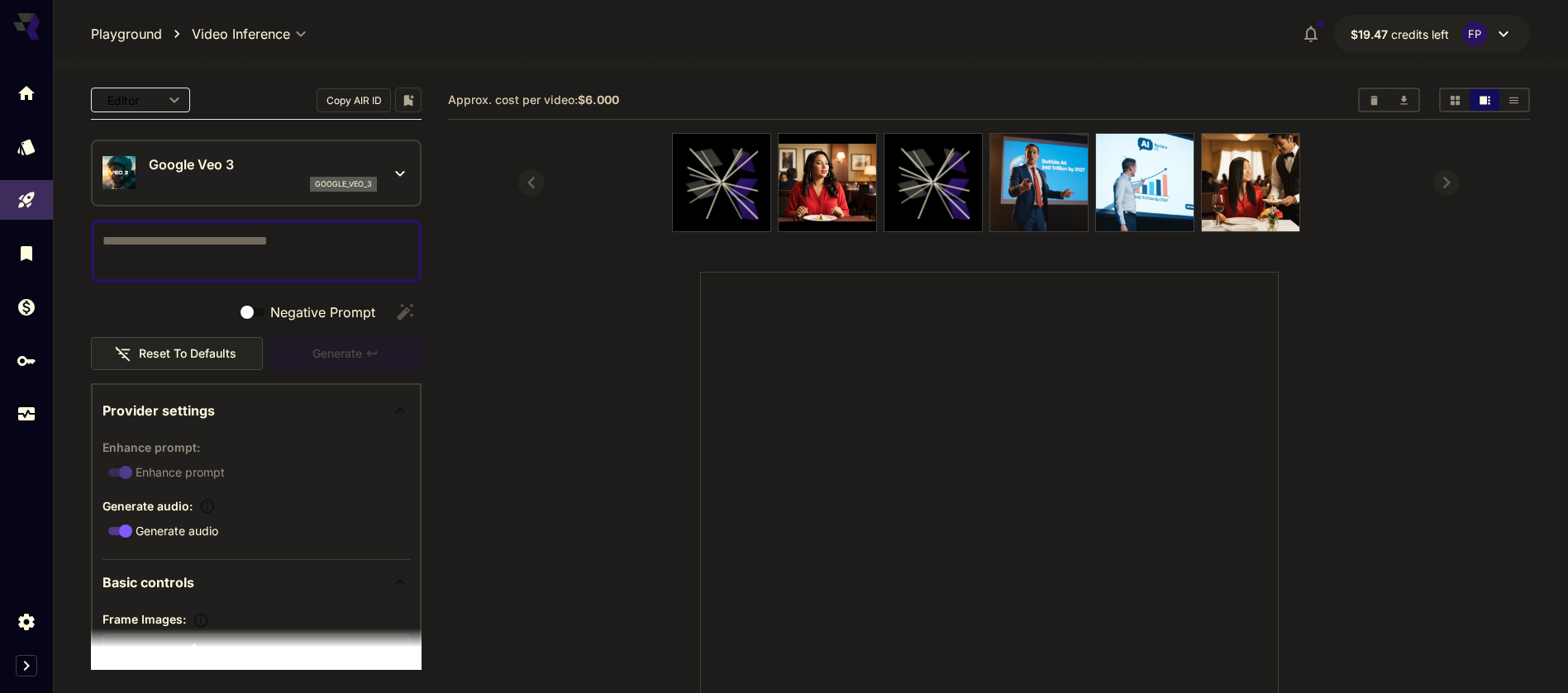 paste on "**********" 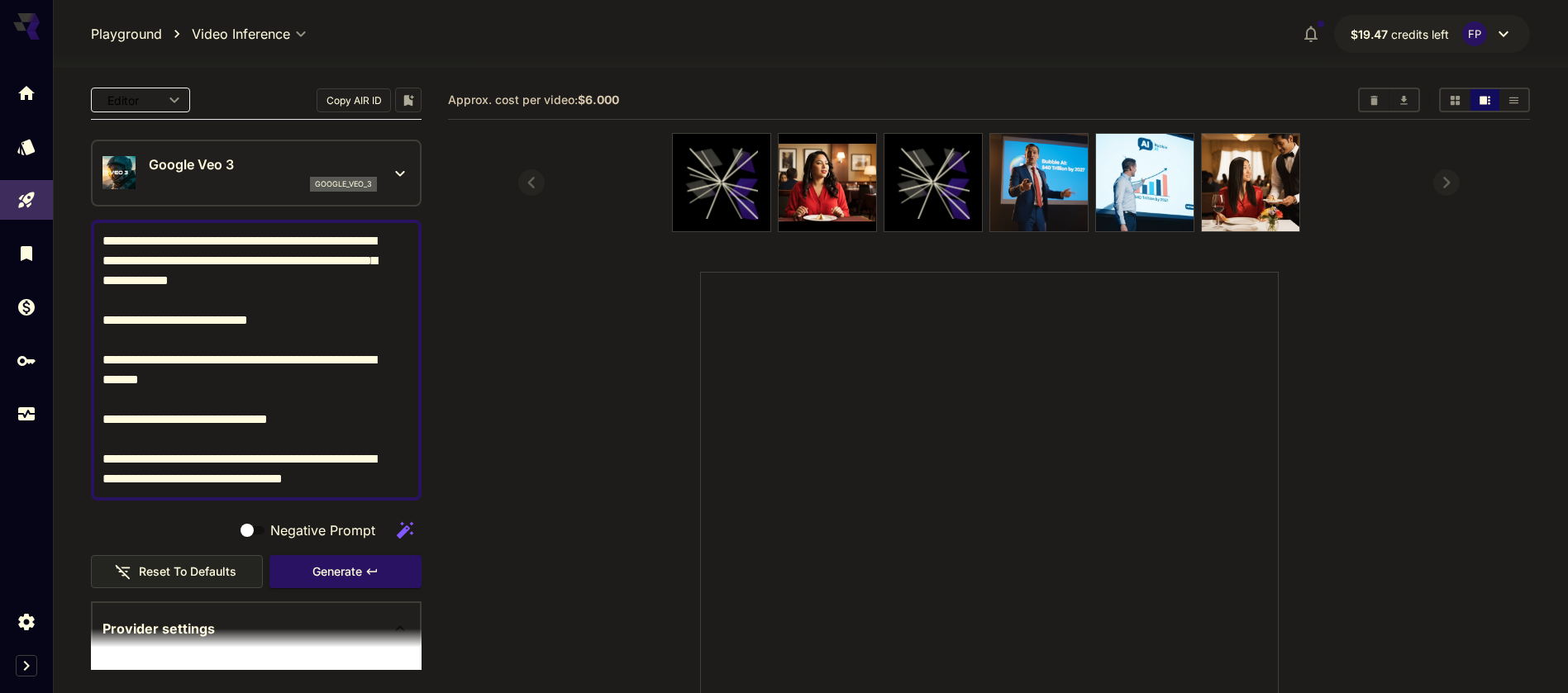 scroll, scrollTop: 113, scrollLeft: 0, axis: vertical 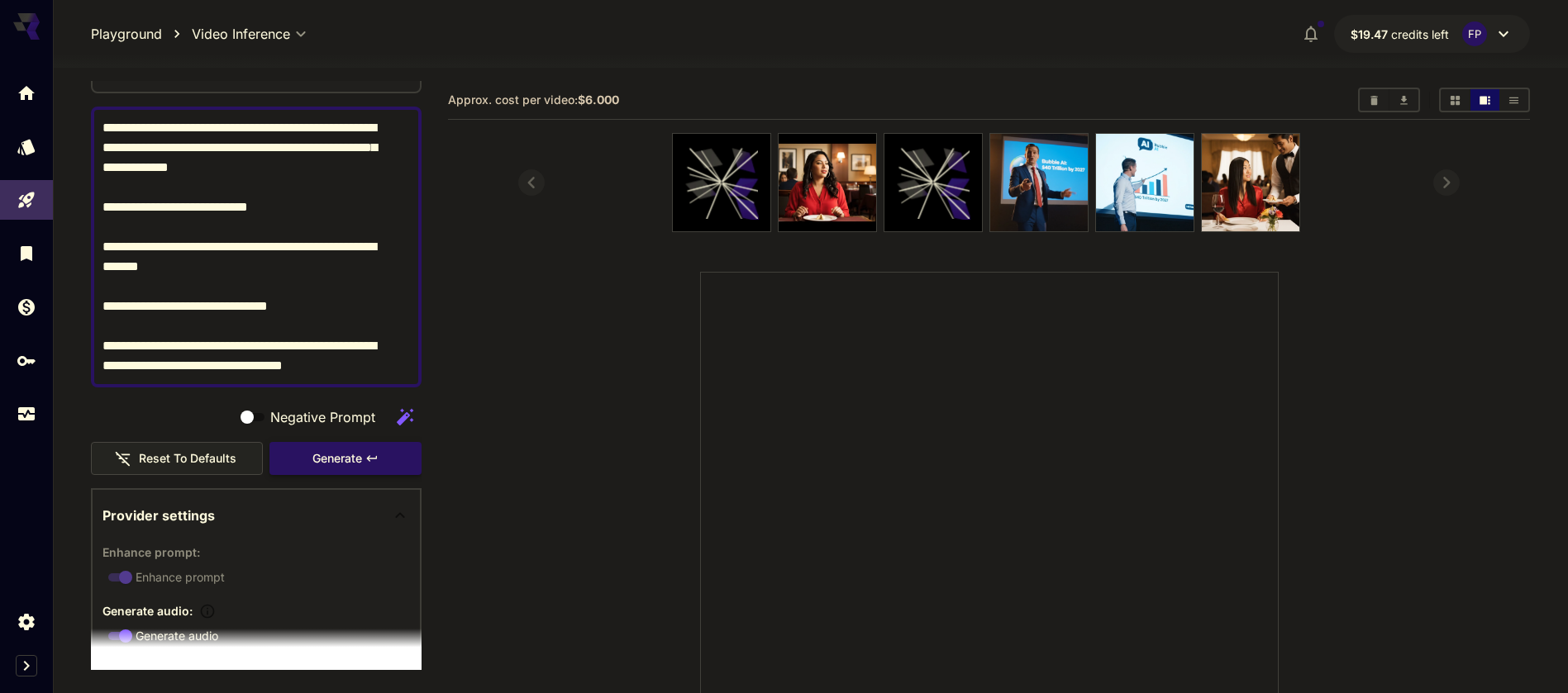 type on "**********" 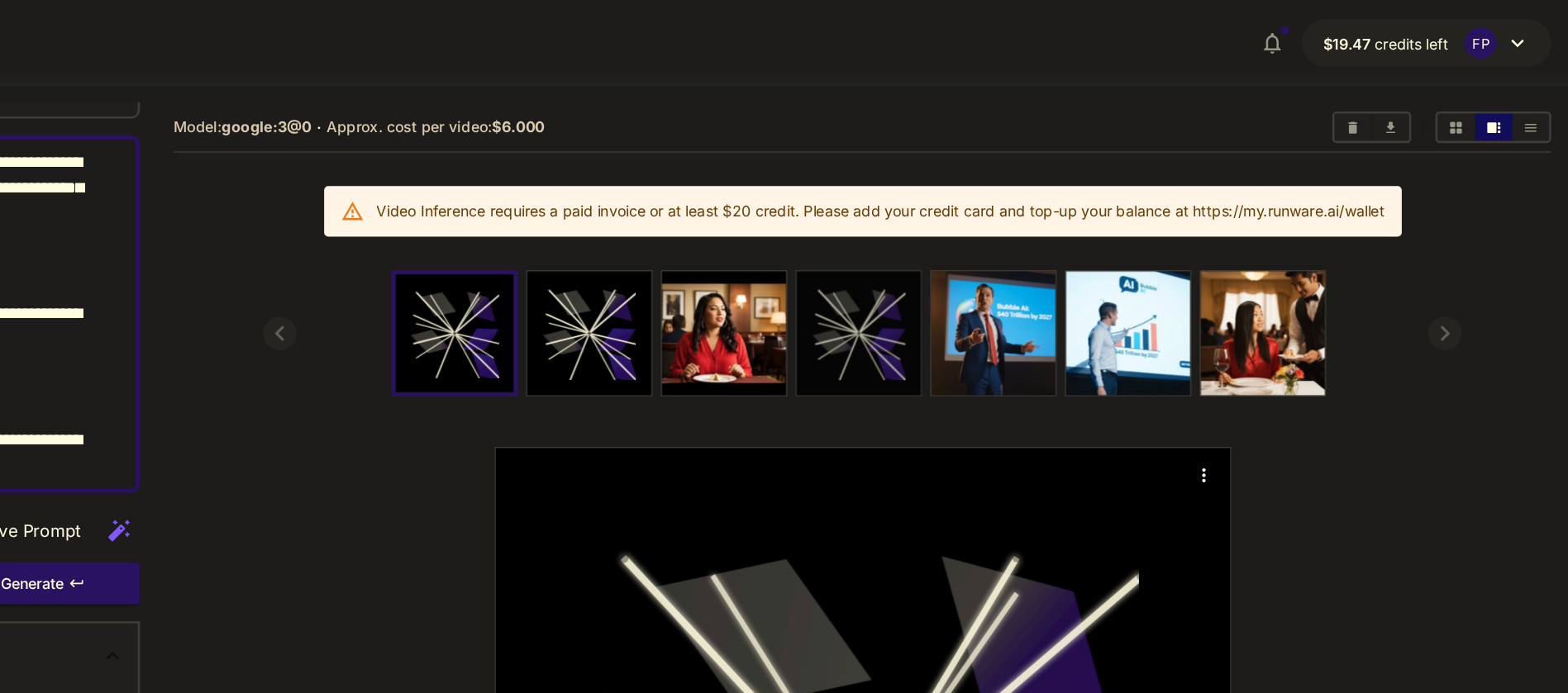scroll, scrollTop: 0, scrollLeft: 0, axis: both 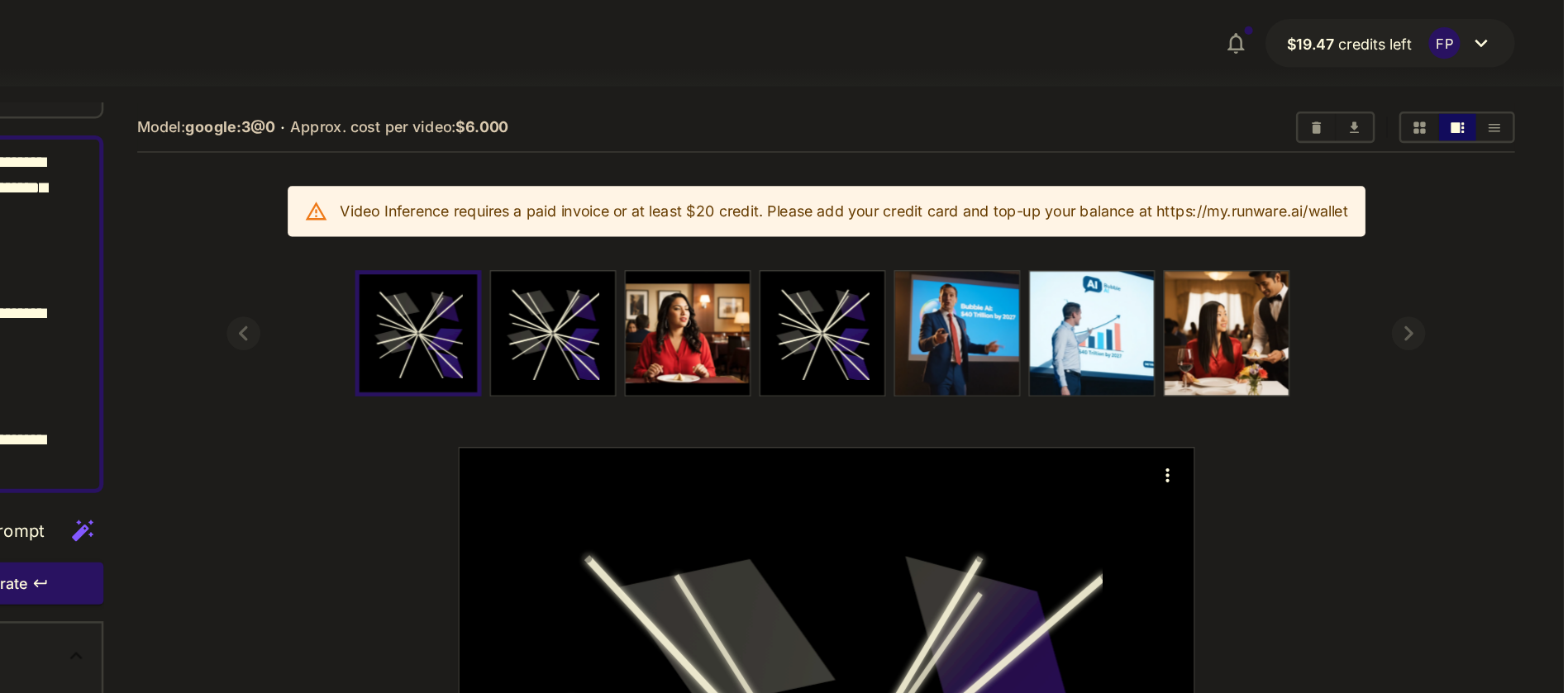 click 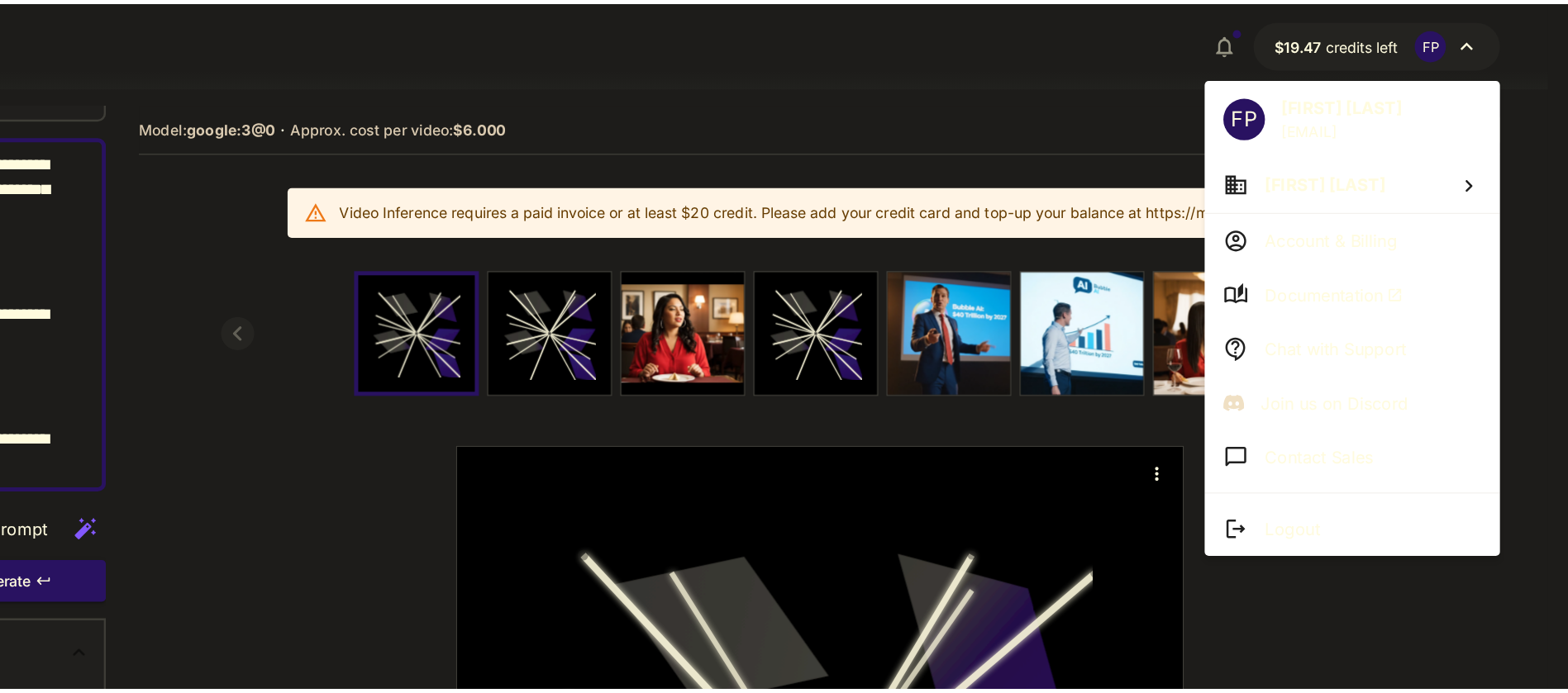 scroll, scrollTop: 0, scrollLeft: 0, axis: both 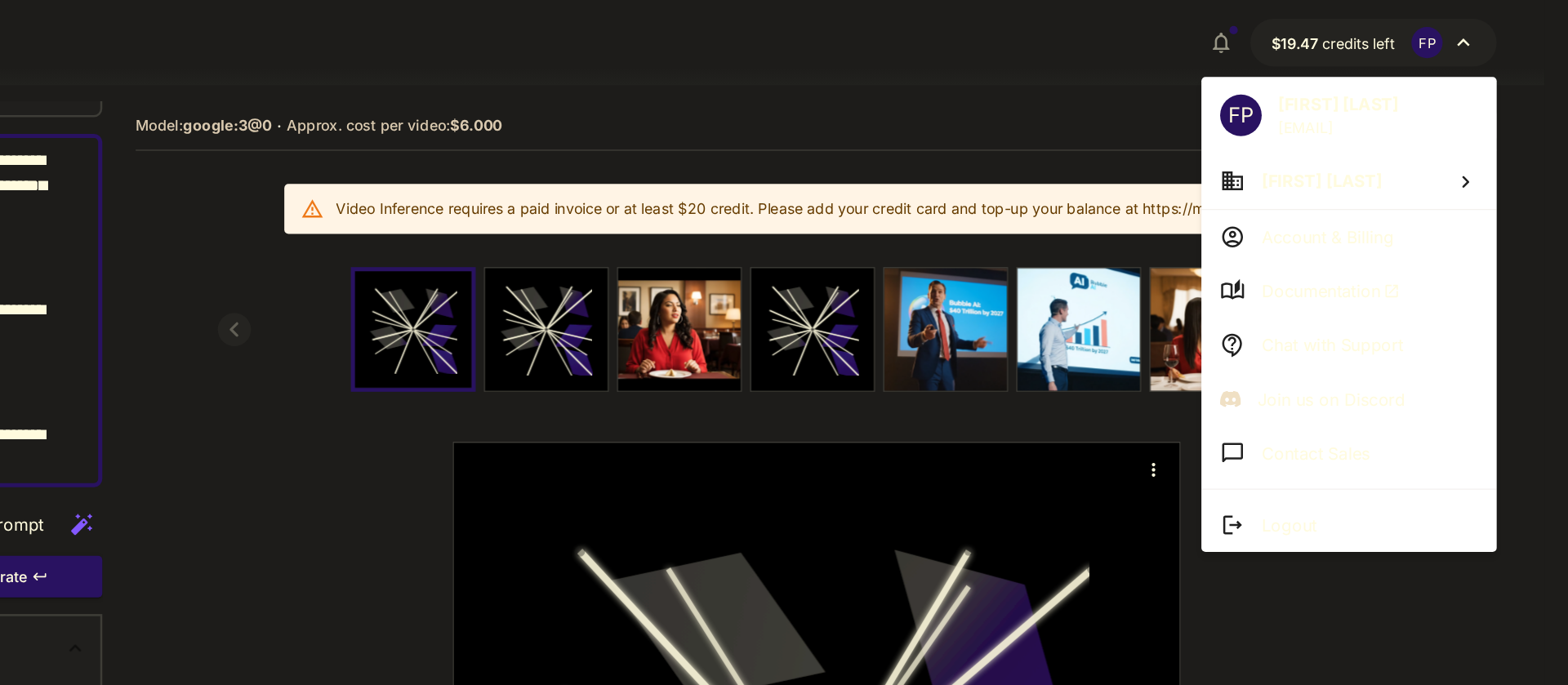 click on "Account & Billing" at bounding box center [1379, 186] 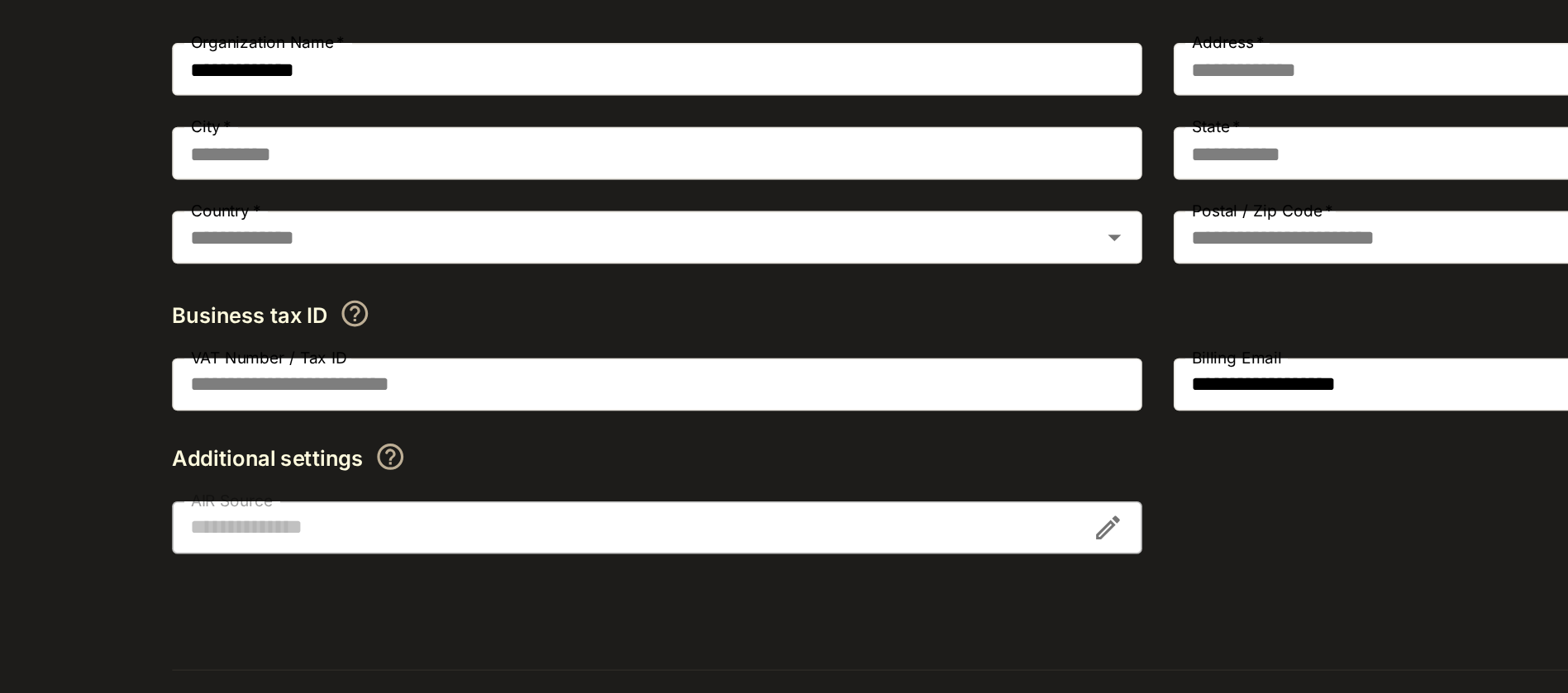 scroll, scrollTop: 0, scrollLeft: 0, axis: both 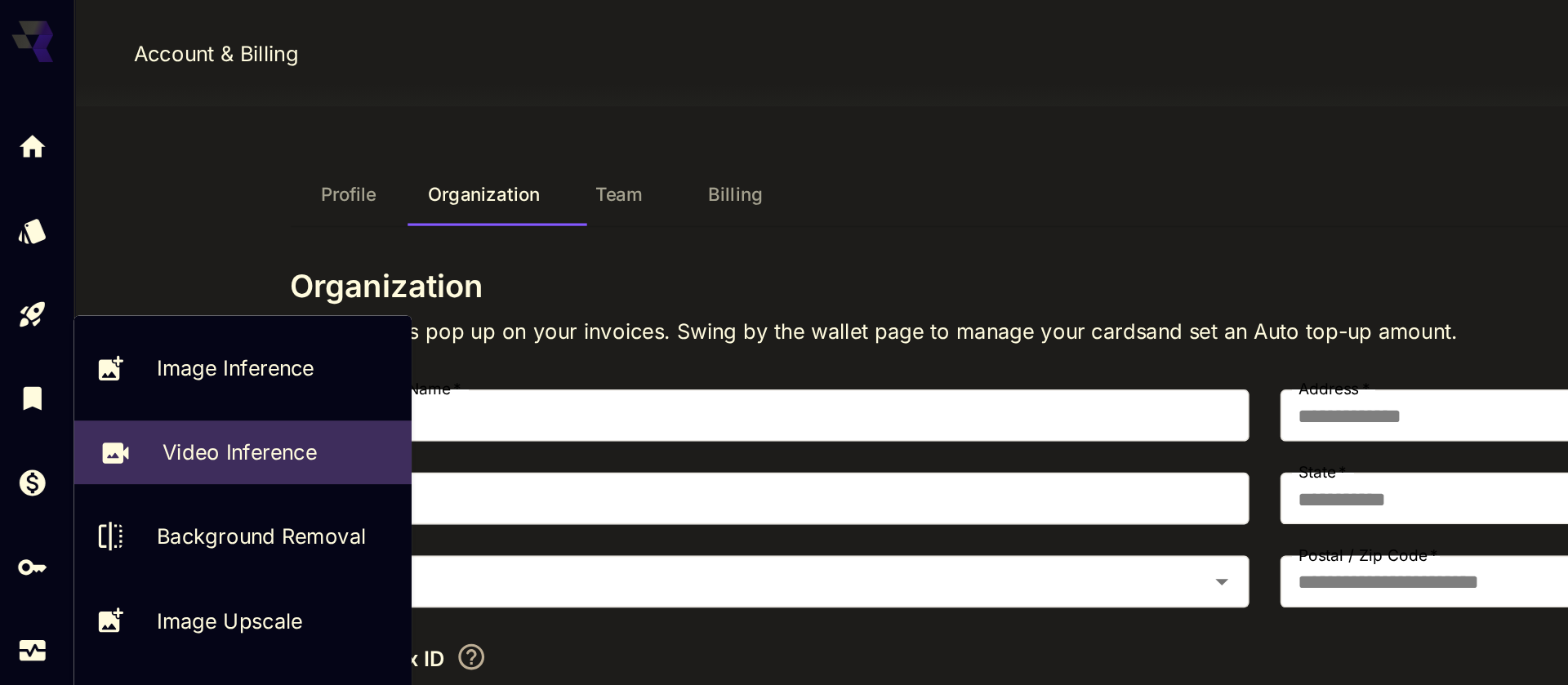 click on "Video Inference" at bounding box center (158, 284) 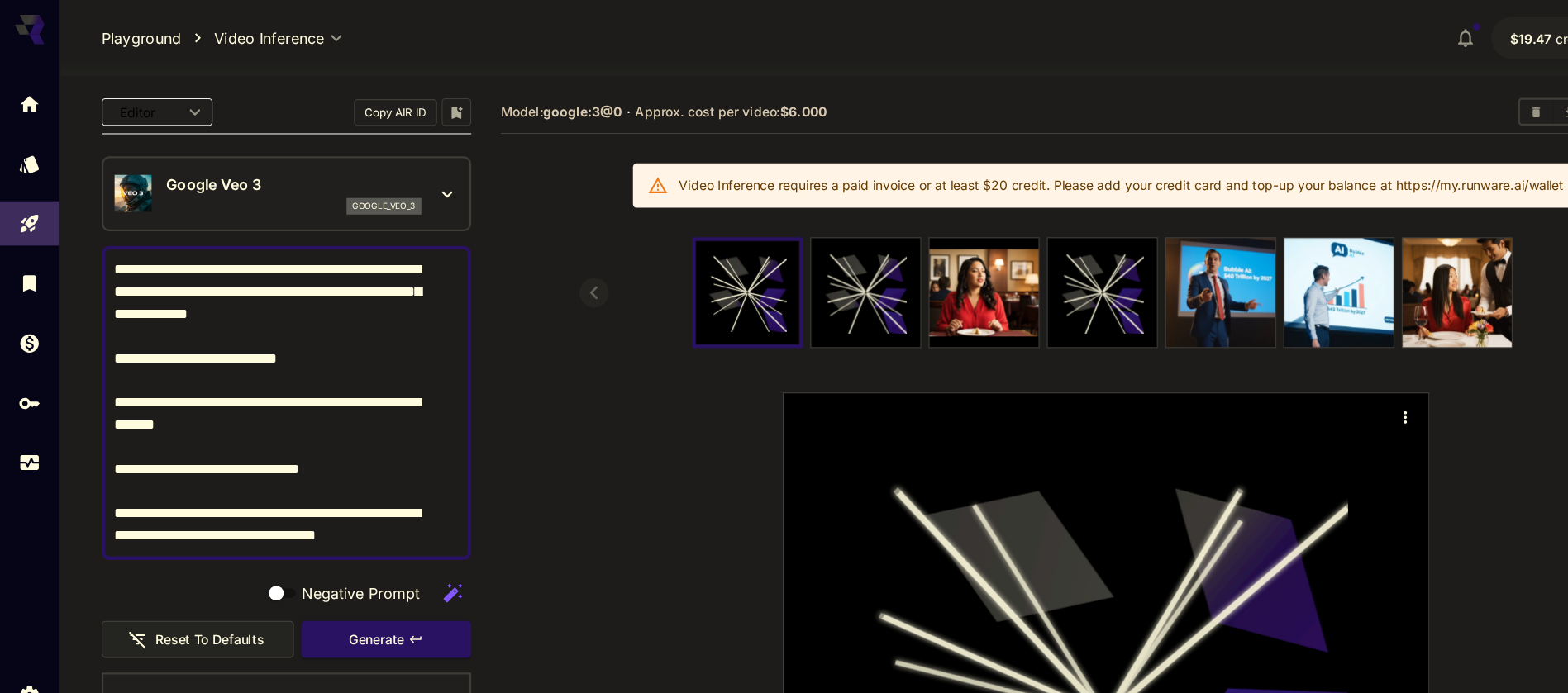 click on "**********" at bounding box center (246, 360) 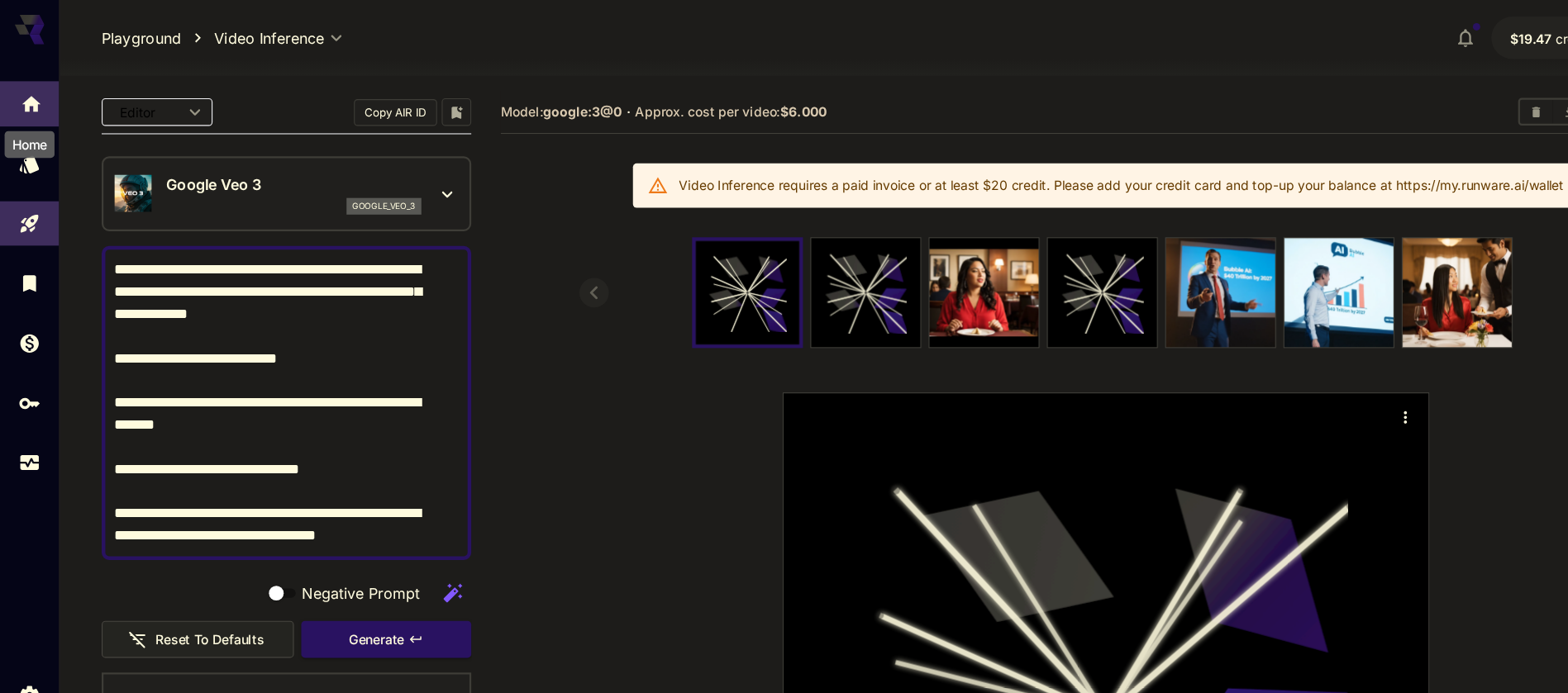 click 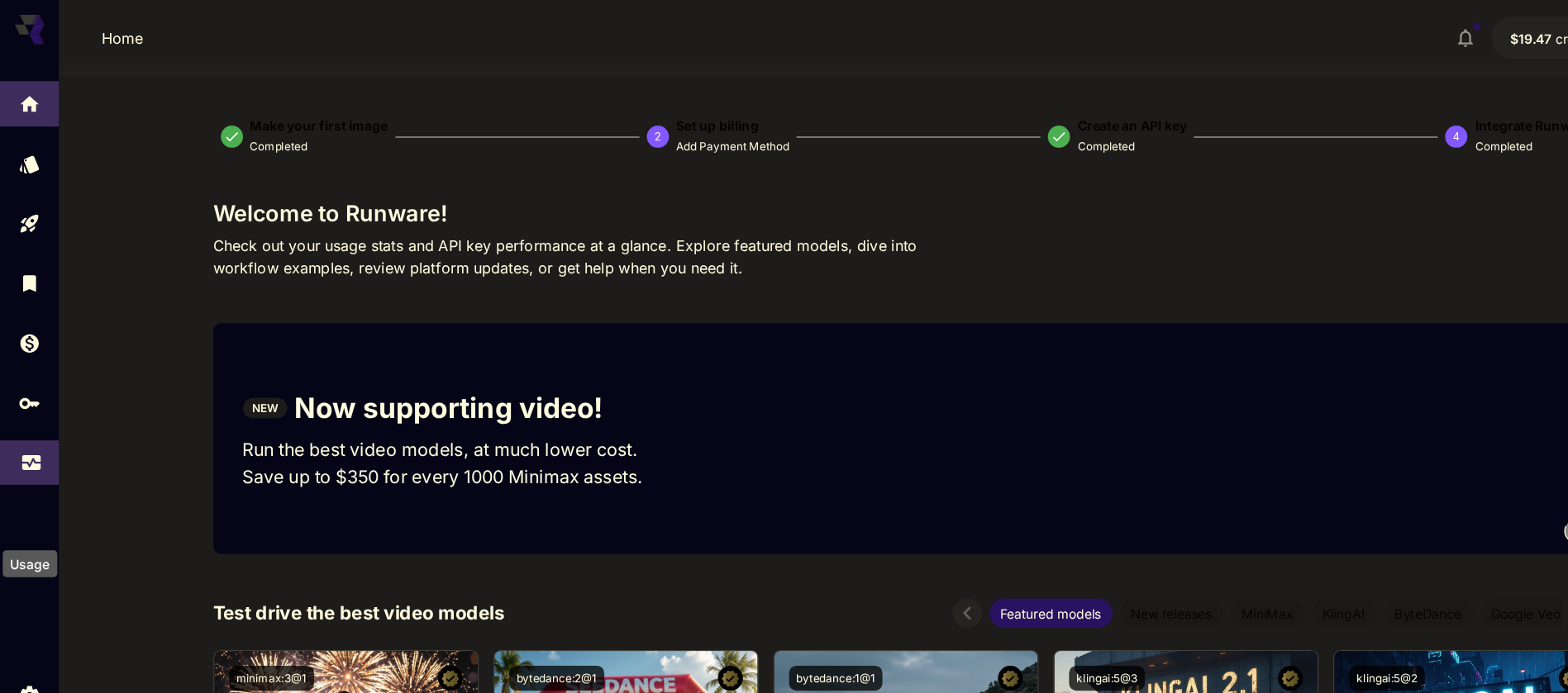 click at bounding box center [26, 414] 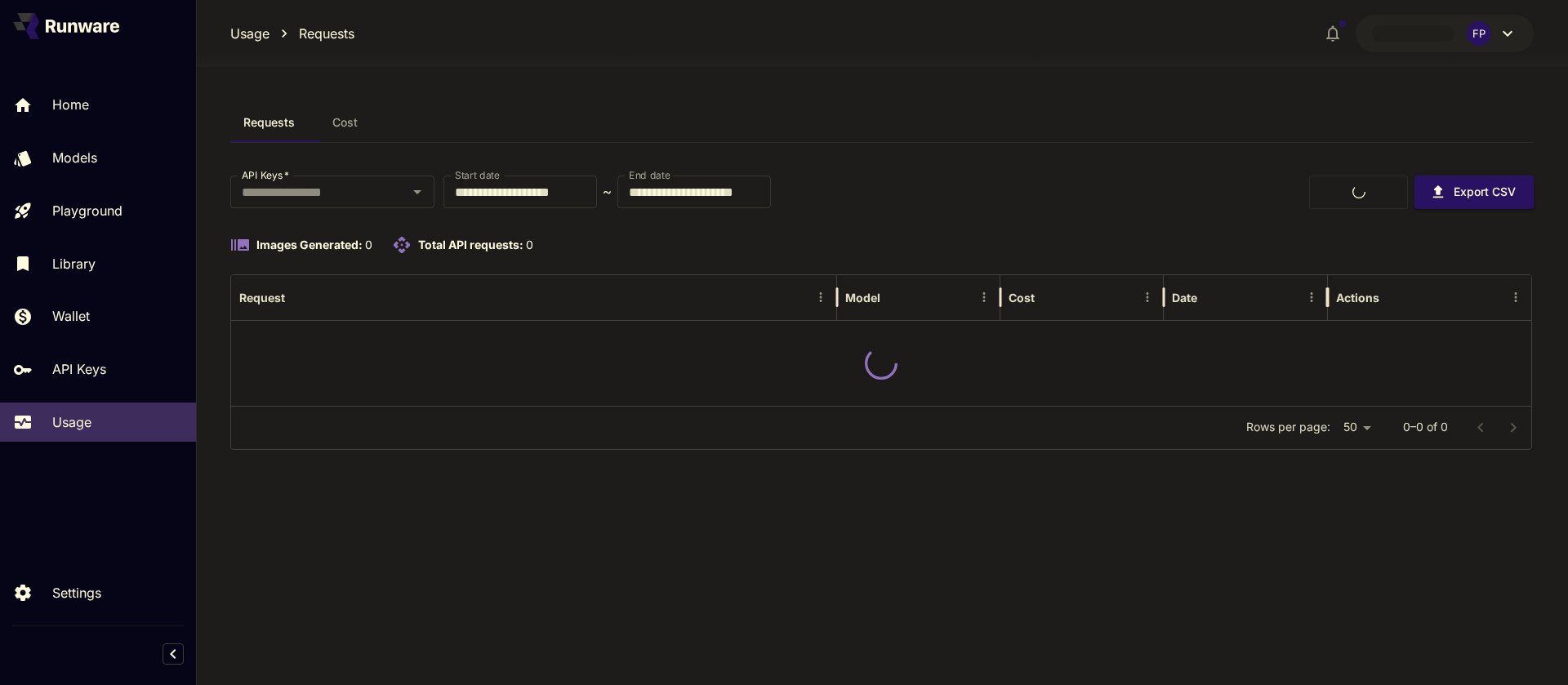 scroll, scrollTop: 0, scrollLeft: 0, axis: both 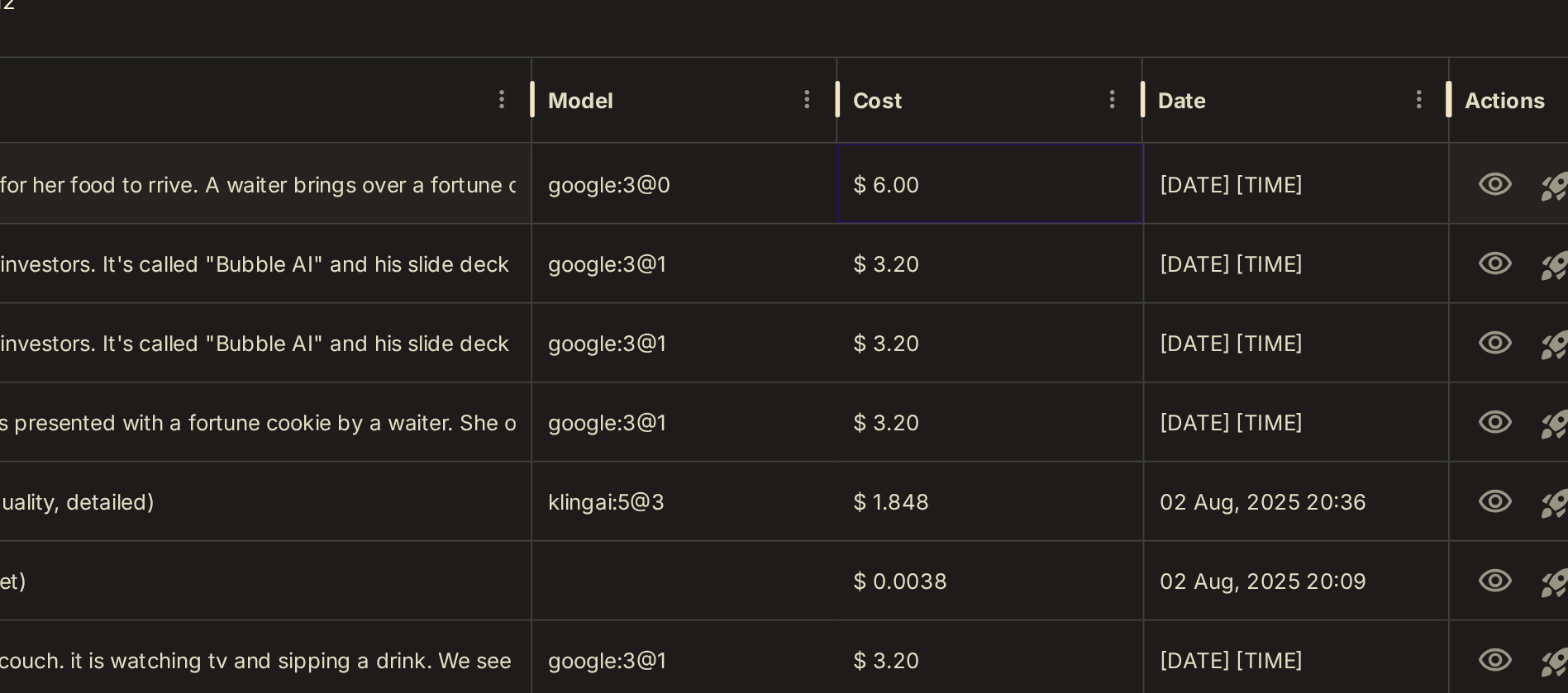 click on "$ 6.00" at bounding box center [1077, 346] 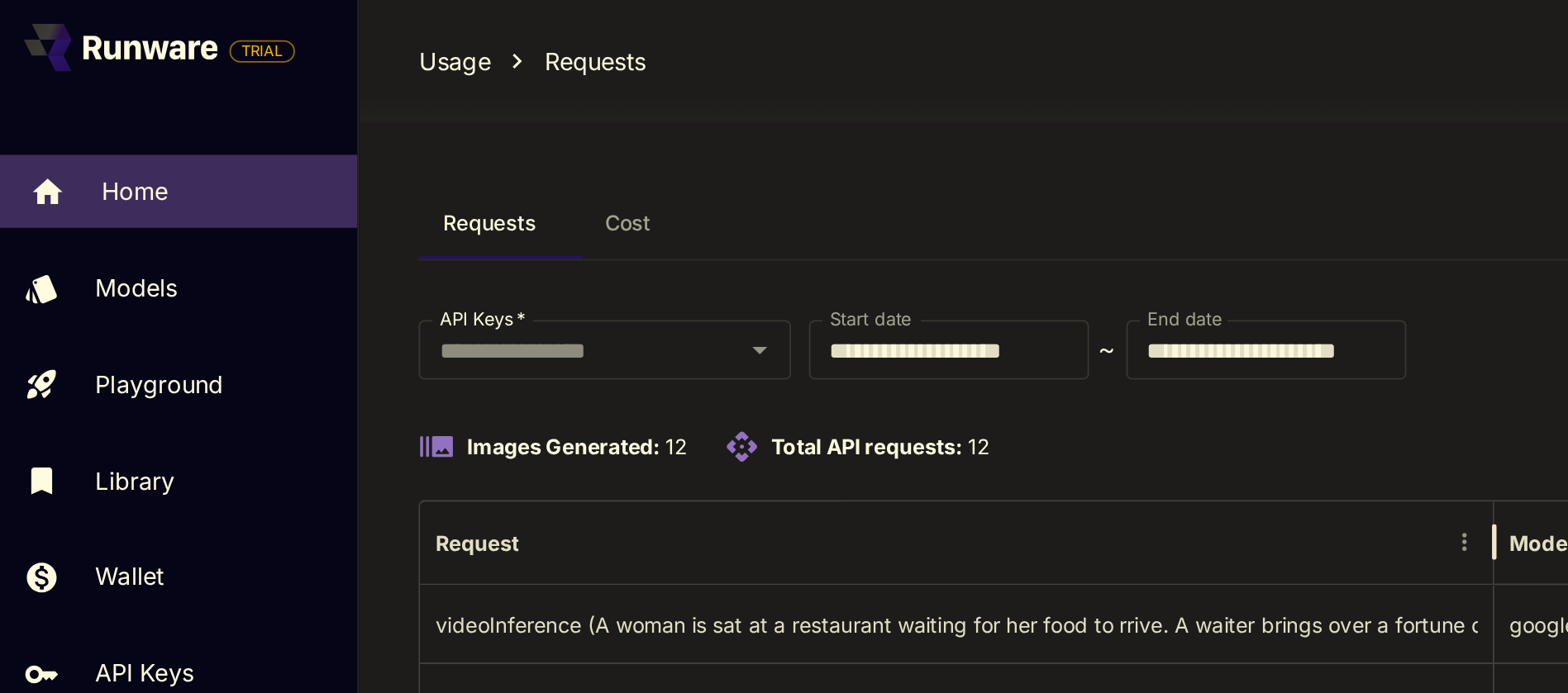 click on "Home" at bounding box center [99, 106] 